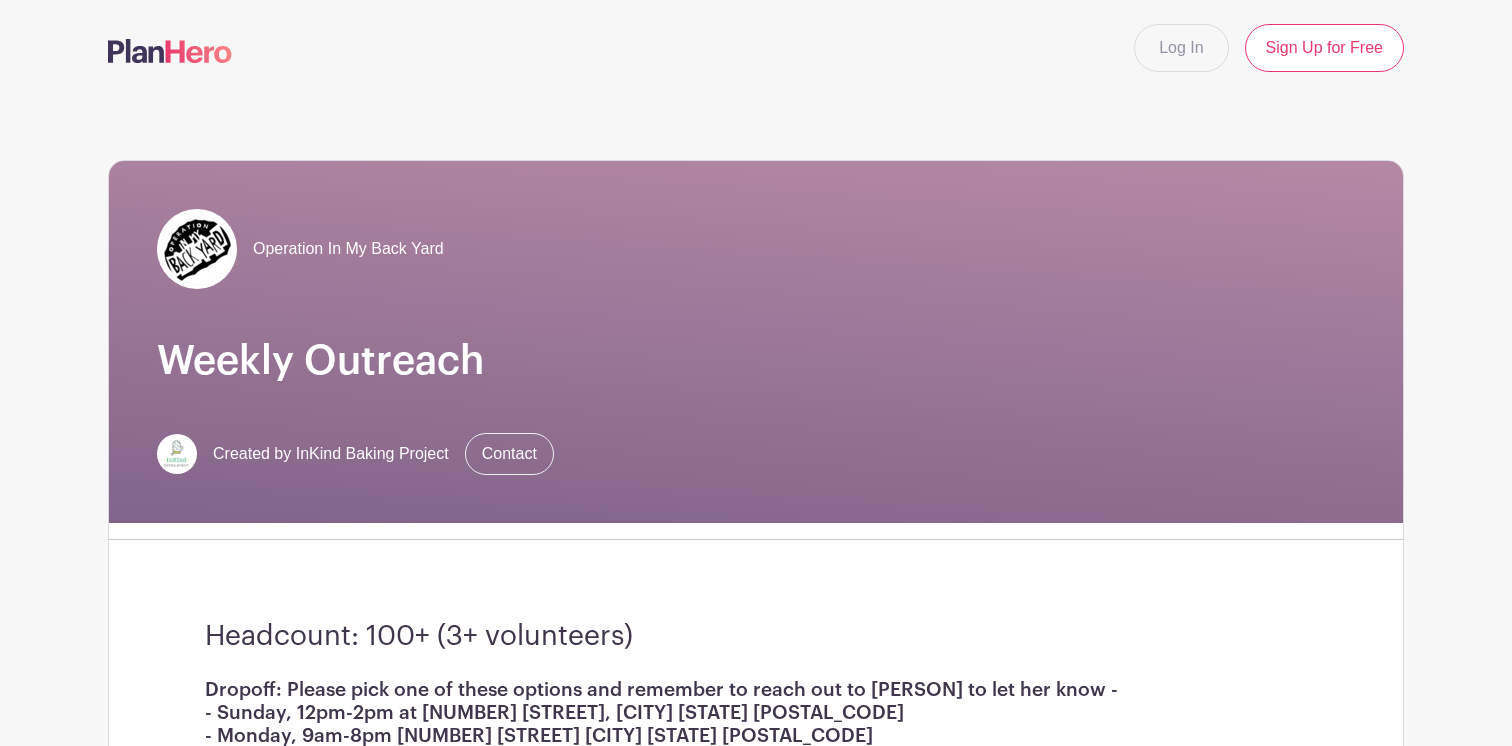scroll, scrollTop: 0, scrollLeft: 0, axis: both 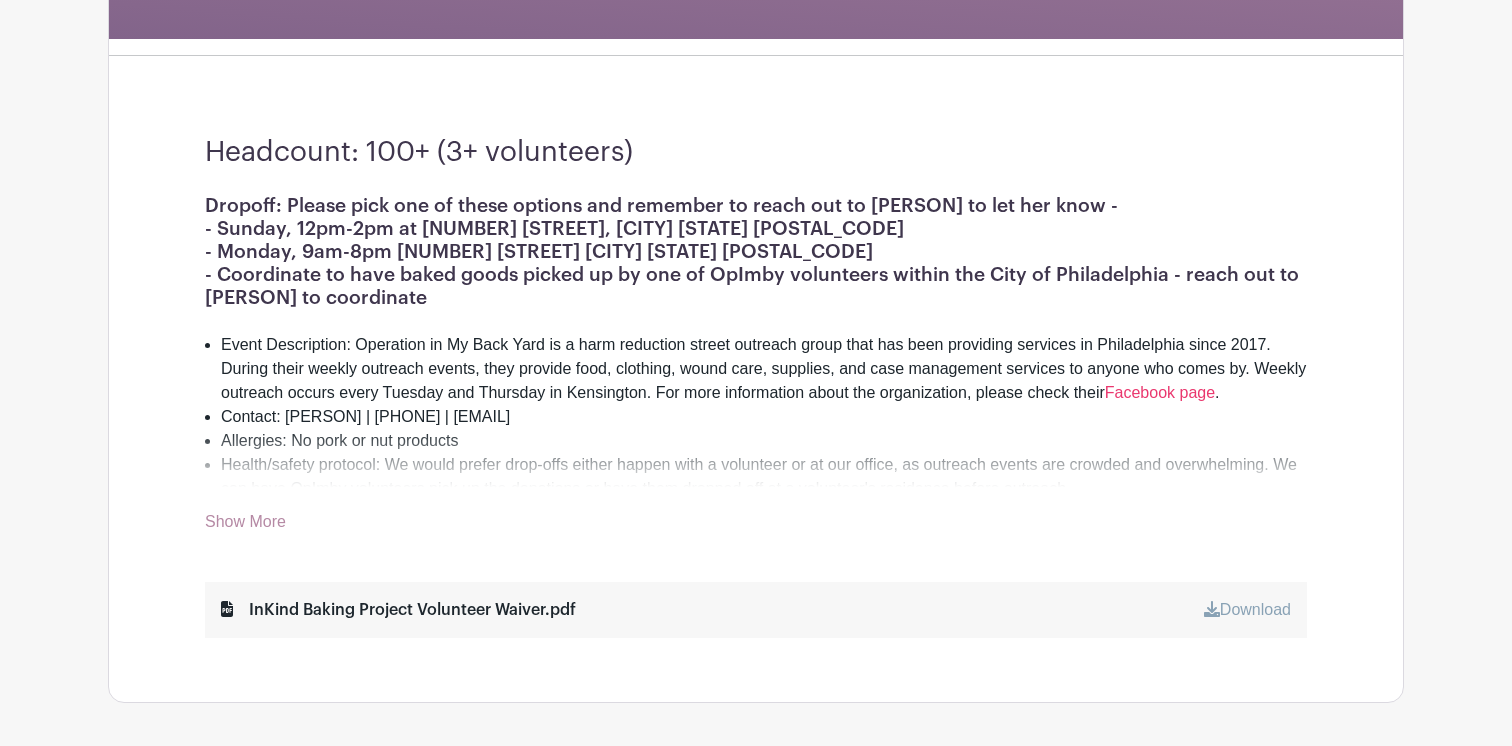 click on "Show More" at bounding box center [245, 525] 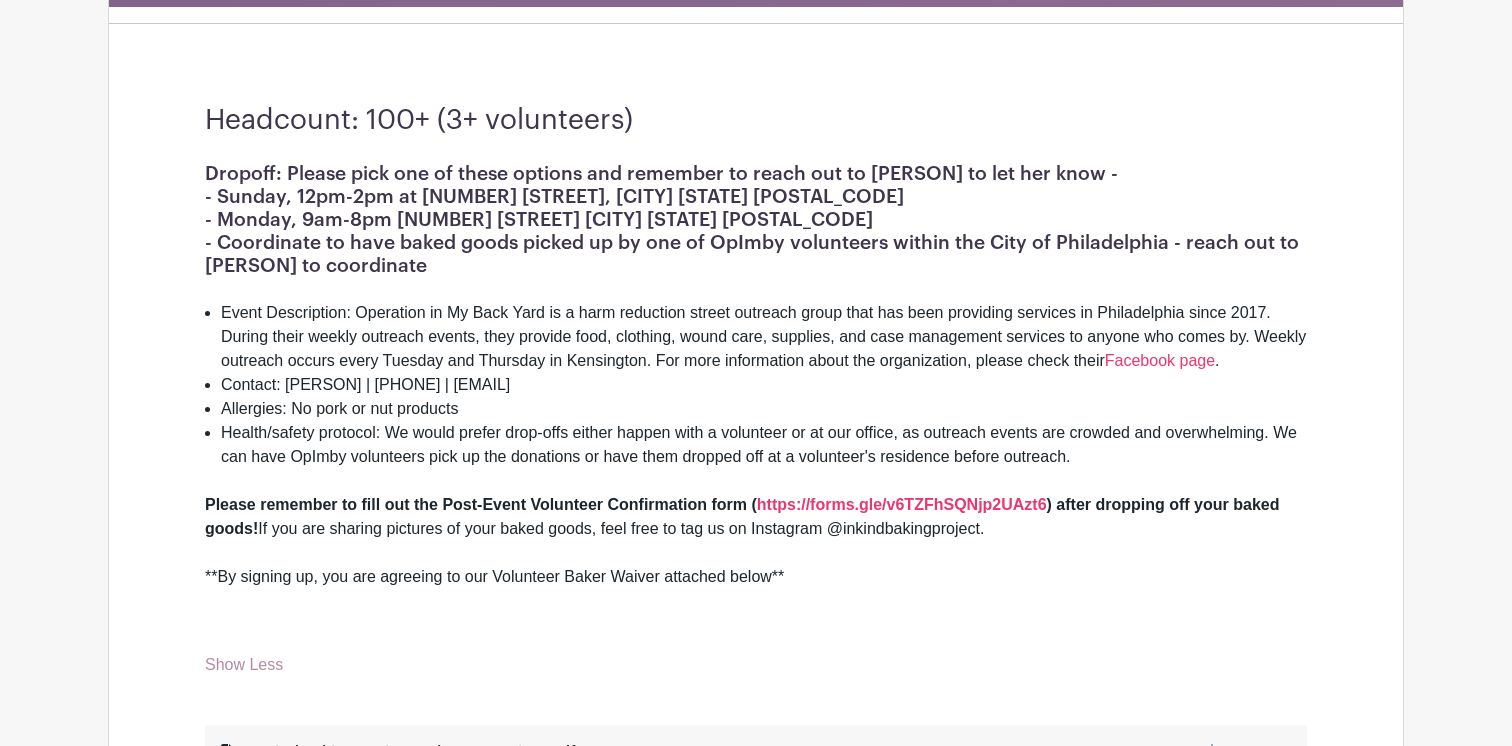 scroll, scrollTop: 525, scrollLeft: 0, axis: vertical 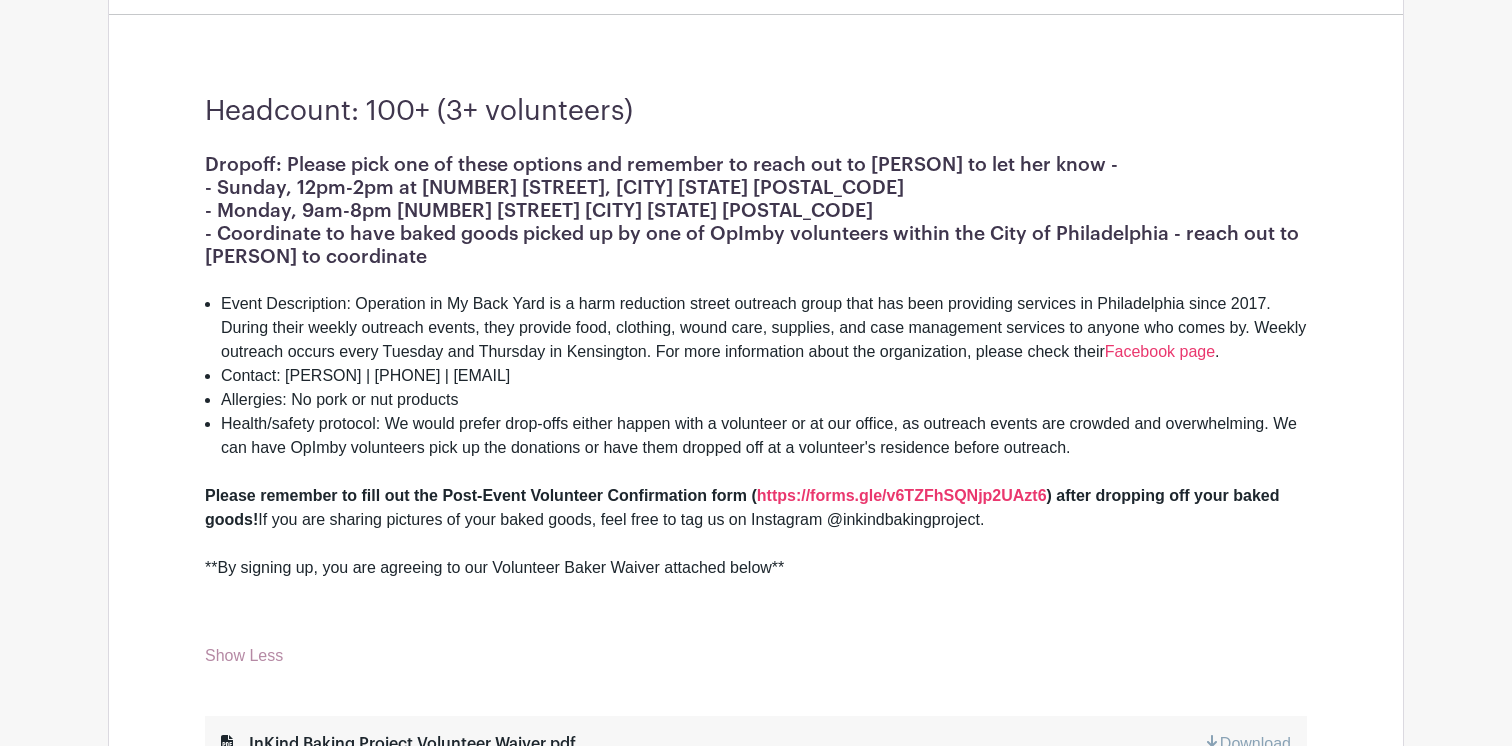 click at bounding box center (756, 472) 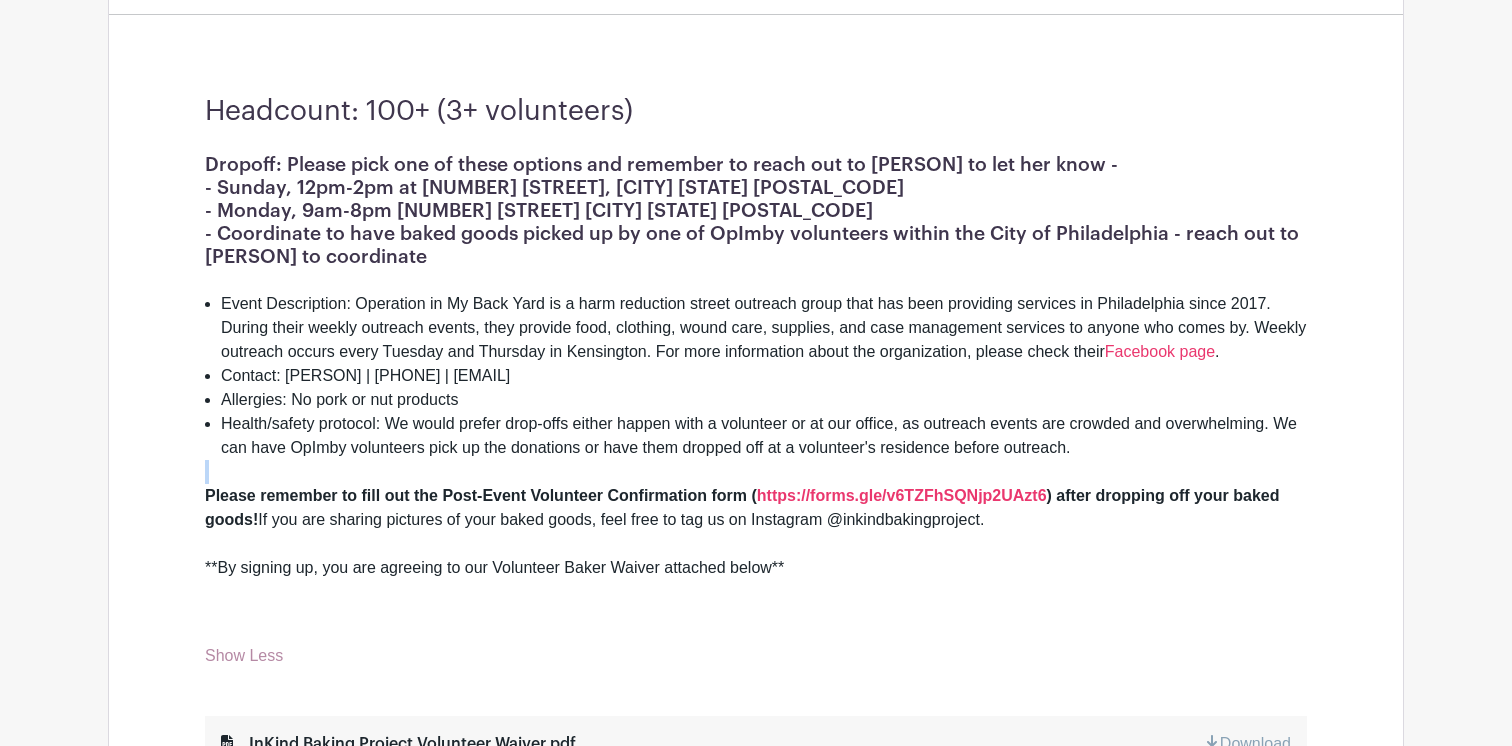 click at bounding box center (756, 472) 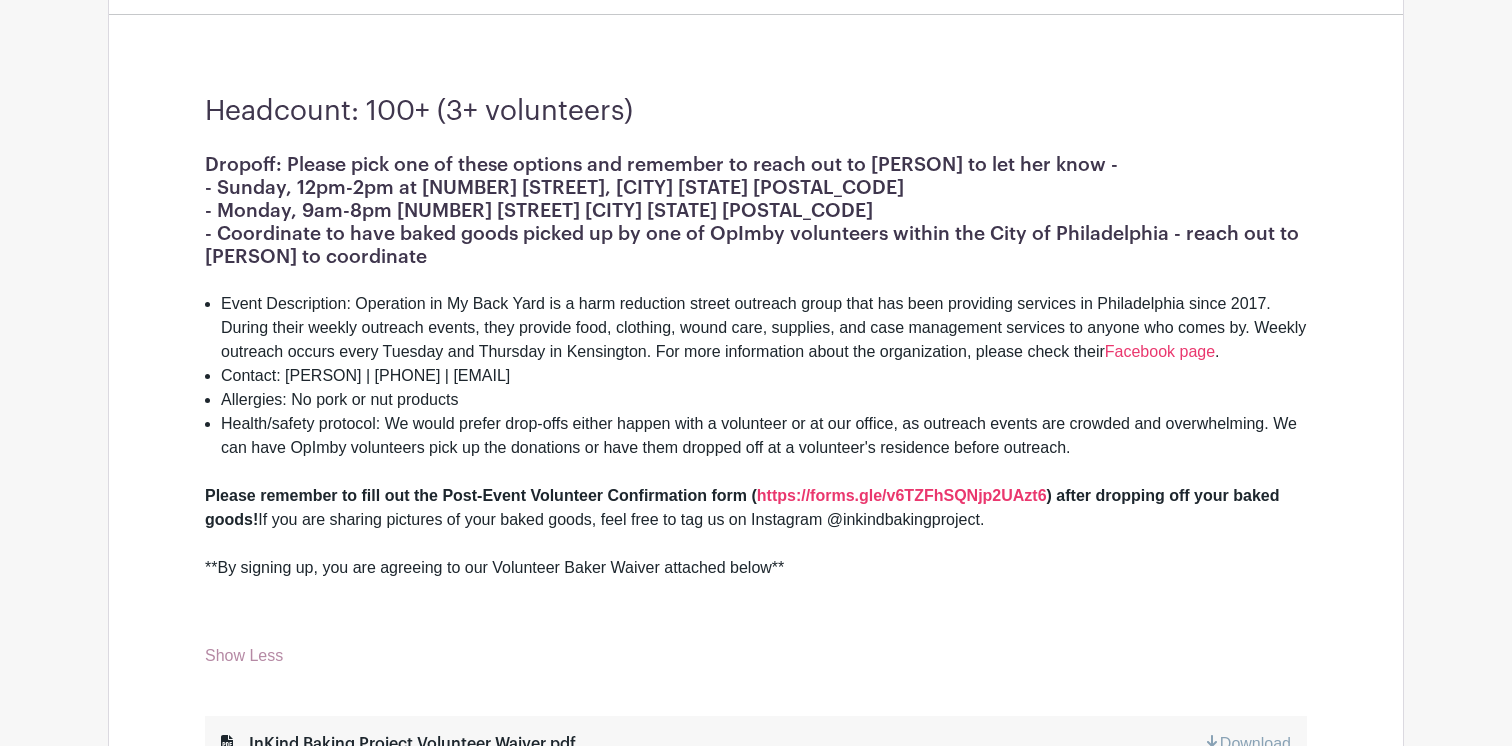 click on "Health/safety protocol: We would prefer drop-offs either happen with a volunteer or at our office, as outreach events are crowded and overwhelming. We can have OpImby volunteers pick up the donations or have them dropped off at a volunteer's residence before outreach." at bounding box center (764, 436) 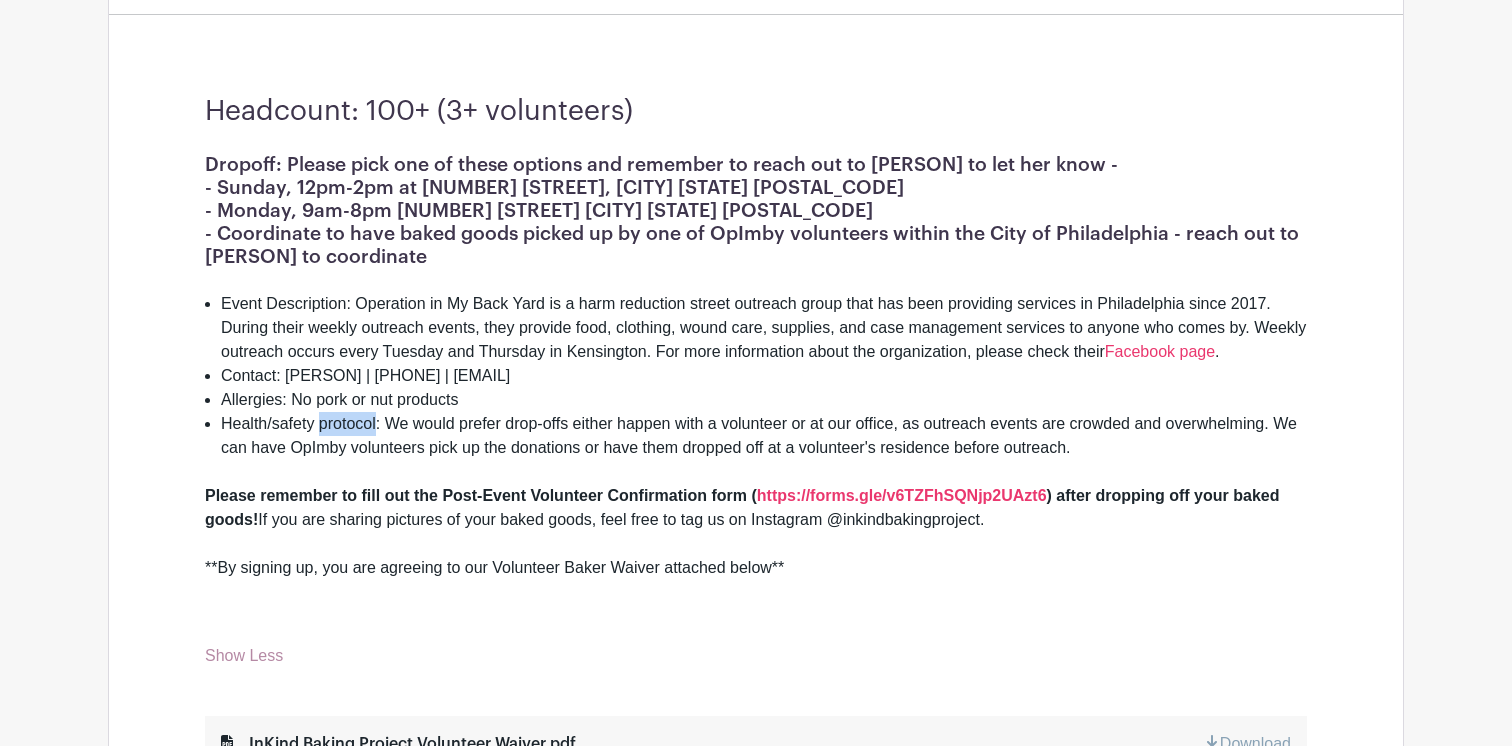 click on "Health/safety protocol: We would prefer drop-offs either happen with a volunteer or at our office, as outreach events are crowded and overwhelming. We can have OpImby volunteers pick up the donations or have them dropped off at a volunteer's residence before outreach." at bounding box center (764, 436) 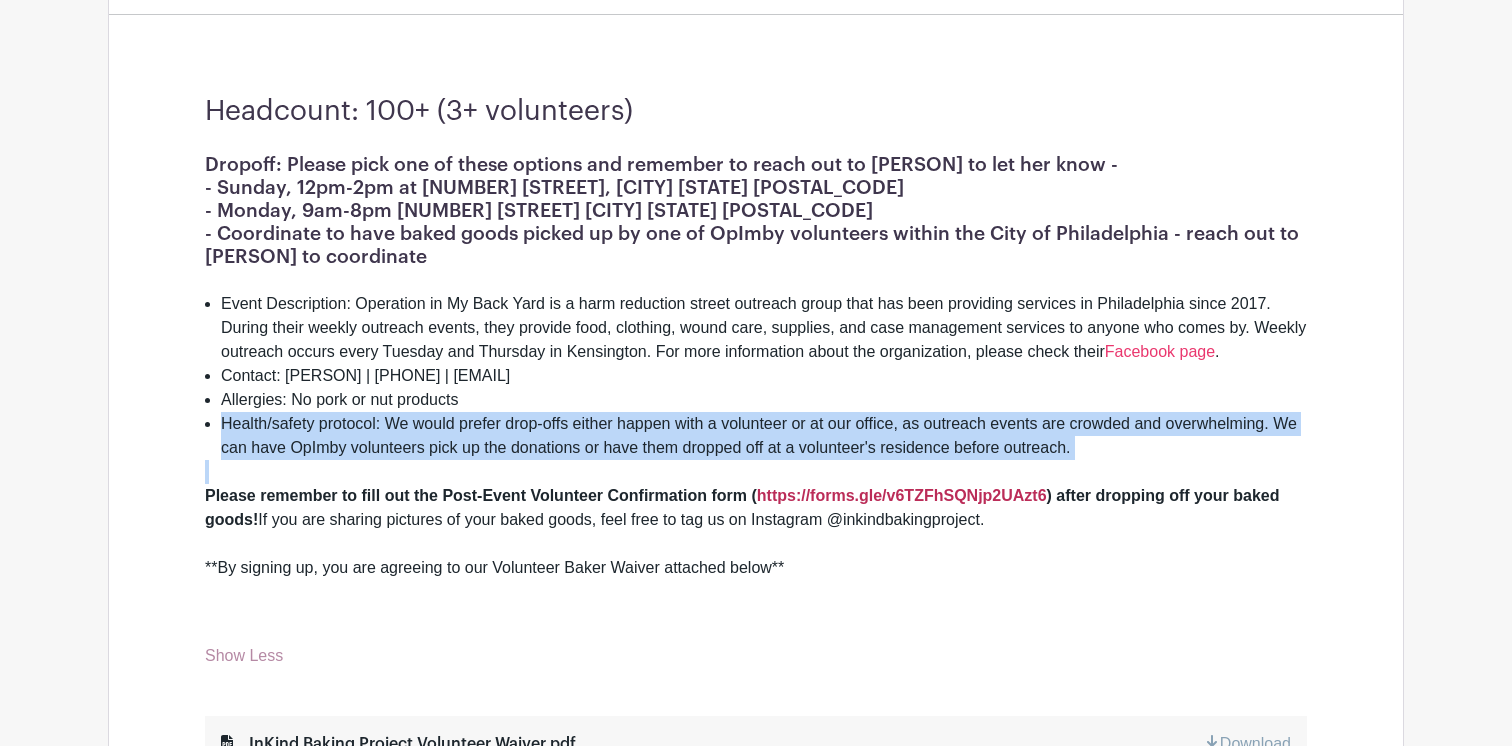 click on "https://forms.gle/v6TZFhSQNjp2UAzt6" at bounding box center (902, 495) 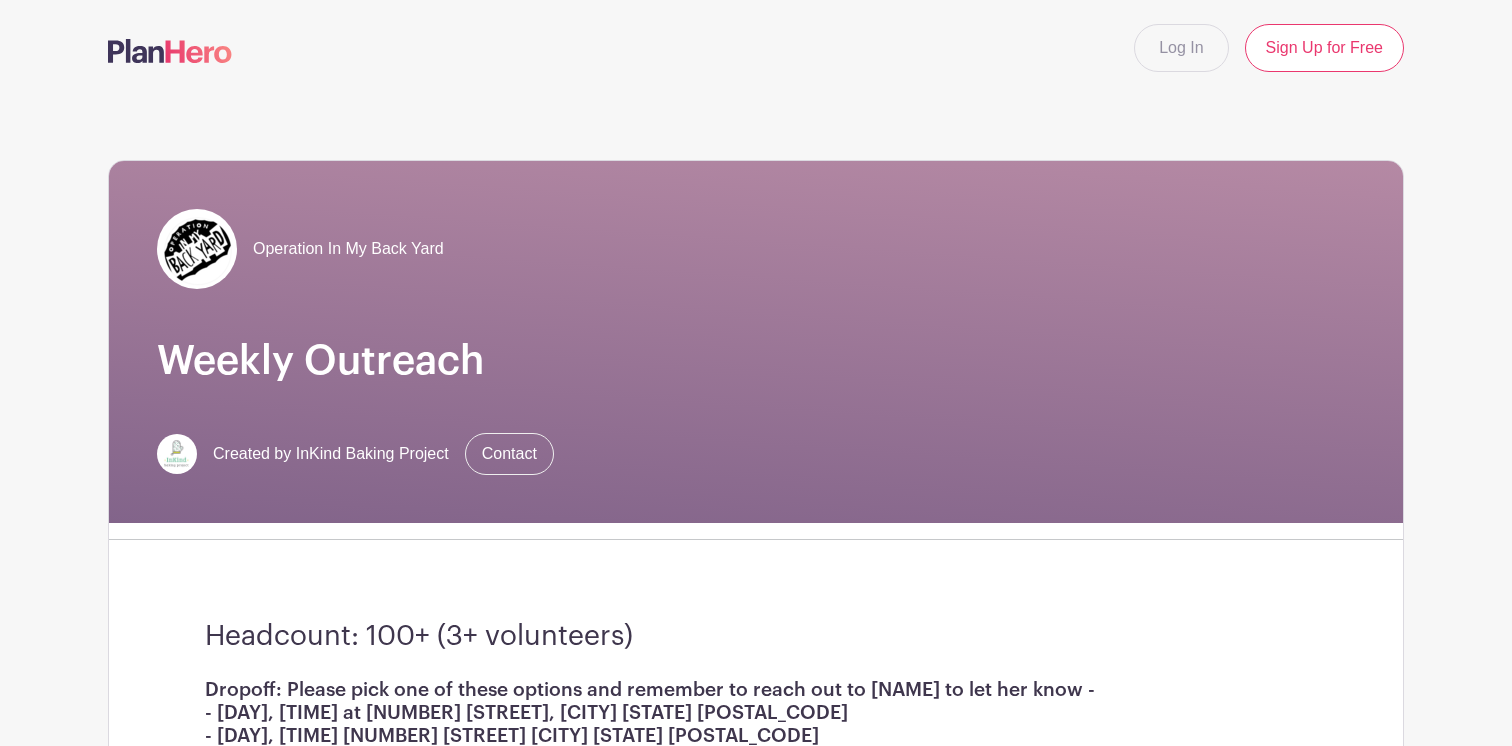 scroll, scrollTop: 326, scrollLeft: 0, axis: vertical 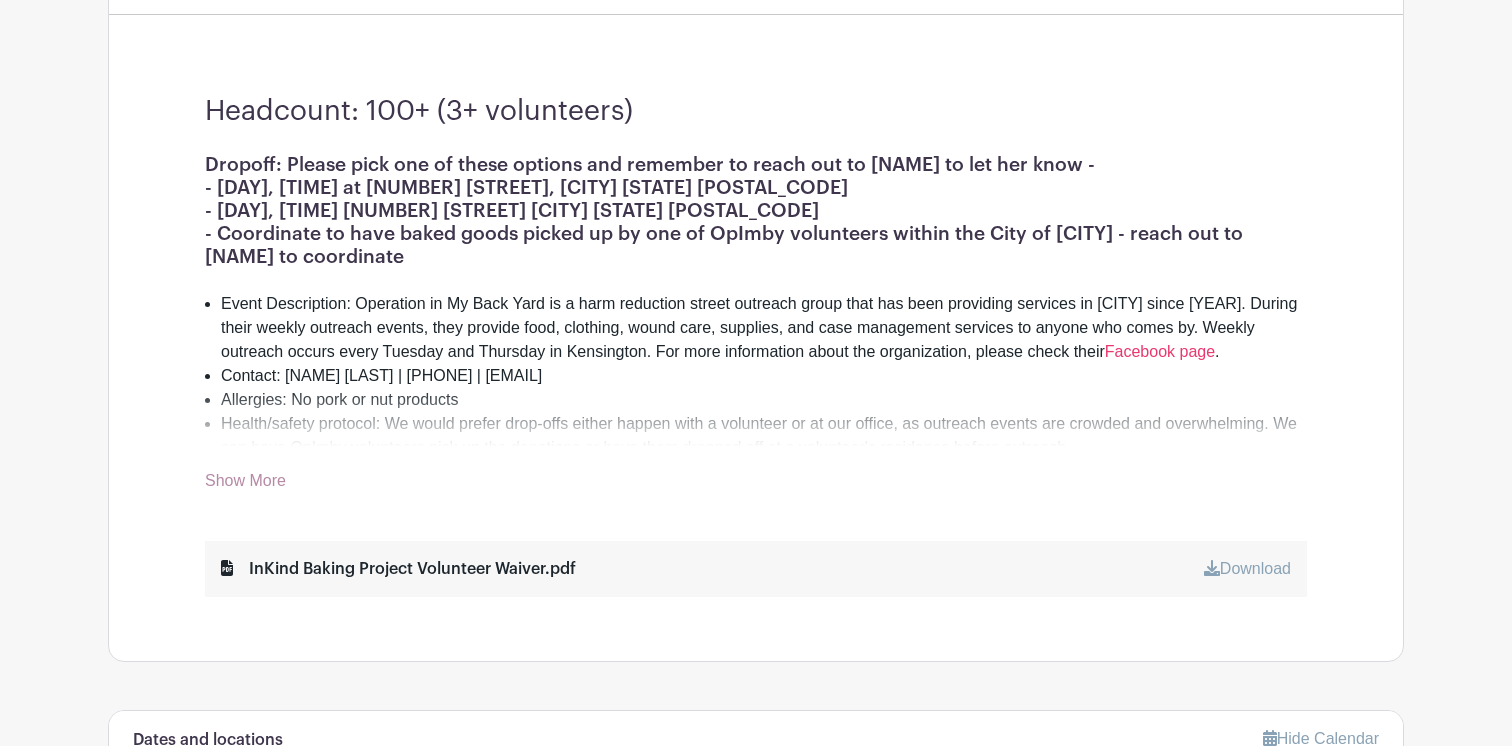 click on "Event Description: Operation in My Back Yard is a harm reduction street outreach group that has been providing services in [CITY] since [YEAR]. During their weekly outreach events, they provide food, clothing, wound care, supplies, and case management services to anyone who comes by. Weekly outreach occurs every Tuesday and Thursday in Kensington. For more information about the organization, please check their  Facebook page ." at bounding box center (764, 328) 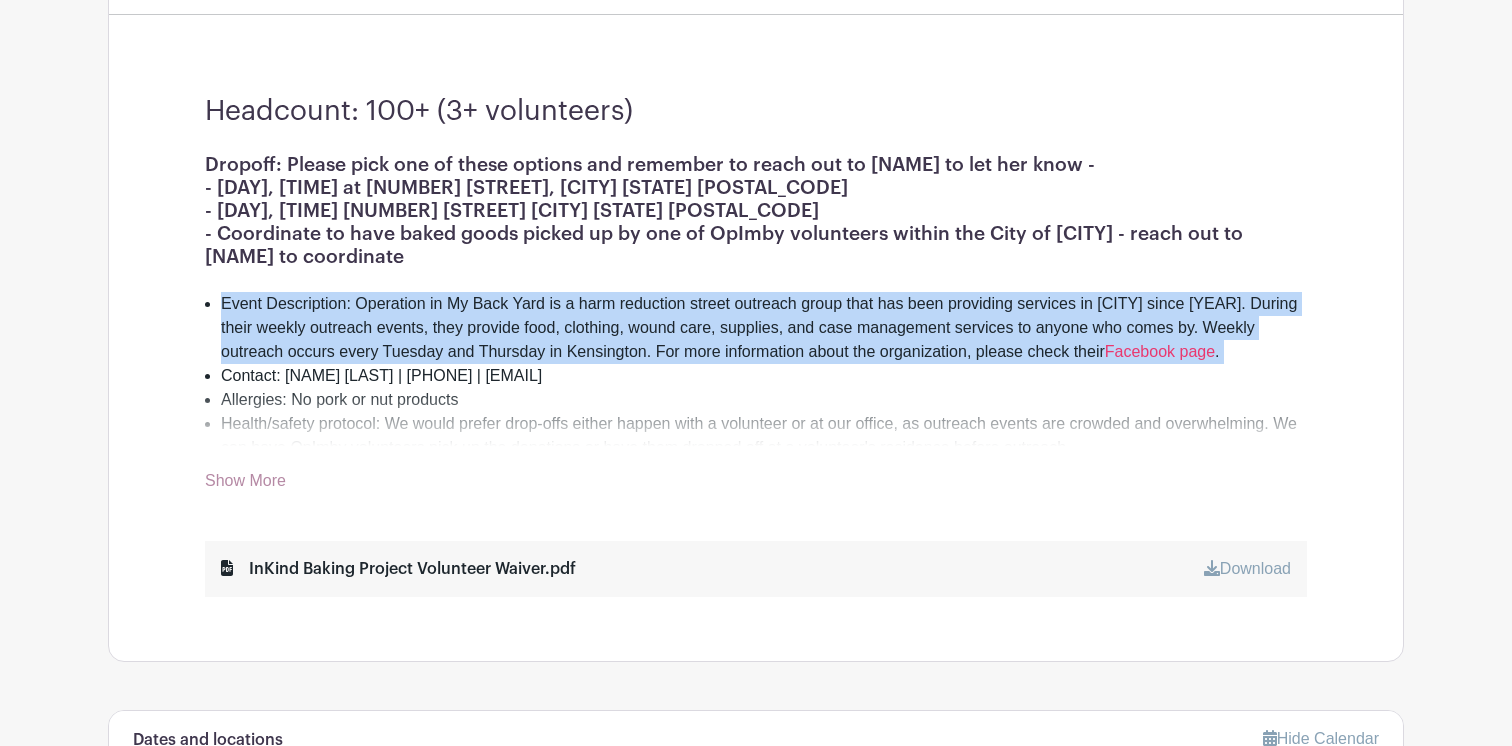 click on "Show More" at bounding box center (245, 484) 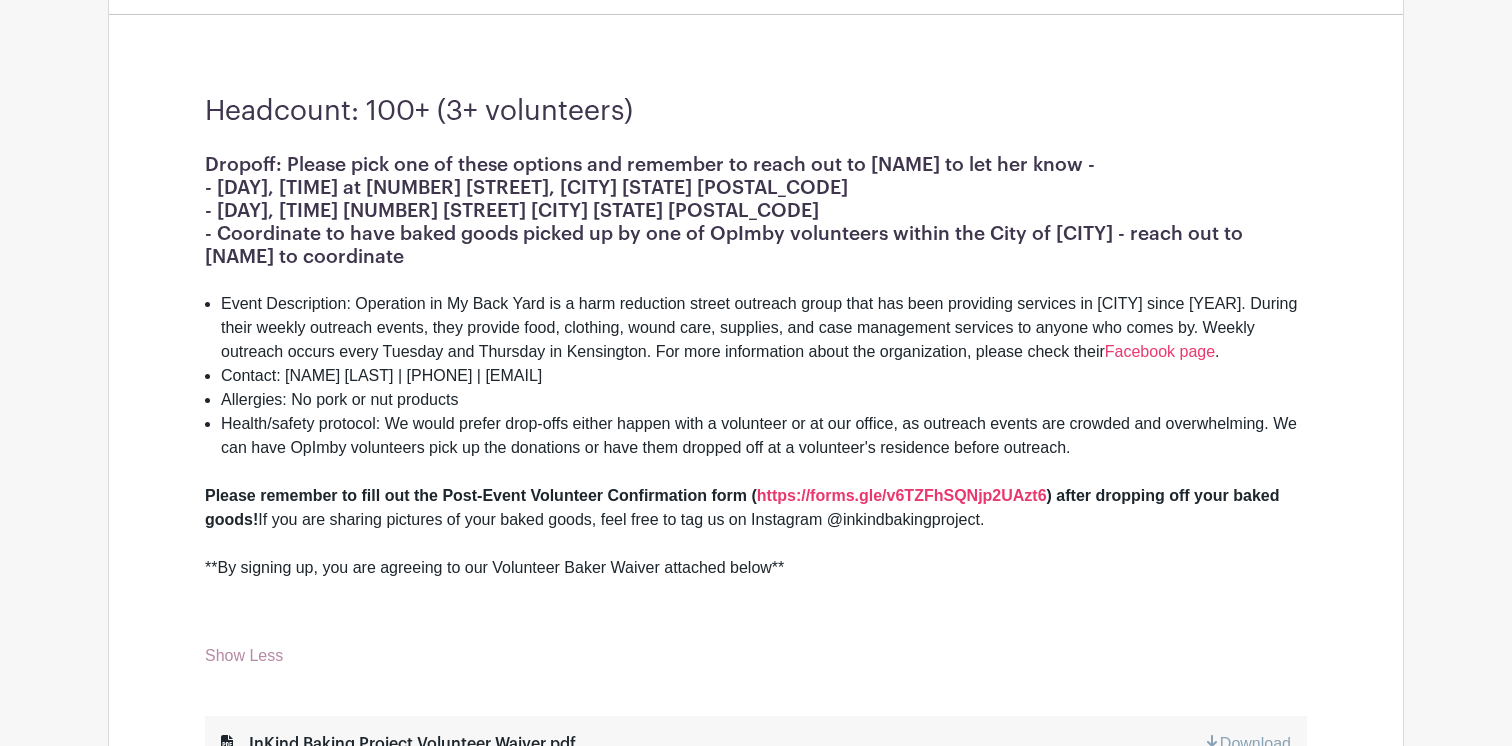 click on "Dropoff: Please pick one of these options and remember to reach out to [NAME] to let her know - - [DAY], [TIME] at [NUMBER] [STREET], [CITY] [STATE] [POSTAL_CODE] - [DAY], [TIME] [NUMBER] [STREET] [CITY] [STATE] [POSTAL_CODE]" at bounding box center [756, 187] 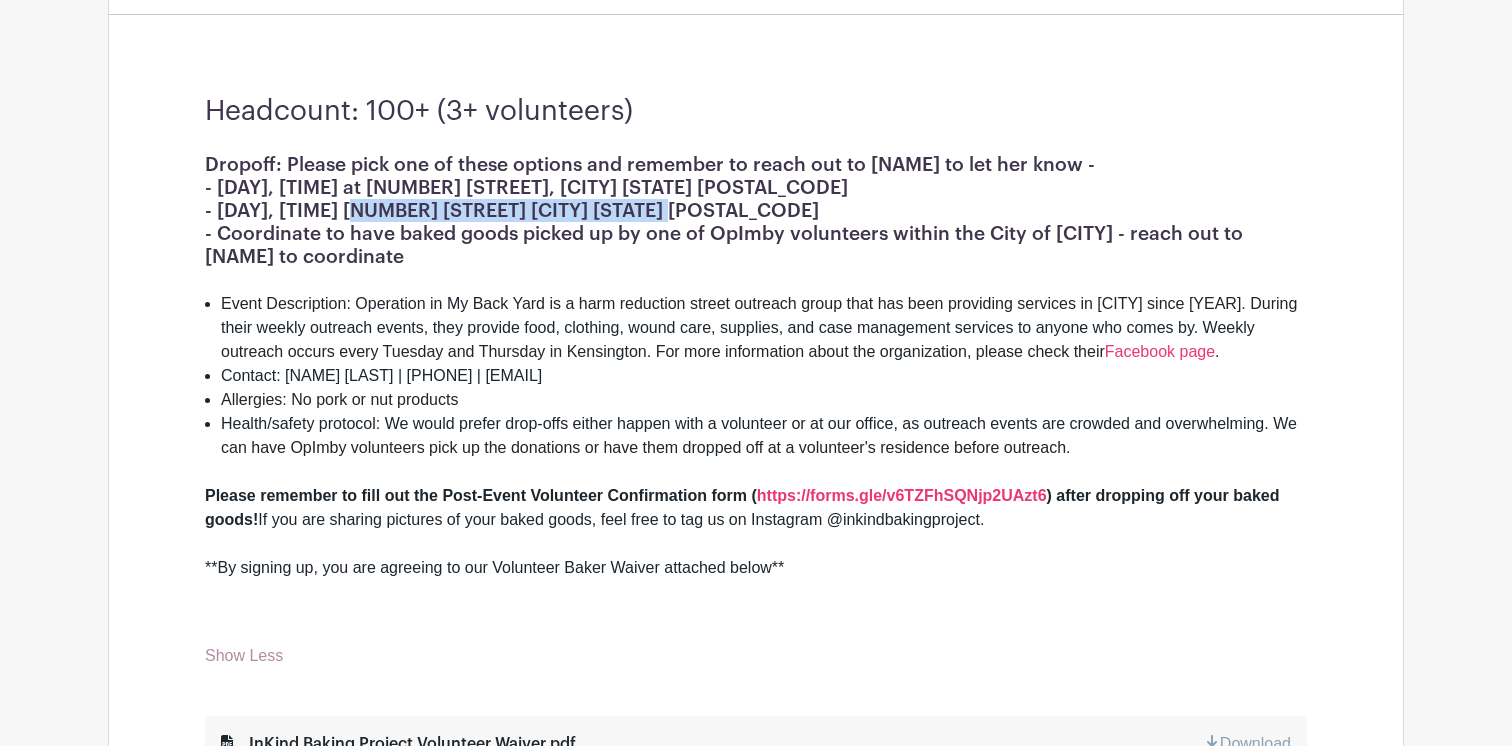 drag, startPoint x: 389, startPoint y: 210, endPoint x: 677, endPoint y: 202, distance: 288.11108 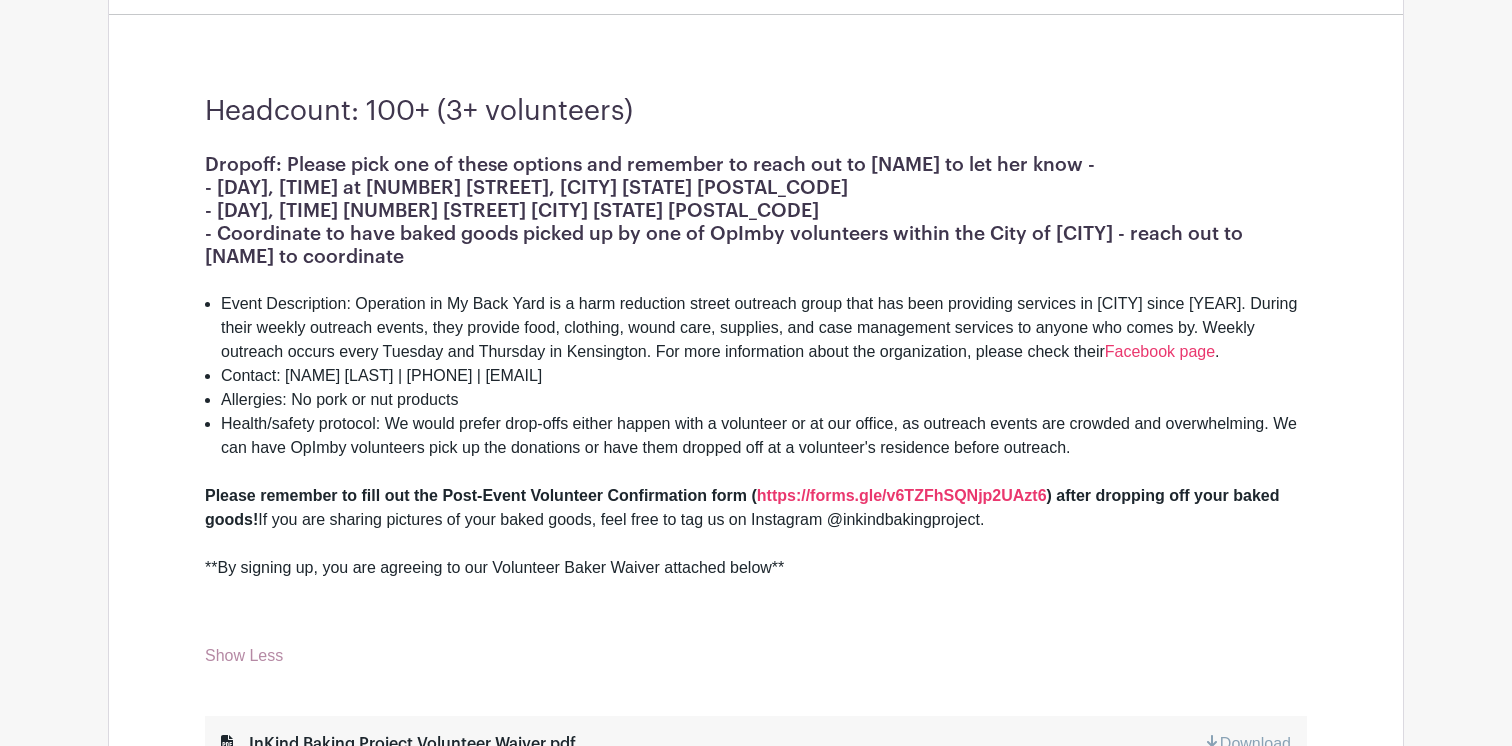 click on "Contact: [NAME] [LAST] | [PHONE] | [EMAIL]" at bounding box center (764, 376) 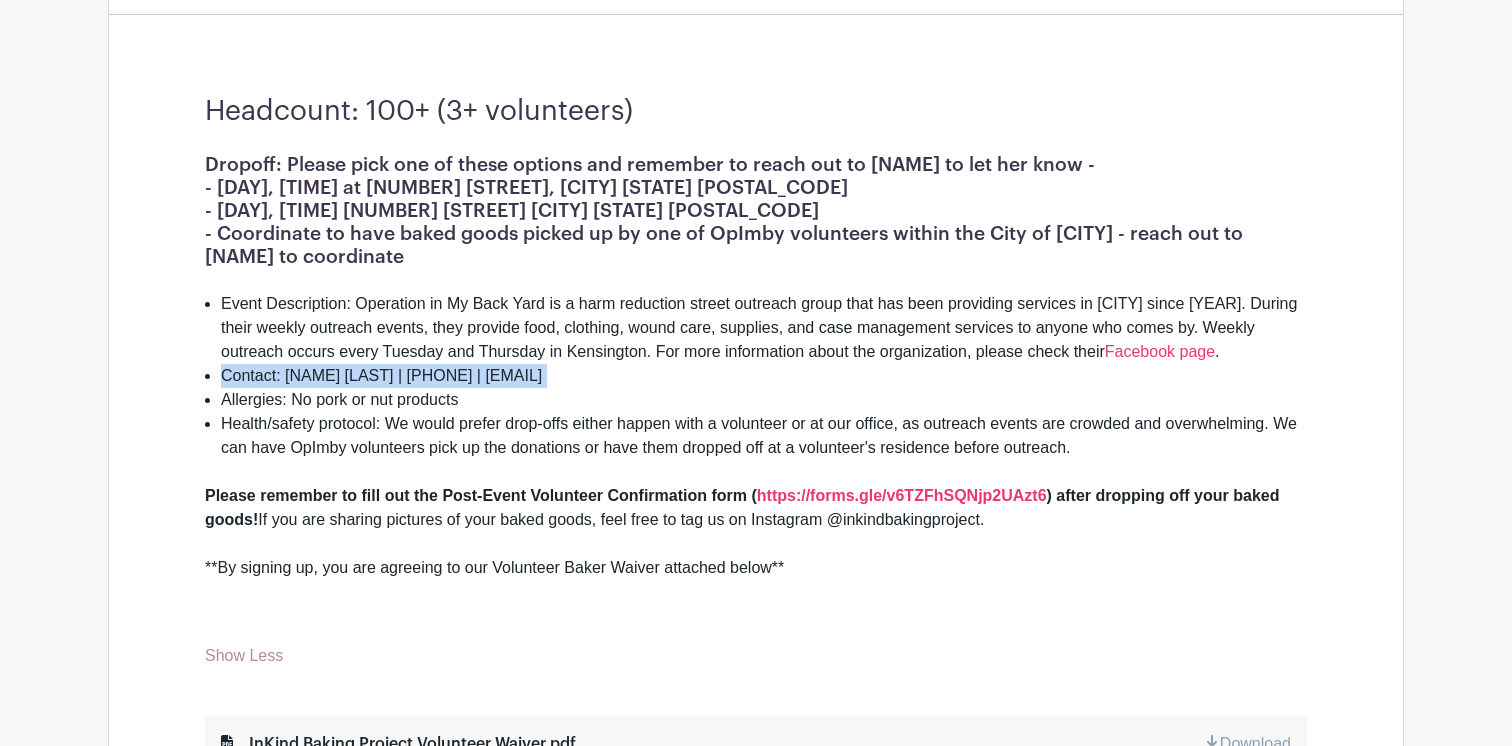 click on "Event Description: Operation in My Back Yard is a harm reduction street outreach group that has been providing services in [CITY] since [YEAR]. During their weekly outreach events, they provide food, clothing, wound care, supplies, and case management services to anyone who comes by. Weekly outreach occurs every Tuesday and Thursday in Kensington. For more information about the organization, please check their  Facebook page ." at bounding box center [764, 328] 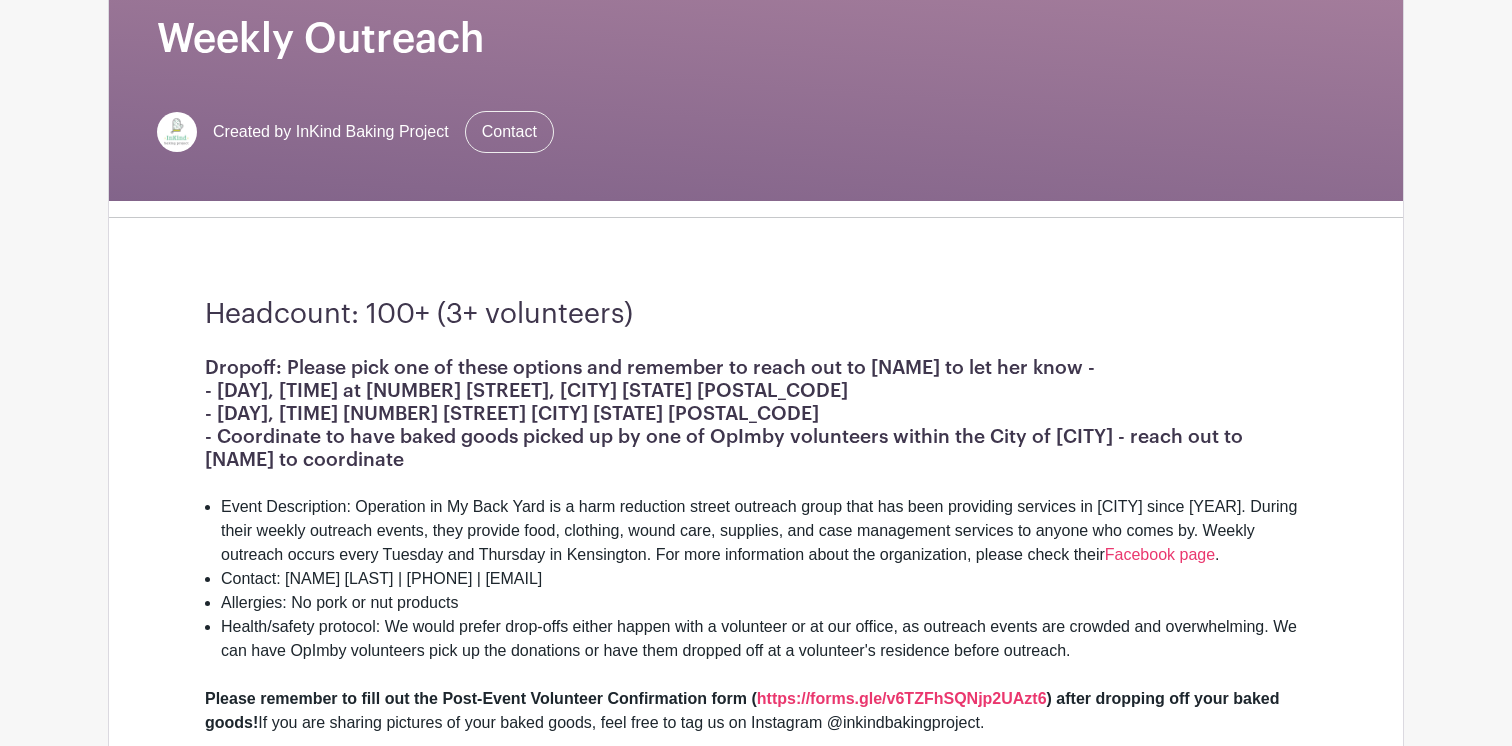 scroll, scrollTop: 331, scrollLeft: 0, axis: vertical 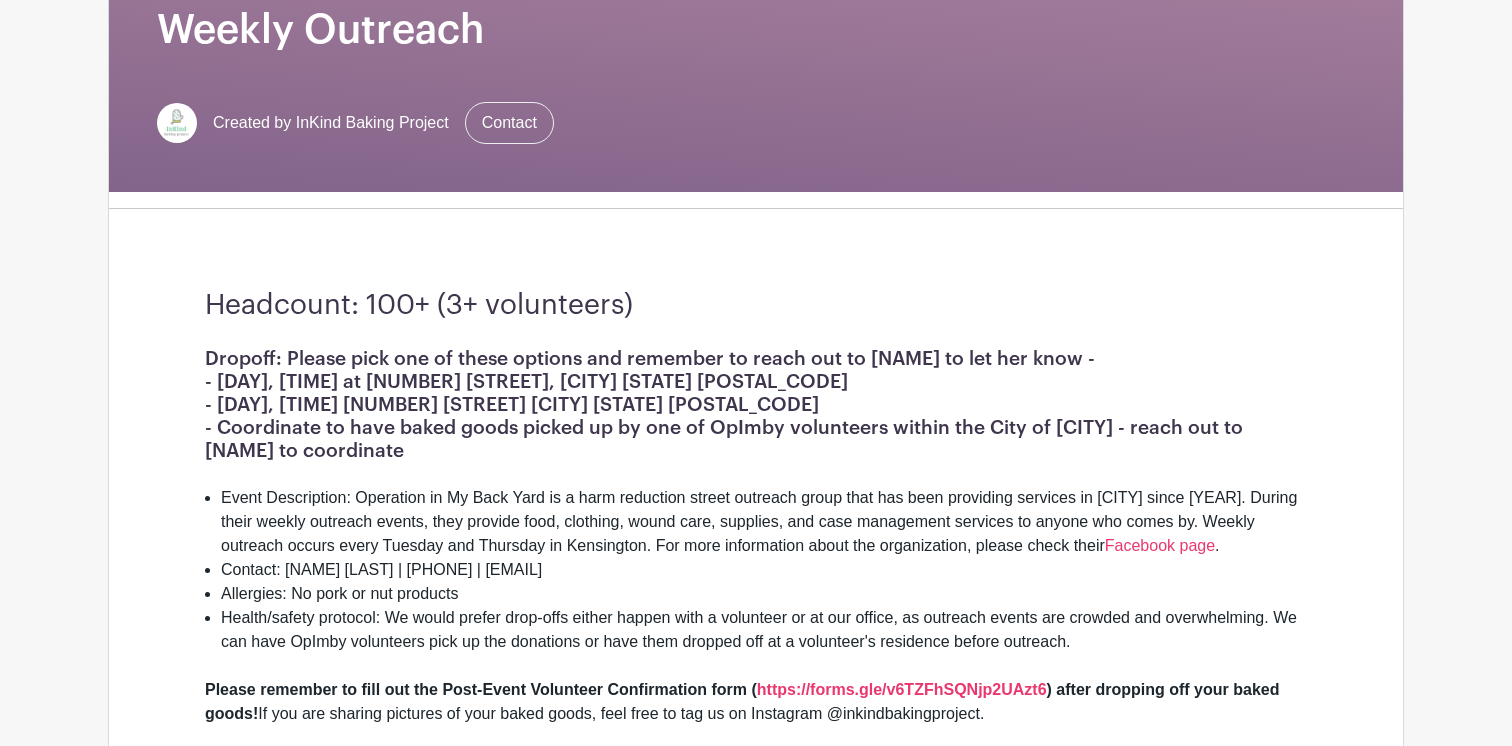 click on "Dropoff: Please pick one of these options and remember to reach out to [NAME] to let her know - - [DAY], [TIME] at [NUMBER] [STREET], [CITY] [STATE] [POSTAL_CODE] - [DAY], [TIME] [NUMBER] [STREET] [CITY] [STATE] [POSTAL_CODE]" at bounding box center [756, 381] 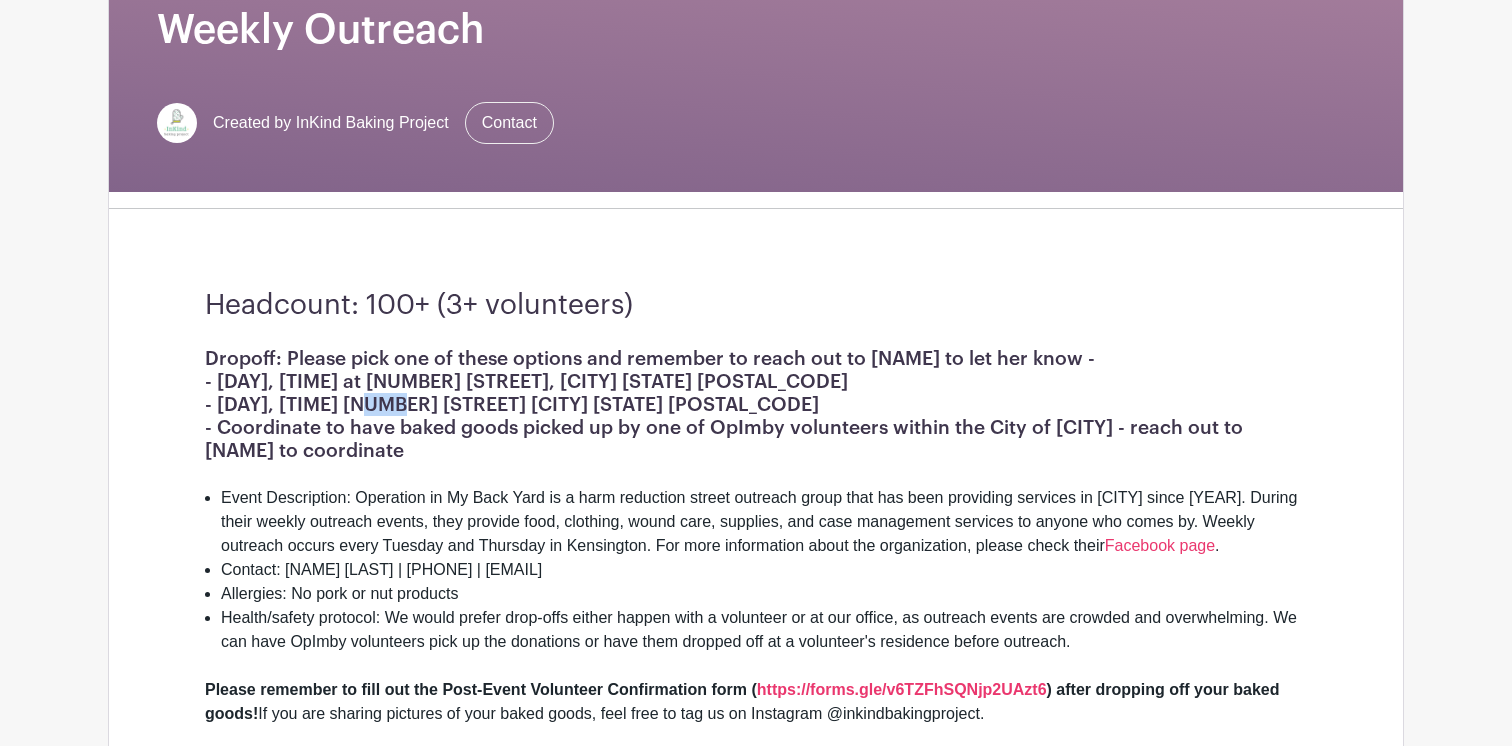 click on "Dropoff: Please pick one of these options and remember to reach out to [NAME] to let her know - - [DAY], [TIME] at [NUMBER] [STREET], [CITY] [STATE] [POSTAL_CODE] - [DAY], [TIME] [NUMBER] [STREET] [CITY] [STATE] [POSTAL_CODE]" at bounding box center (756, 381) 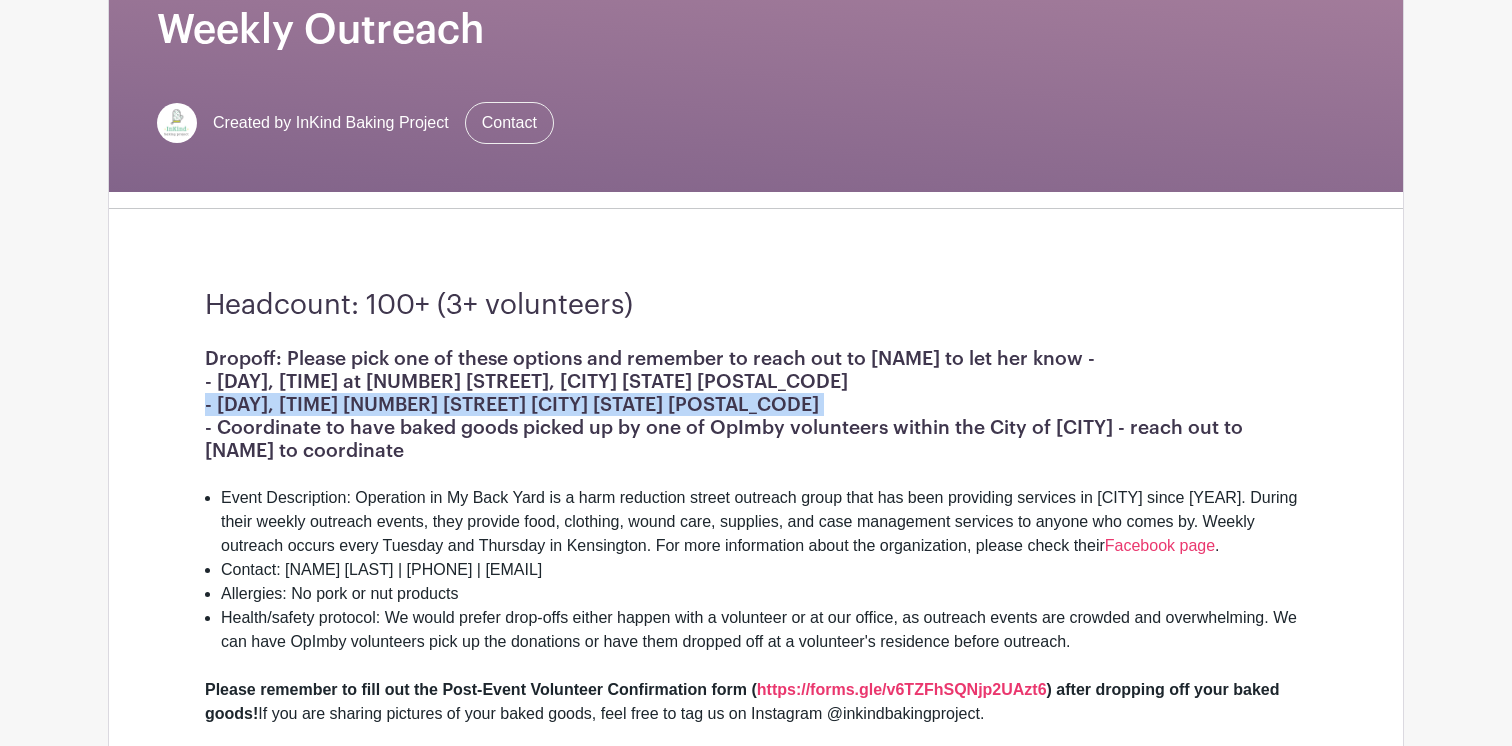 click on "Event Description: Operation in My Back Yard is a harm reduction street outreach group that has been providing services in [CITY] since [YEAR]. During their weekly outreach events, they provide food, clothing, wound care, supplies, and case management services to anyone who comes by. Weekly outreach occurs every Tuesday and Thursday in Kensington. For more information about the organization, please check their  Facebook page ." at bounding box center [764, 522] 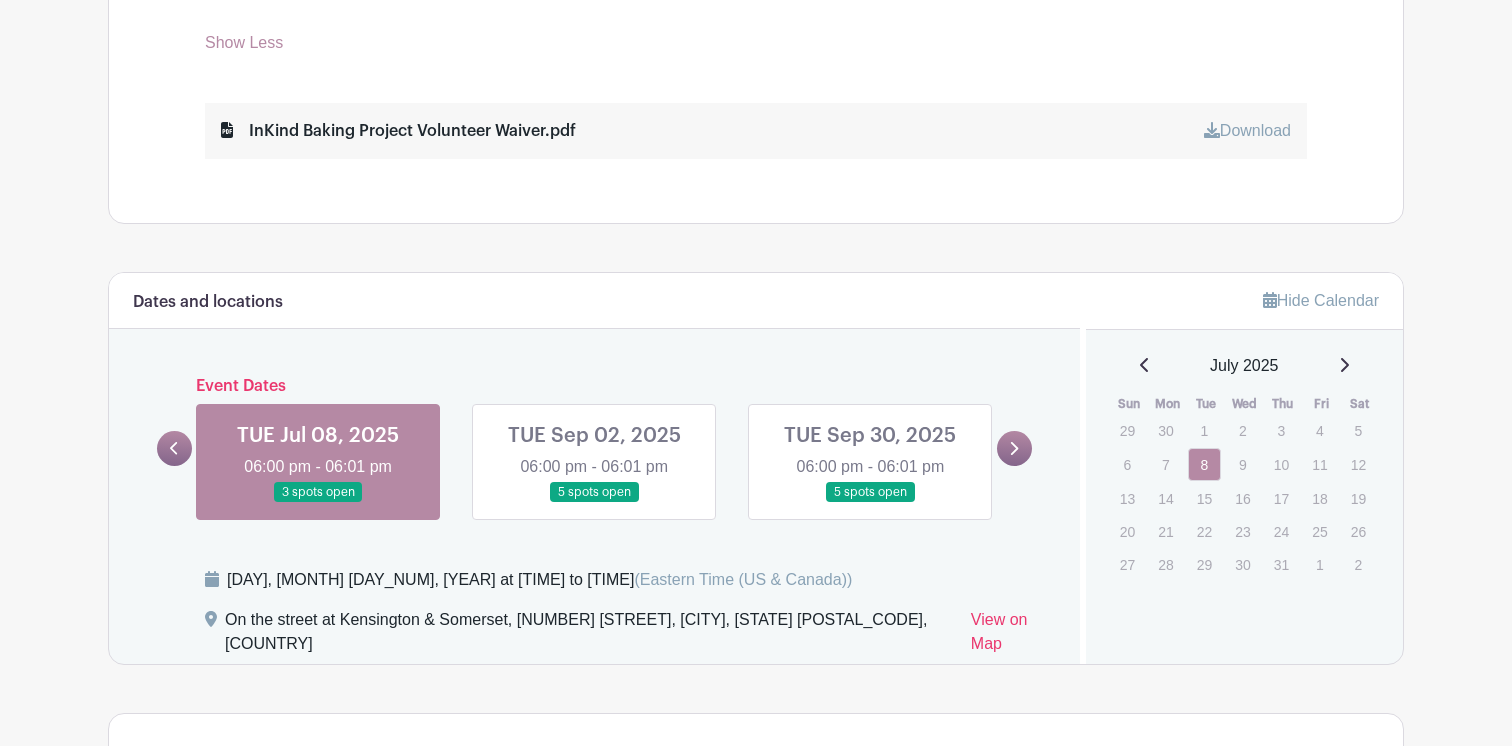 scroll, scrollTop: 1509, scrollLeft: 0, axis: vertical 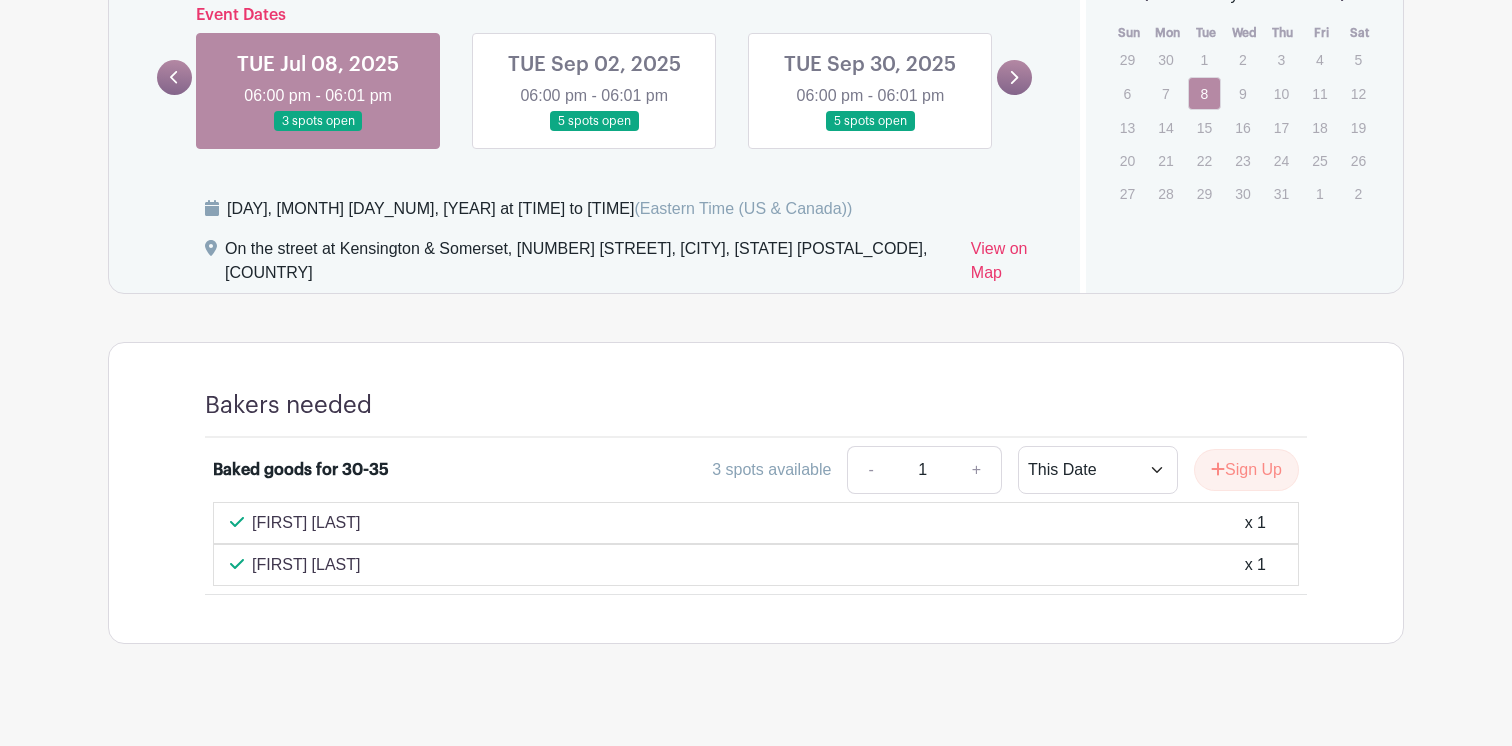 click on "Bakers needed" at bounding box center (288, 405) 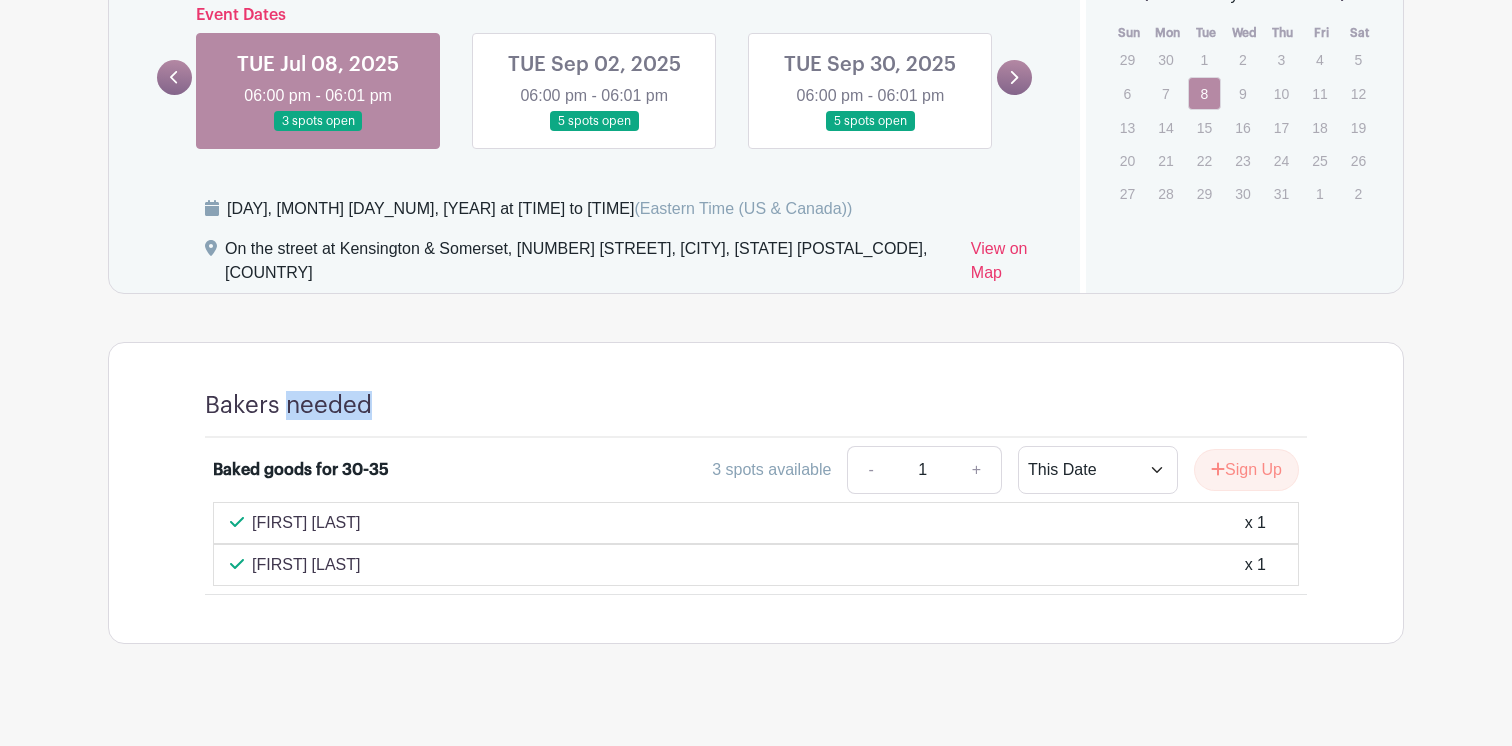 click on "Bakers needed" at bounding box center [288, 405] 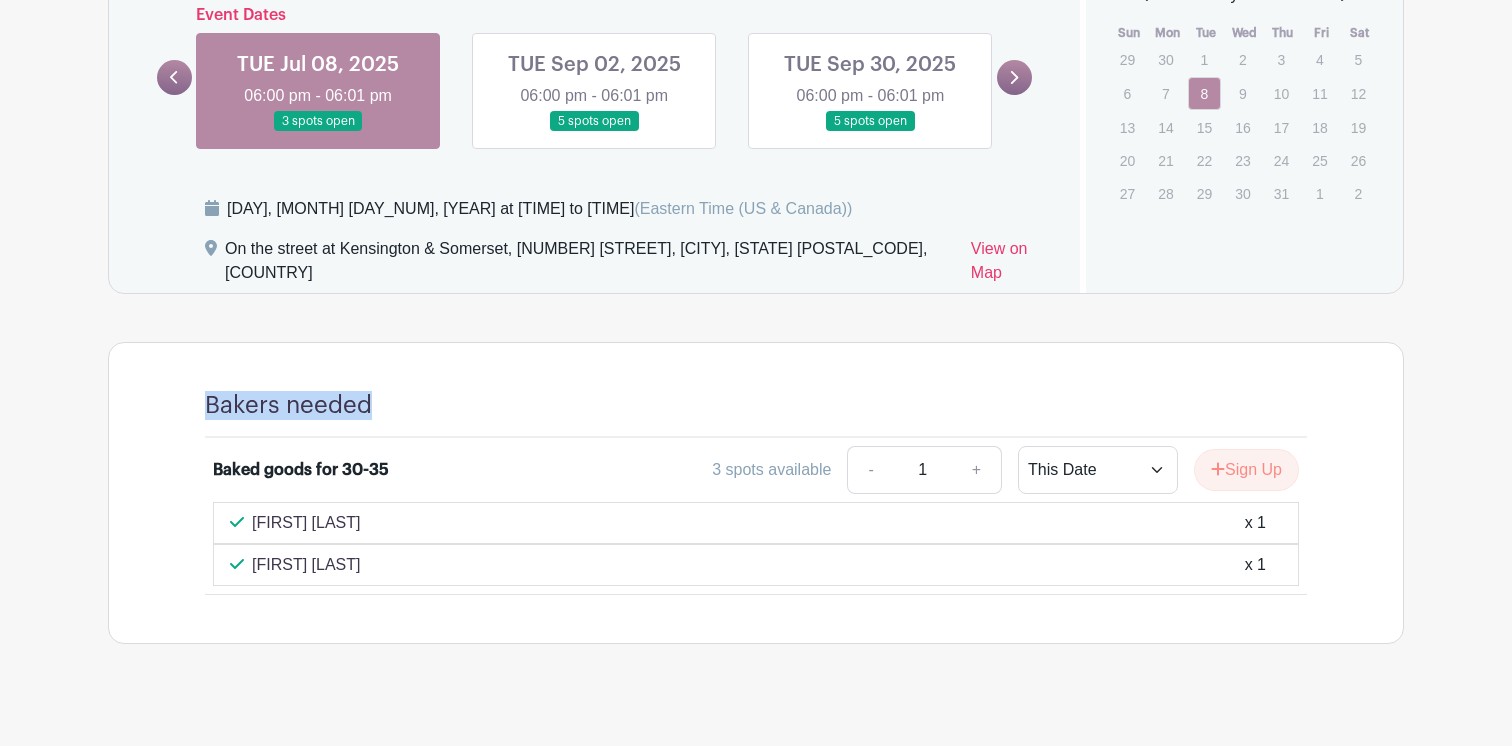 click on "Bakers needed" at bounding box center [288, 405] 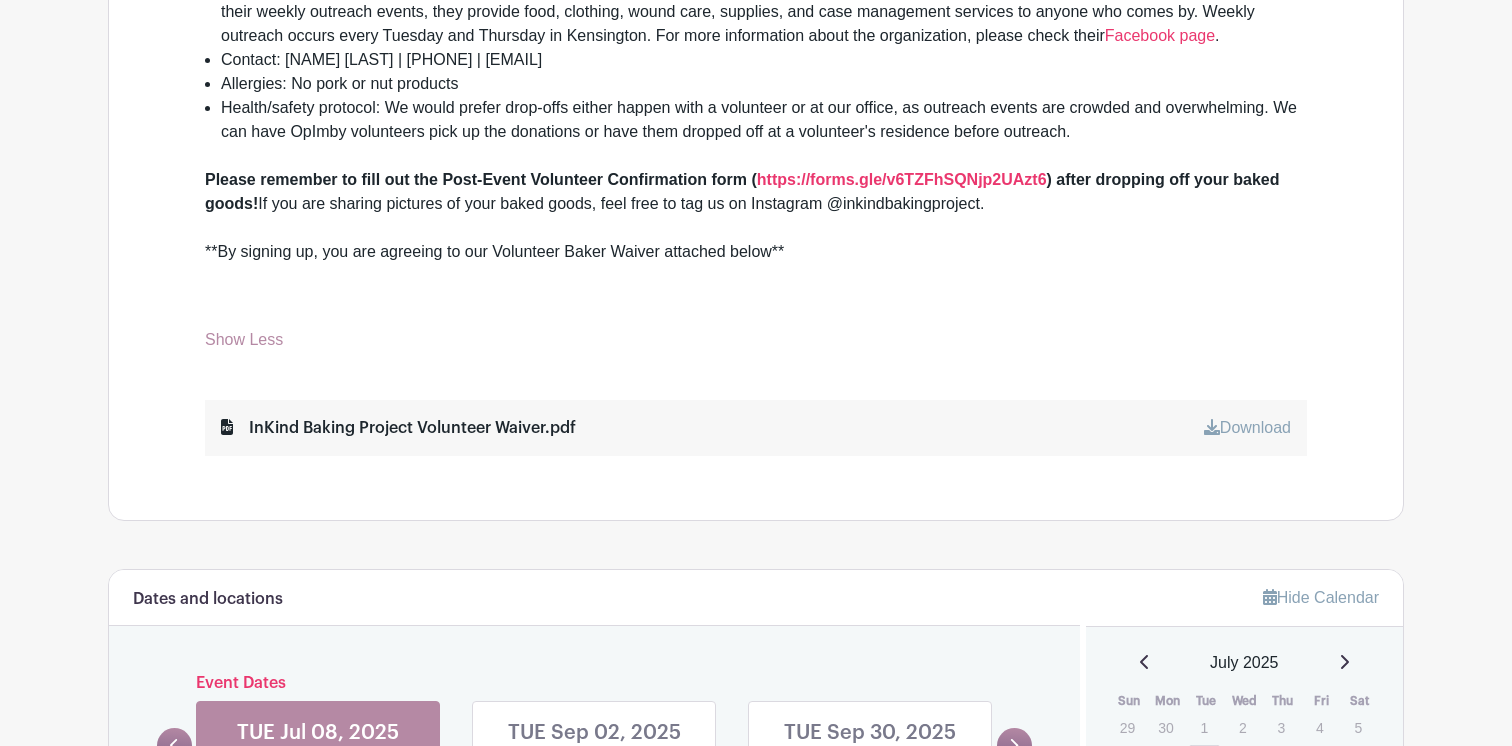 scroll, scrollTop: 537, scrollLeft: 0, axis: vertical 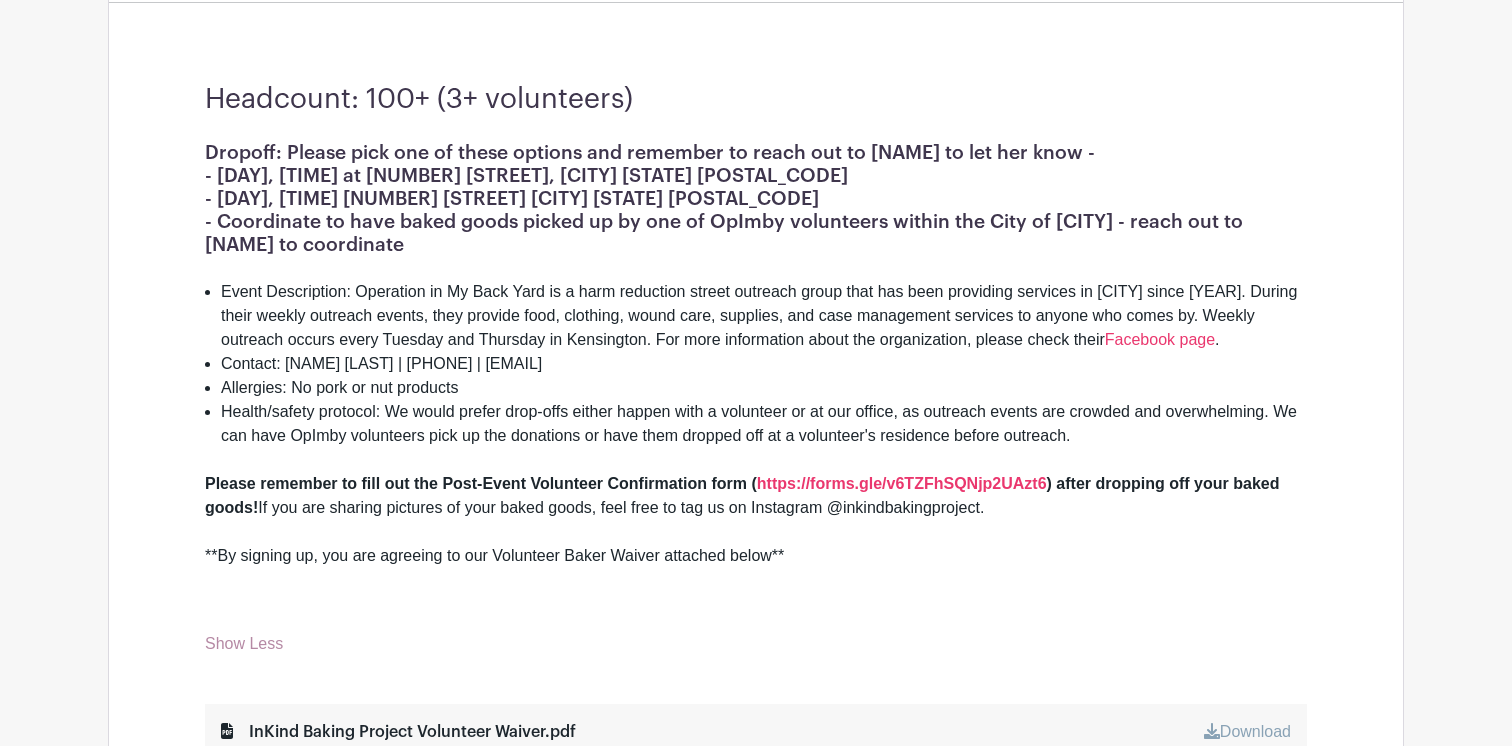 click on "Dropoff: Please pick one of these options and remember to reach out to [NAME] to let her know - - [DAY], [TIME] at [NUMBER] [STREET], [CITY] [STATE] [POSTAL_CODE] - [DAY], [TIME] [NUMBER] [STREET] [CITY] [STATE] [POSTAL_CODE]" at bounding box center (756, 175) 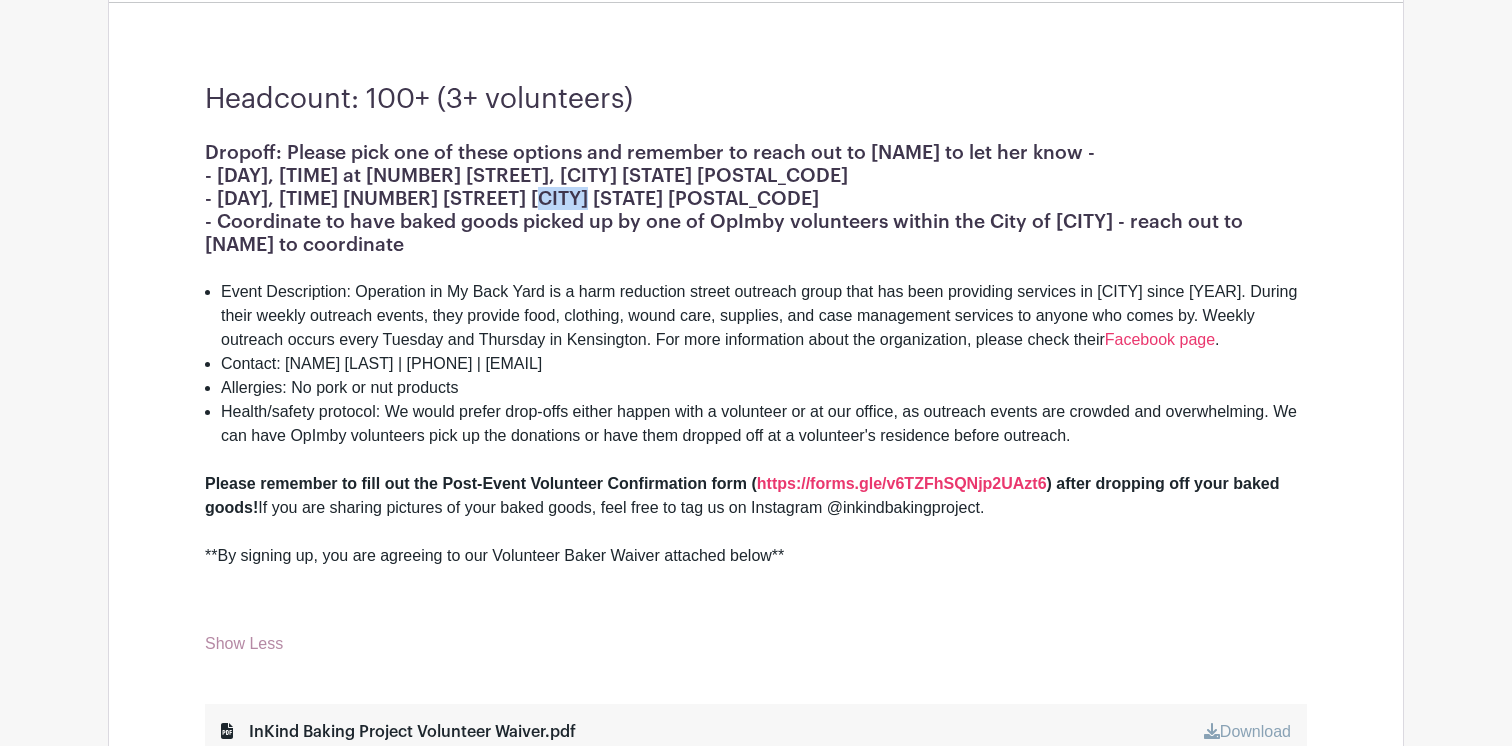 click on "Dropoff: Please pick one of these options and remember to reach out to [NAME] to let her know - - [DAY], [TIME] at [NUMBER] [STREET], [CITY] [STATE] [POSTAL_CODE] - [DAY], [TIME] [NUMBER] [STREET] [CITY] [STATE] [POSTAL_CODE]" at bounding box center (756, 175) 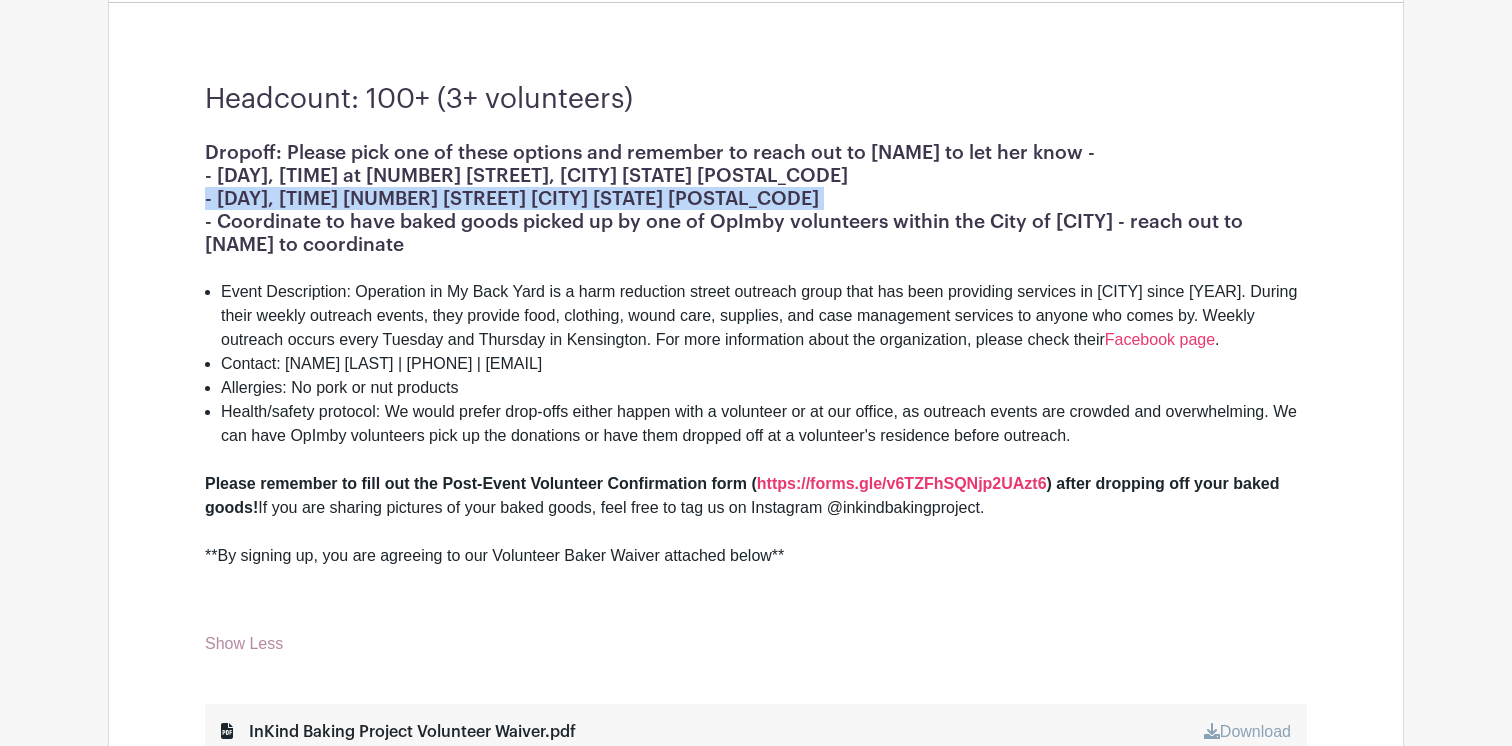 click on "Dropoff: Please pick one of these options and remember to reach out to [NAME] to let her know - - [DAY], [TIME] at [NUMBER] [STREET], [CITY] [STATE] [POSTAL_CODE] - [DAY], [TIME] [NUMBER] [STREET] [CITY] [STATE] [POSTAL_CODE]" at bounding box center [756, 175] 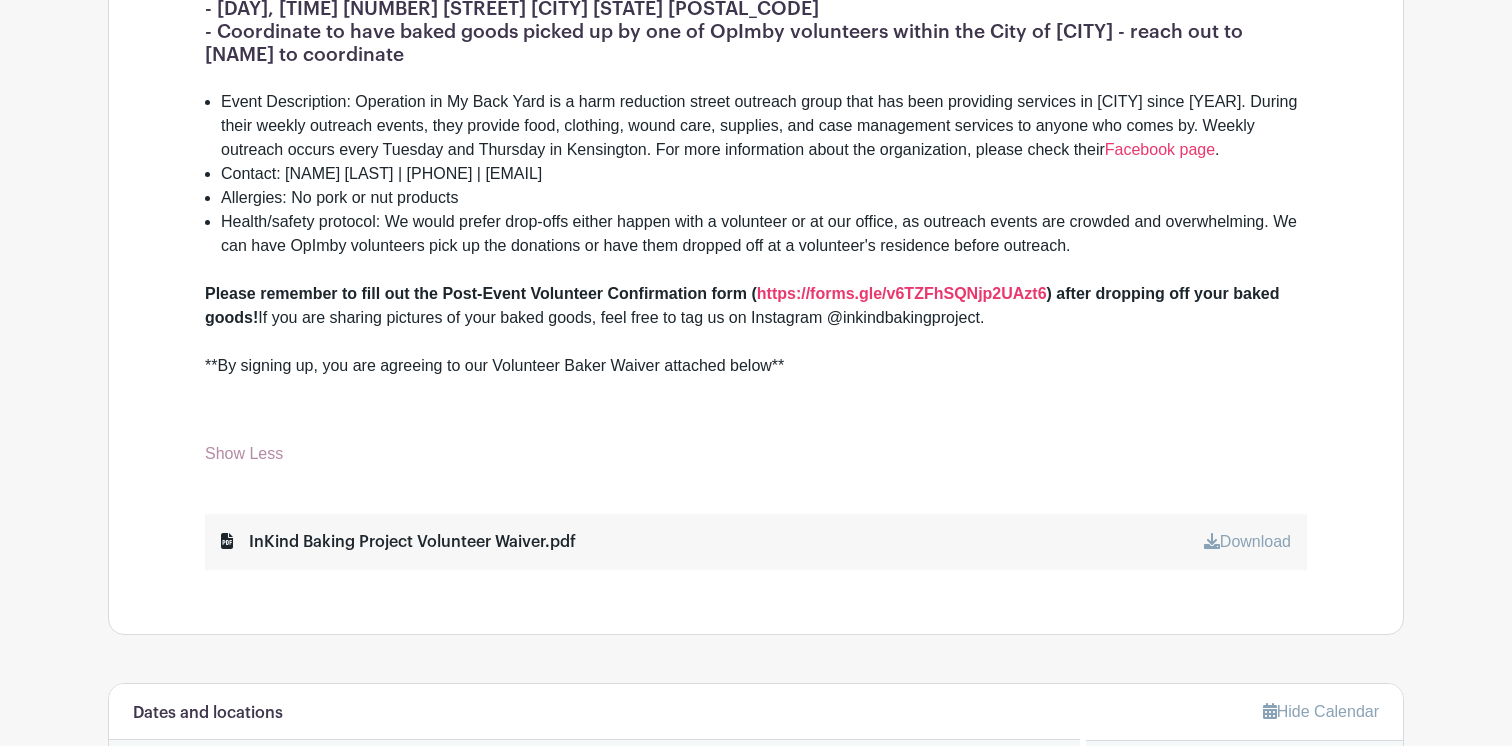 scroll, scrollTop: 729, scrollLeft: 0, axis: vertical 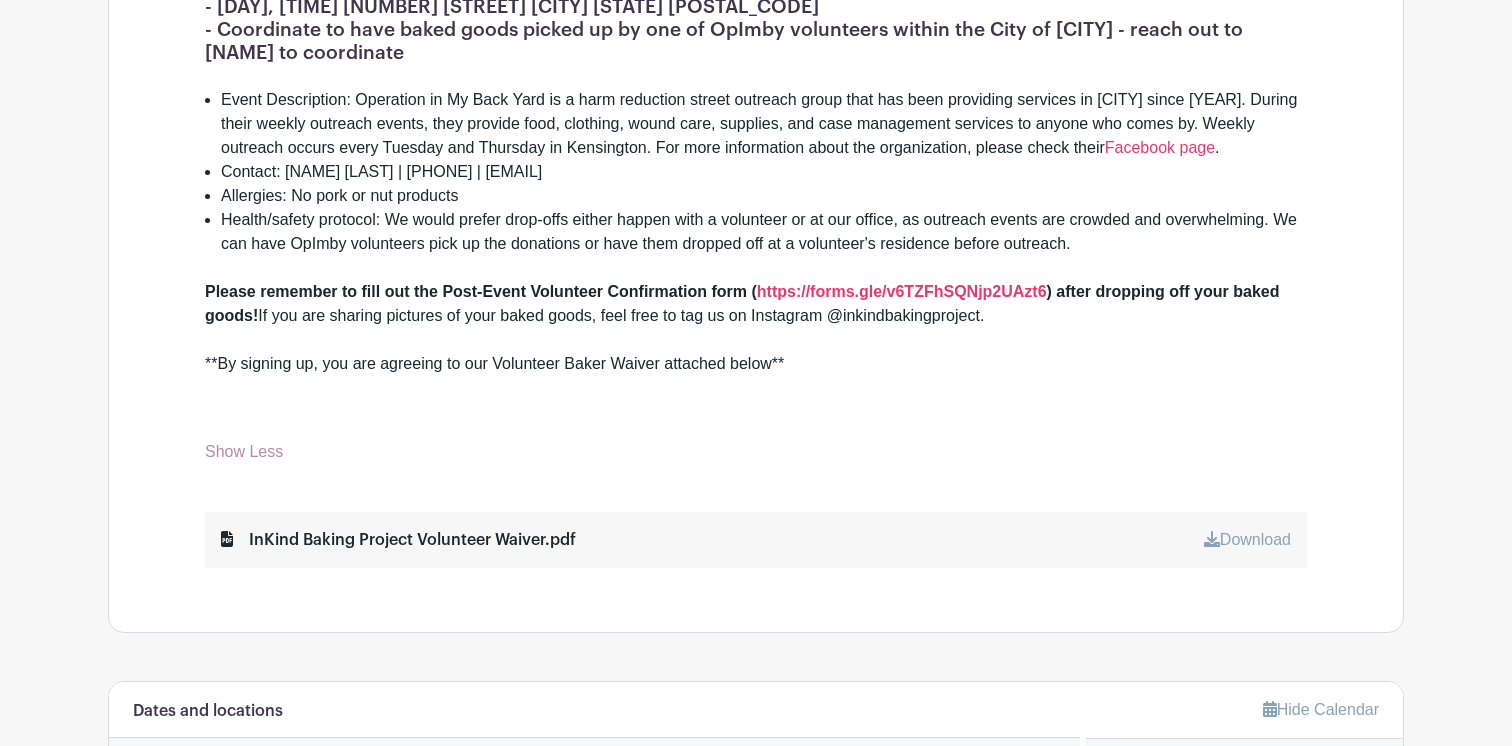 click on "Allergies: No pork or nut products" at bounding box center [764, 196] 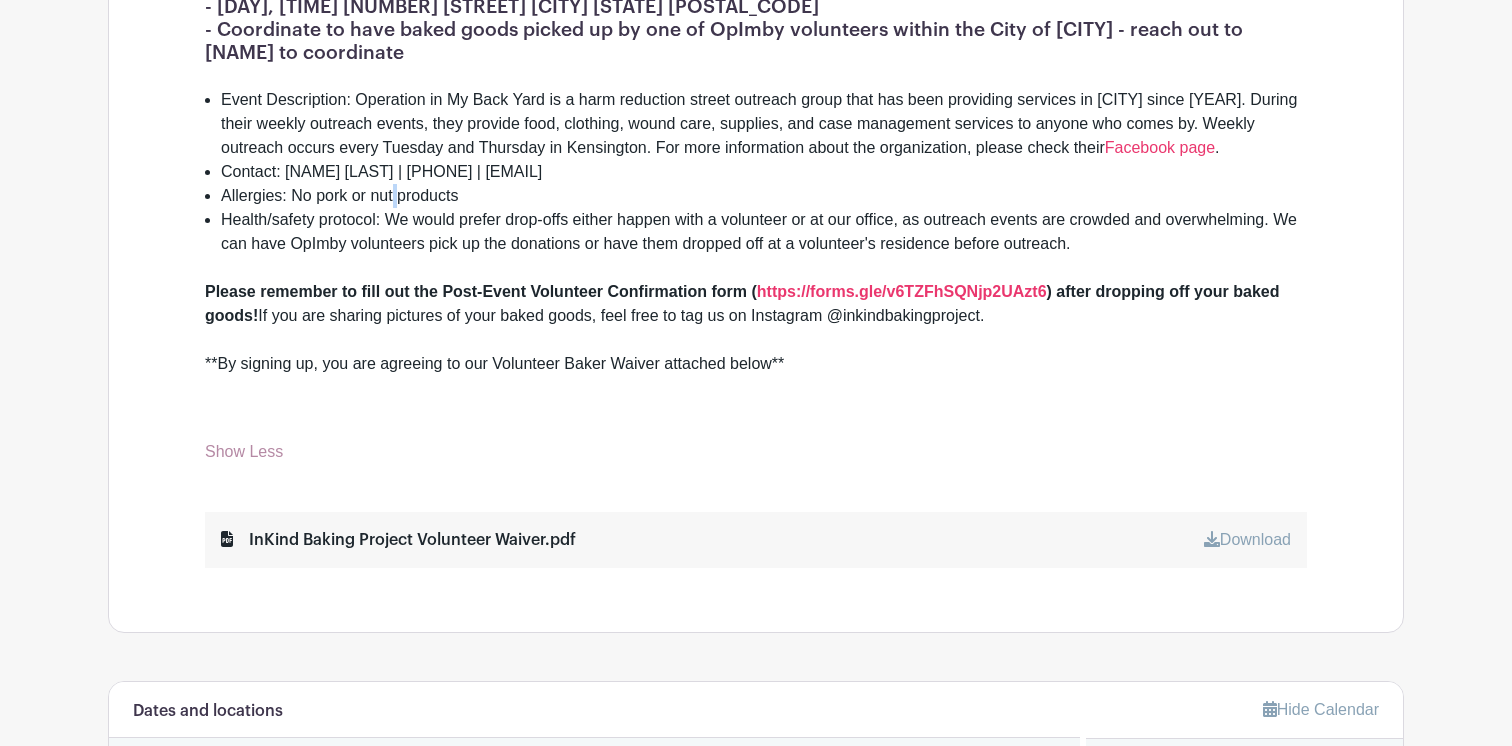 click on "Allergies: No pork or nut products" at bounding box center [764, 196] 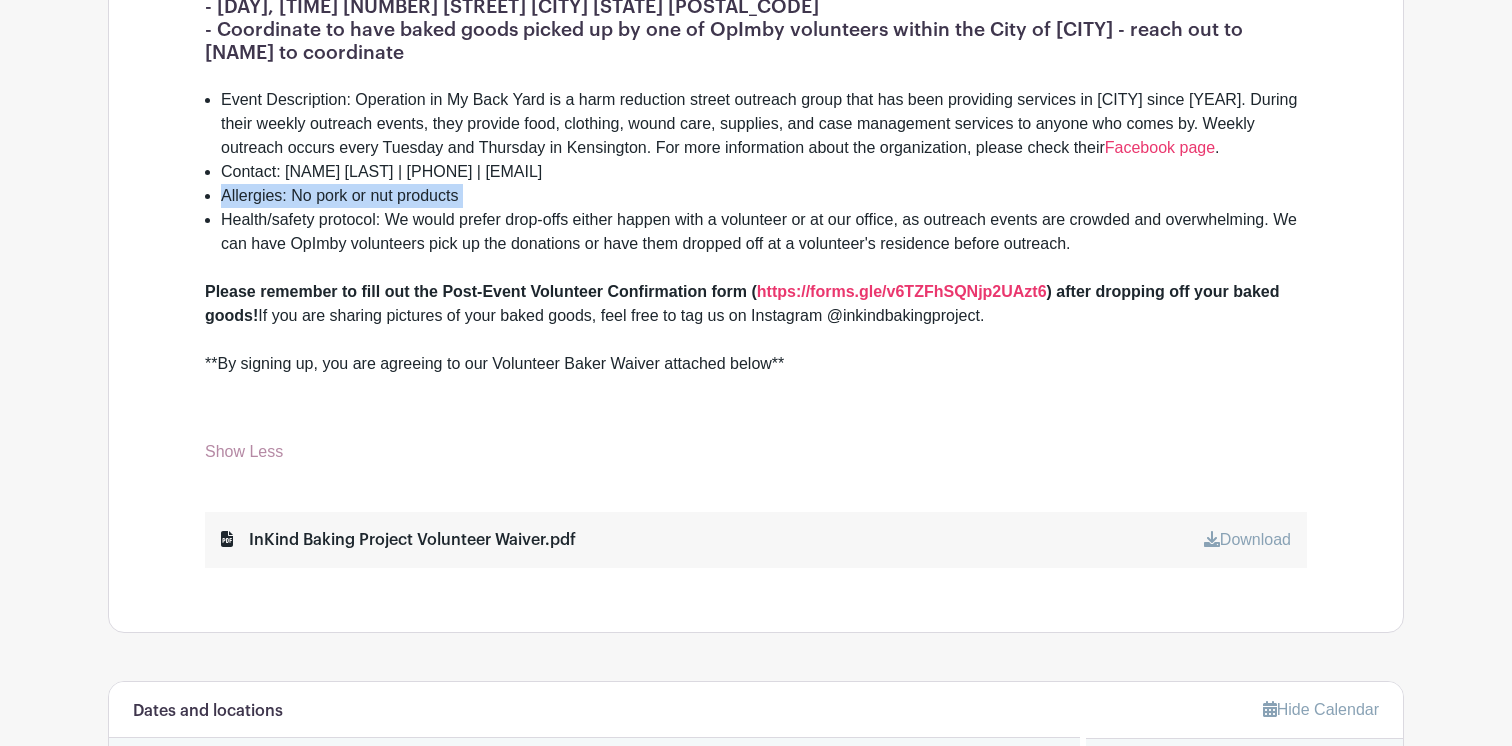 click on "Allergies: No pork or nut products" at bounding box center (764, 196) 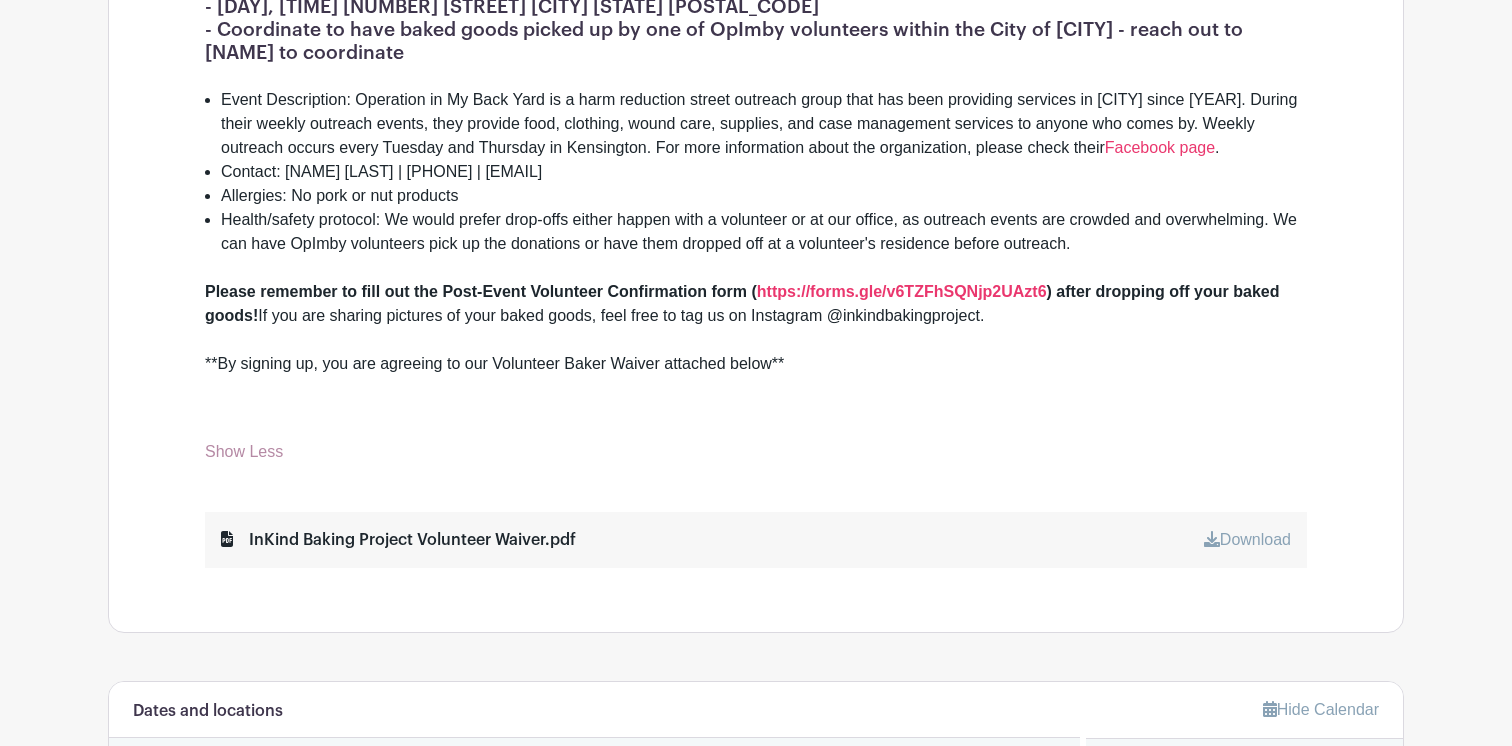 click on "Allergies: No pork or nut products" at bounding box center [764, 196] 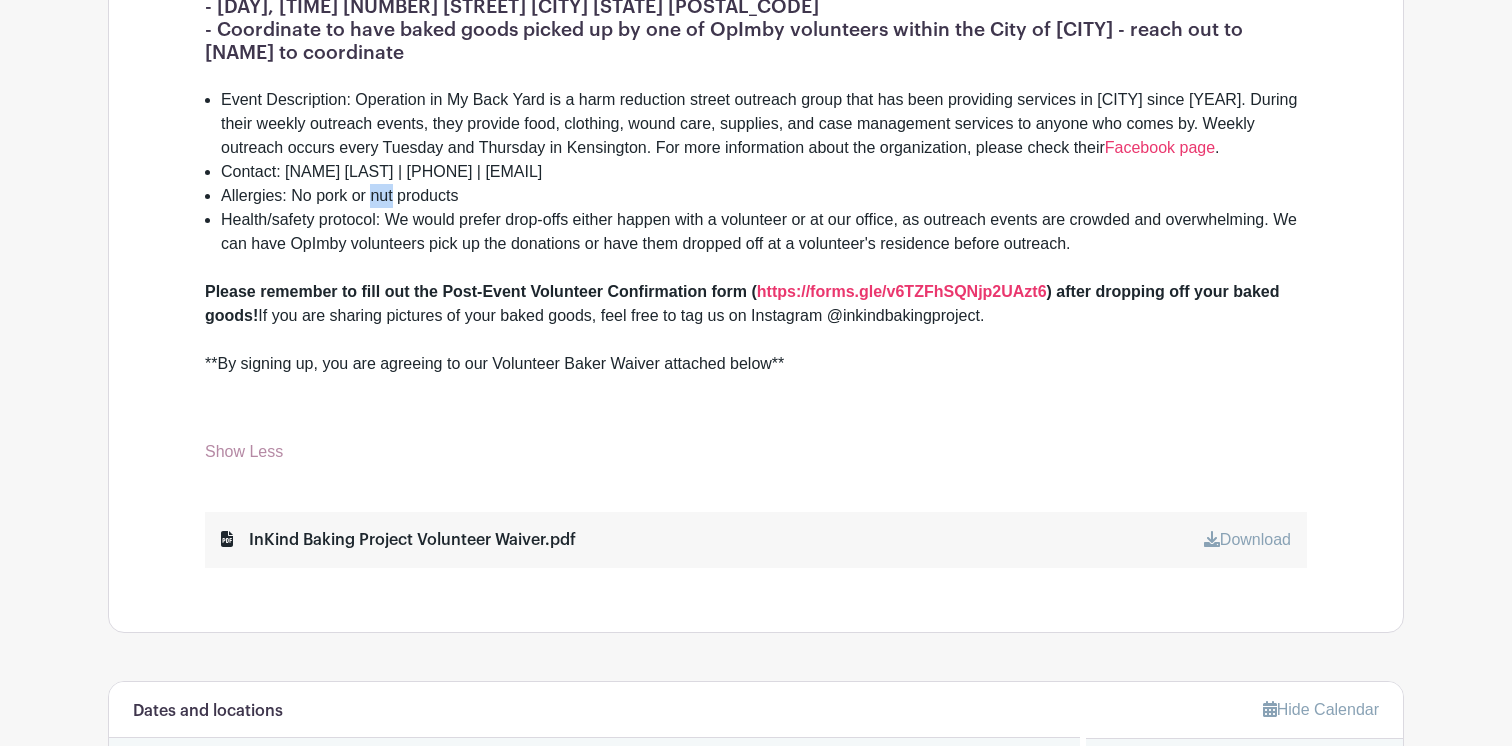 click on "Allergies: No pork or nut products" at bounding box center (764, 196) 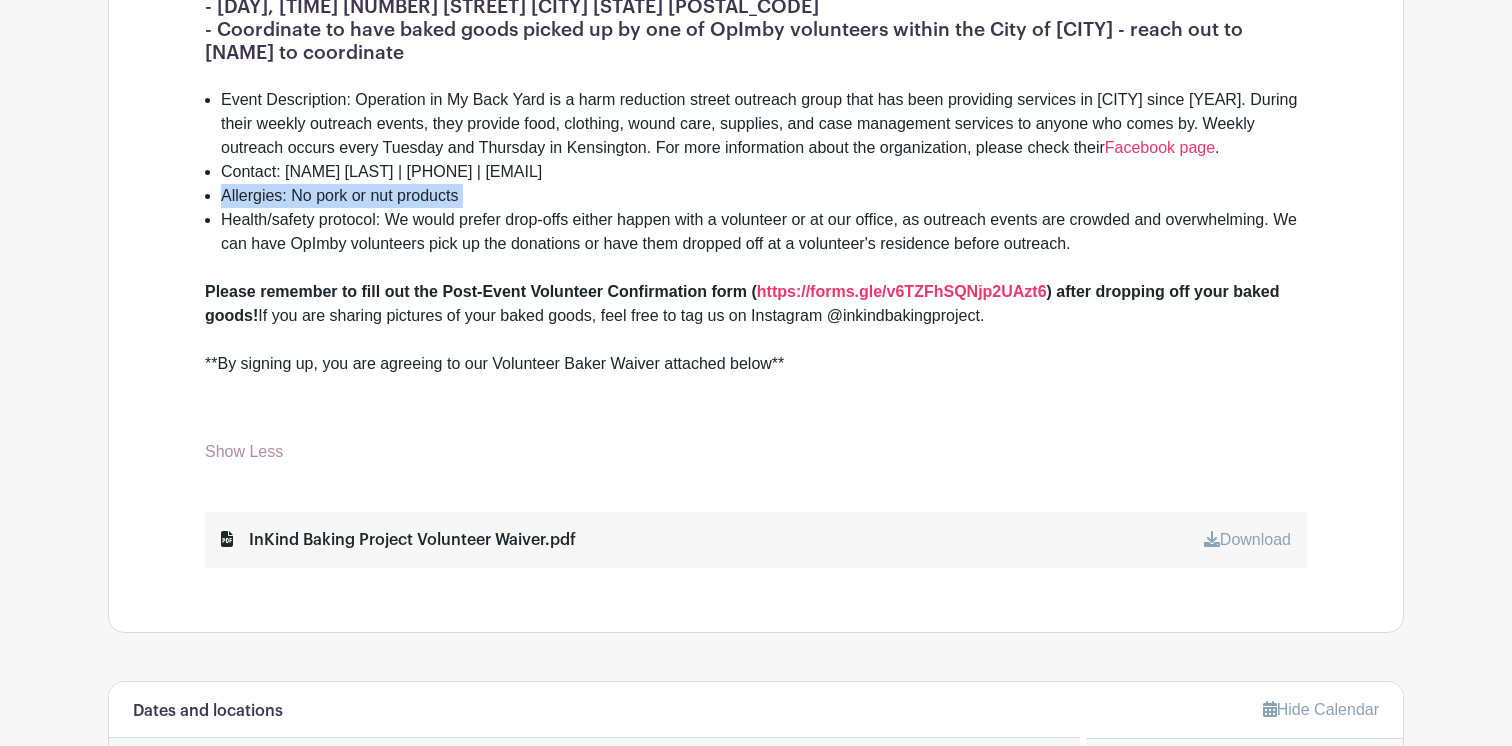 click on "Event Description: Operation in My Back Yard is a harm reduction street outreach group that has been providing services in [CITY] since [YEAR]. During their weekly outreach events, they provide food, clothing, wound care, supplies, and case management services to anyone who comes by. Weekly outreach occurs every Tuesday and Thursday in Kensington. For more information about the organization, please check their  Facebook page ." at bounding box center (764, 124) 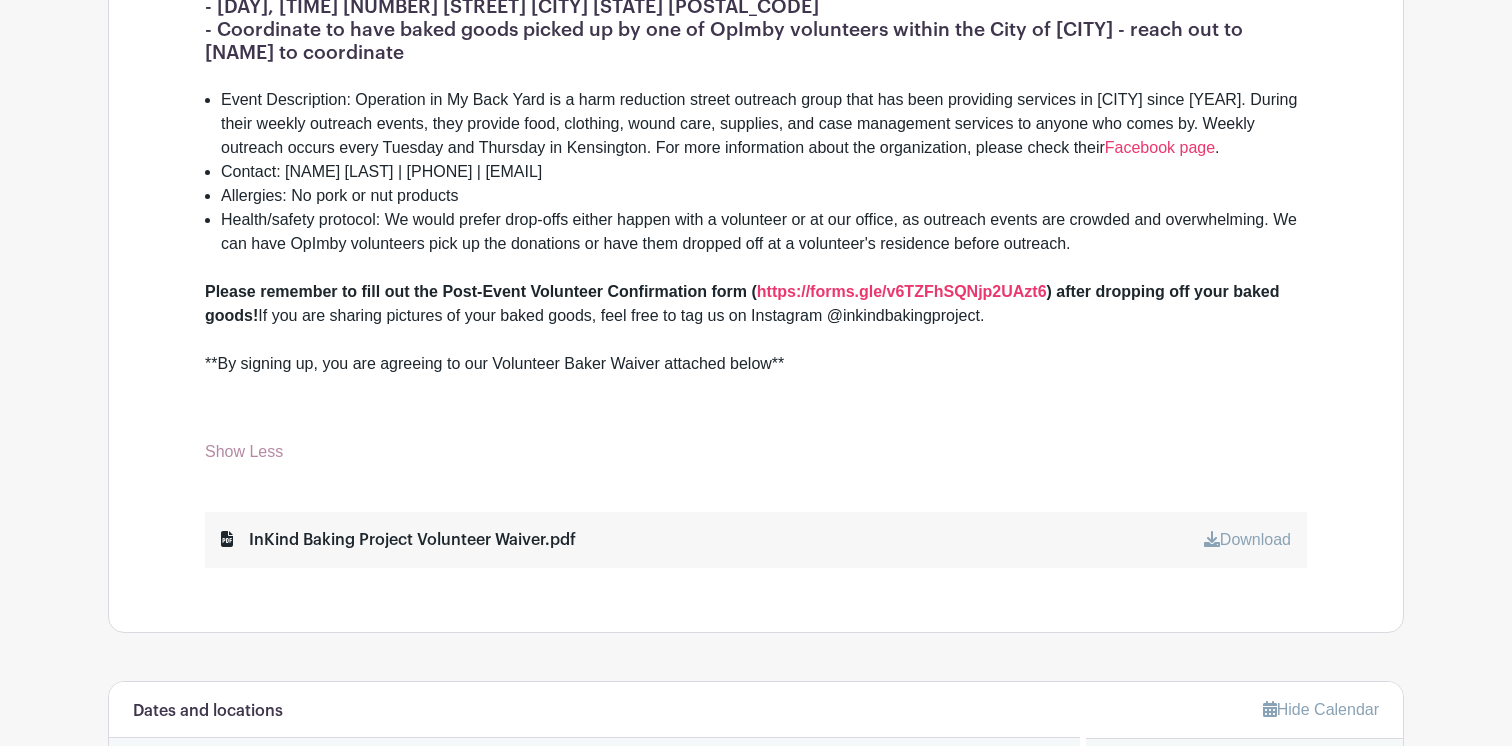 click on "Event Description: Operation in My Back Yard is a harm reduction street outreach group that has been providing services in [CITY] since [YEAR]. During their weekly outreach events, they provide food, clothing, wound care, supplies, and case management services to anyone who comes by. Weekly outreach occurs every Tuesday and Thursday in Kensington. For more information about the organization, please check their  Facebook page ." at bounding box center (764, 124) 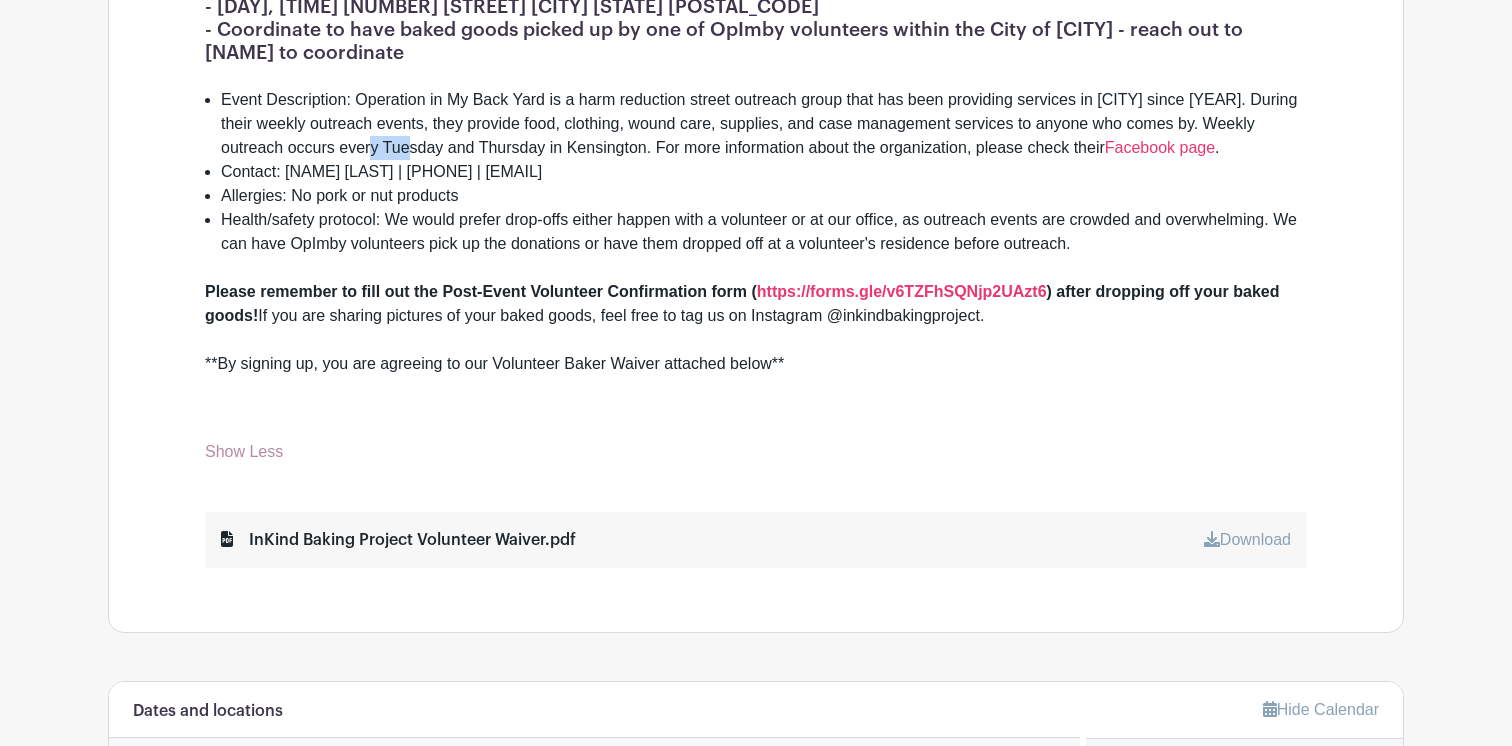 click on "Event Description: Operation in My Back Yard is a harm reduction street outreach group that has been providing services in [CITY] since [YEAR]. During their weekly outreach events, they provide food, clothing, wound care, supplies, and case management services to anyone who comes by. Weekly outreach occurs every Tuesday and Thursday in Kensington. For more information about the organization, please check their  Facebook page ." at bounding box center [764, 124] 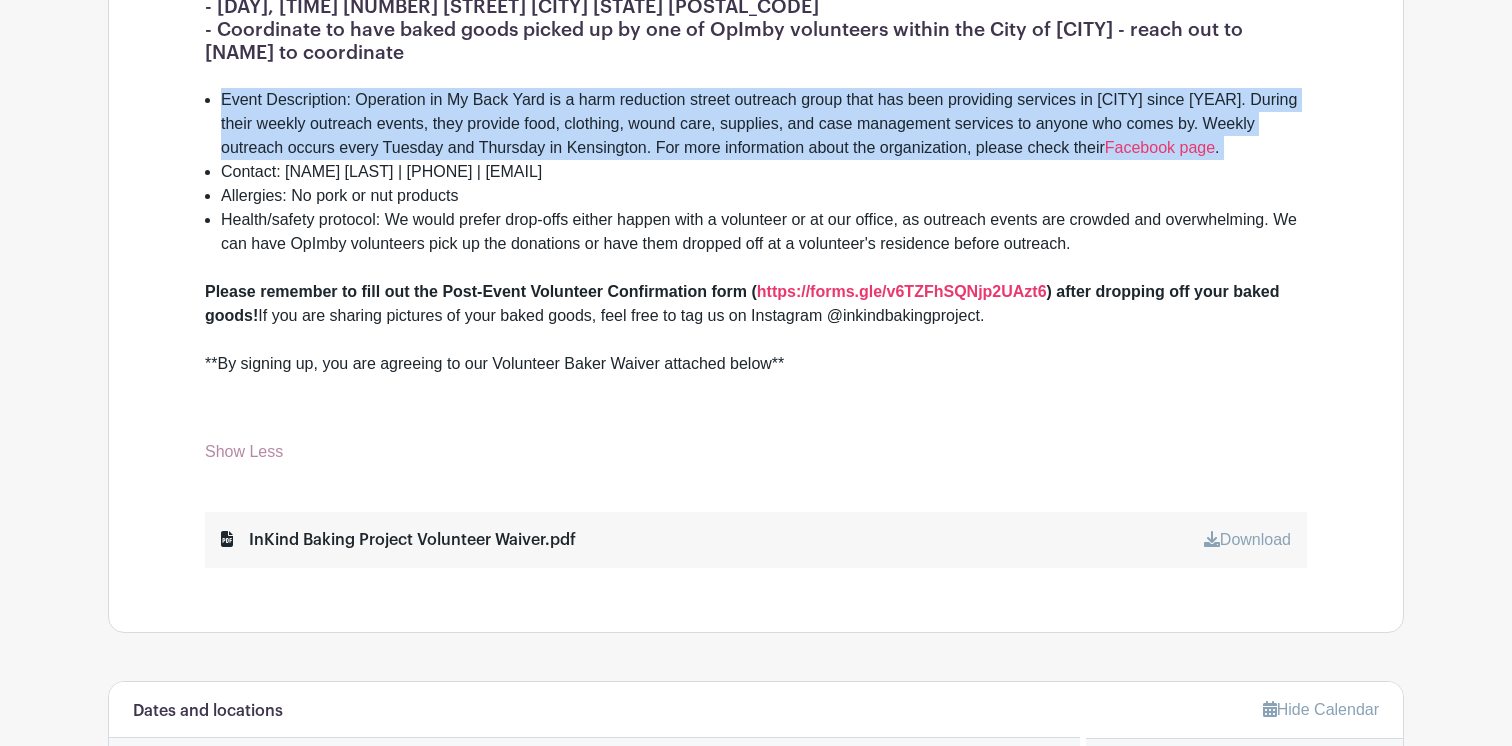 click on "Health/safety protocol: We would prefer drop-offs either happen with a volunteer or at our office, as outreach events are crowded and overwhelming. We can have OpImby volunteers pick up the donations or have them dropped off at a volunteer's residence before outreach." at bounding box center (764, 232) 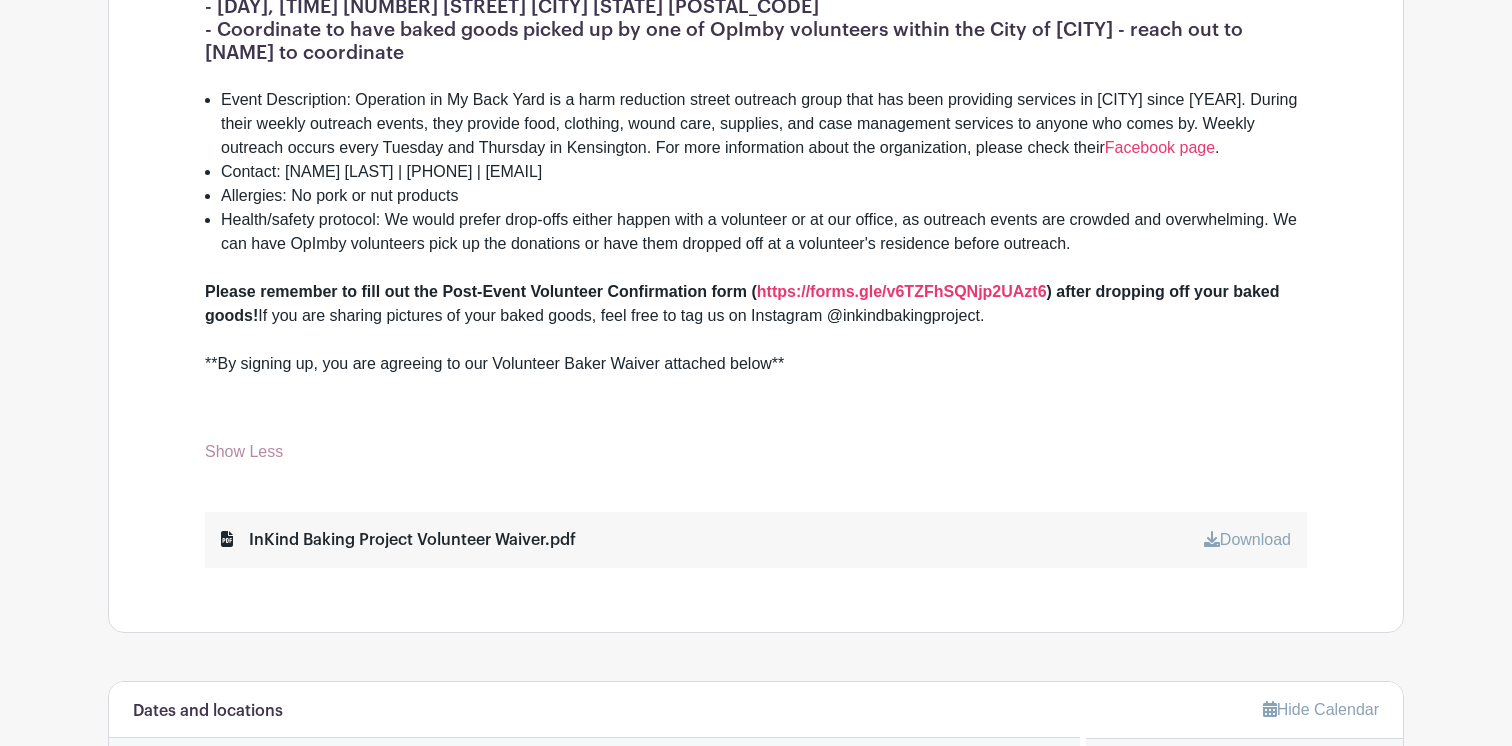click on "Health/safety protocol: We would prefer drop-offs either happen with a volunteer or at our office, as outreach events are crowded and overwhelming. We can have OpImby volunteers pick up the donations or have them dropped off at a volunteer's residence before outreach." at bounding box center [764, 232] 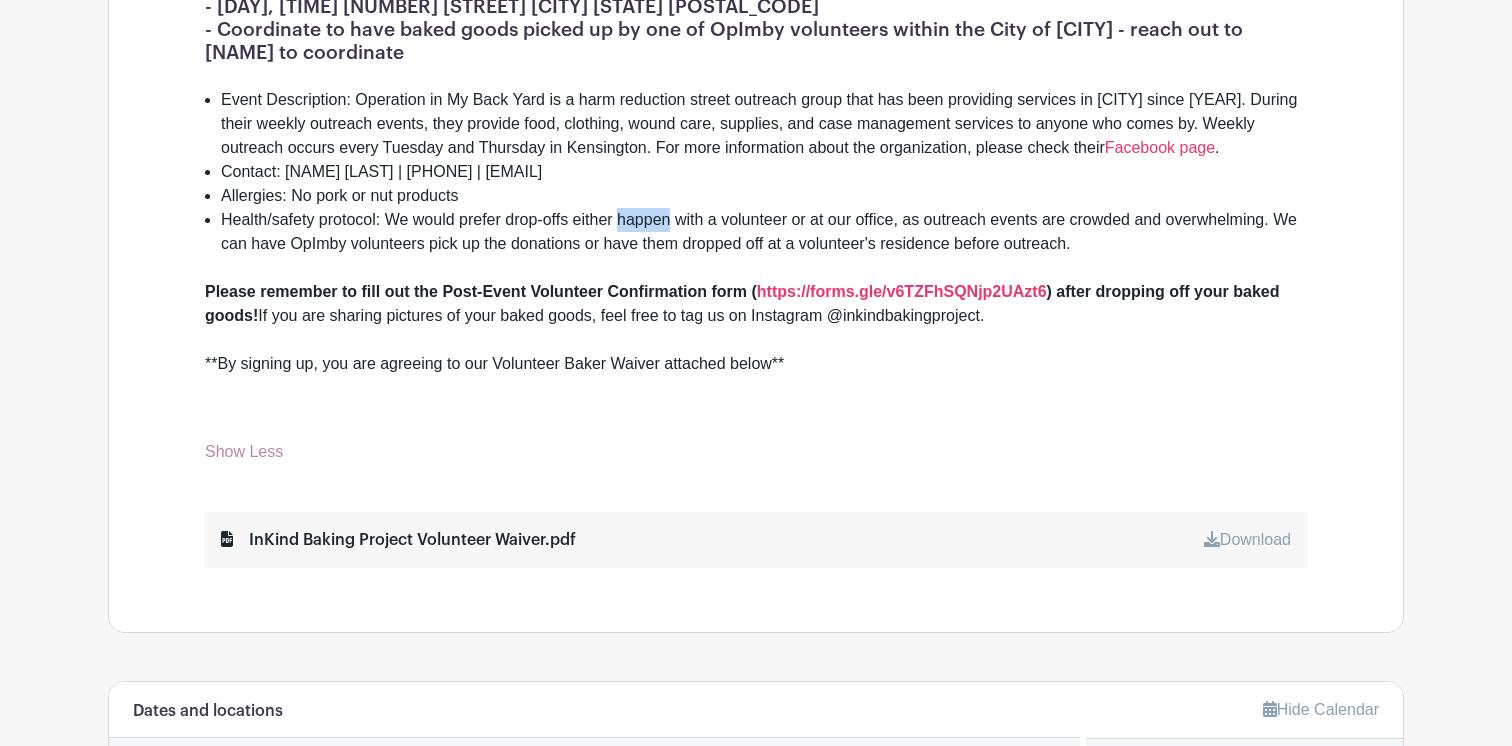 click on "Health/safety protocol: We would prefer drop-offs either happen with a volunteer or at our office, as outreach events are crowded and overwhelming. We can have OpImby volunteers pick up the donations or have them dropped off at a volunteer's residence before outreach." at bounding box center [764, 232] 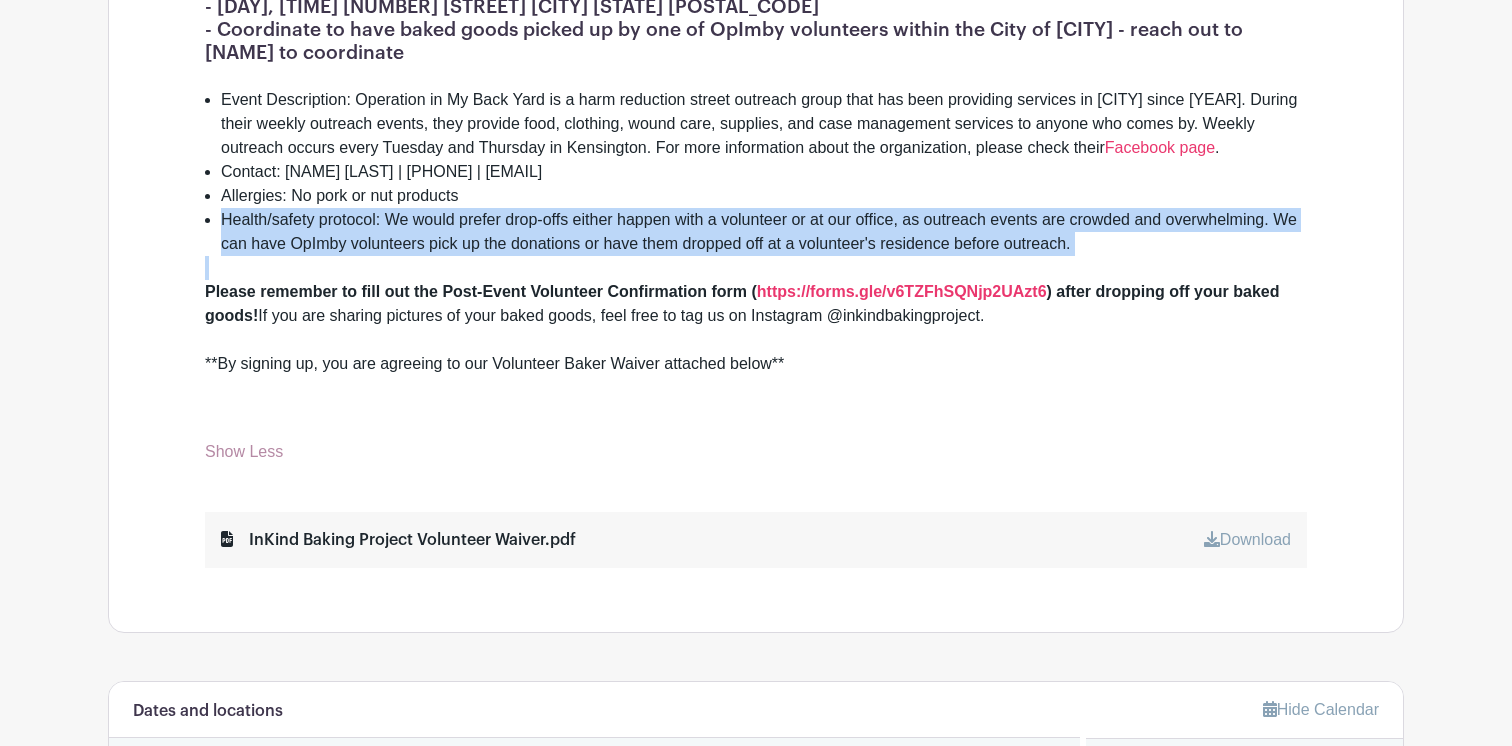 click on "Event Description: Operation in My Back Yard is a harm reduction street outreach group that has been providing services in [CITY] since [YEAR]. During their weekly outreach events, they provide food, clothing, wound care, supplies, and case management services to anyone who comes by. Weekly outreach occurs every Tuesday and Thursday in Kensington. For more information about the organization, please check their  Facebook page ." at bounding box center (764, 124) 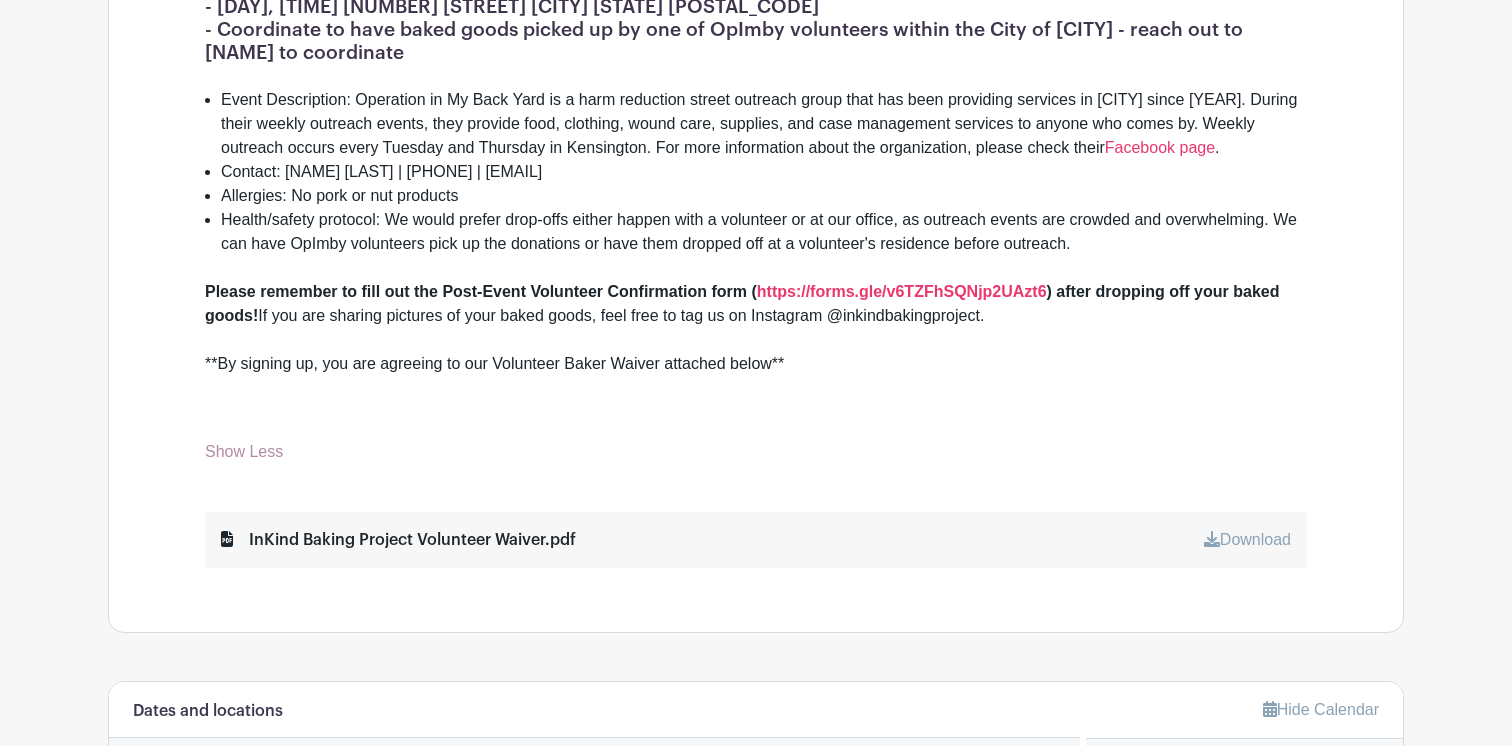 click on "Please remember to fill out the Post-Event Volunteer Confirmation form ( https://forms.gle/v6TZFhSQNjp2UAzt6 ) after dropping off your baked goods!  If you are sharing pictures of your baked goods, feel free to tag us on Instagram @inkindbakingproject." at bounding box center (756, 304) 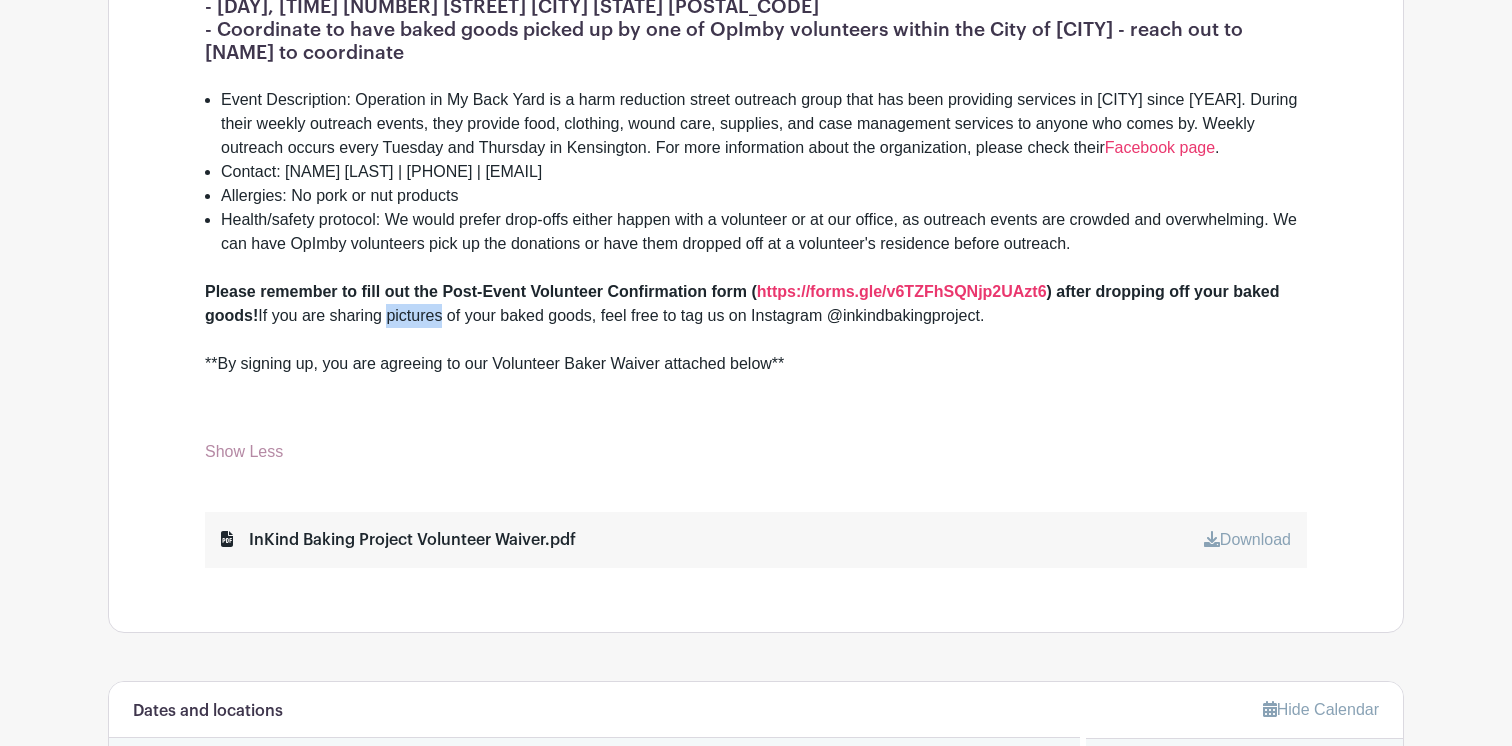 click on "Please remember to fill out the Post-Event Volunteer Confirmation form ( https://forms.gle/v6TZFhSQNjp2UAzt6 ) after dropping off your baked goods!  If you are sharing pictures of your baked goods, feel free to tag us on Instagram @inkindbakingproject." at bounding box center (756, 304) 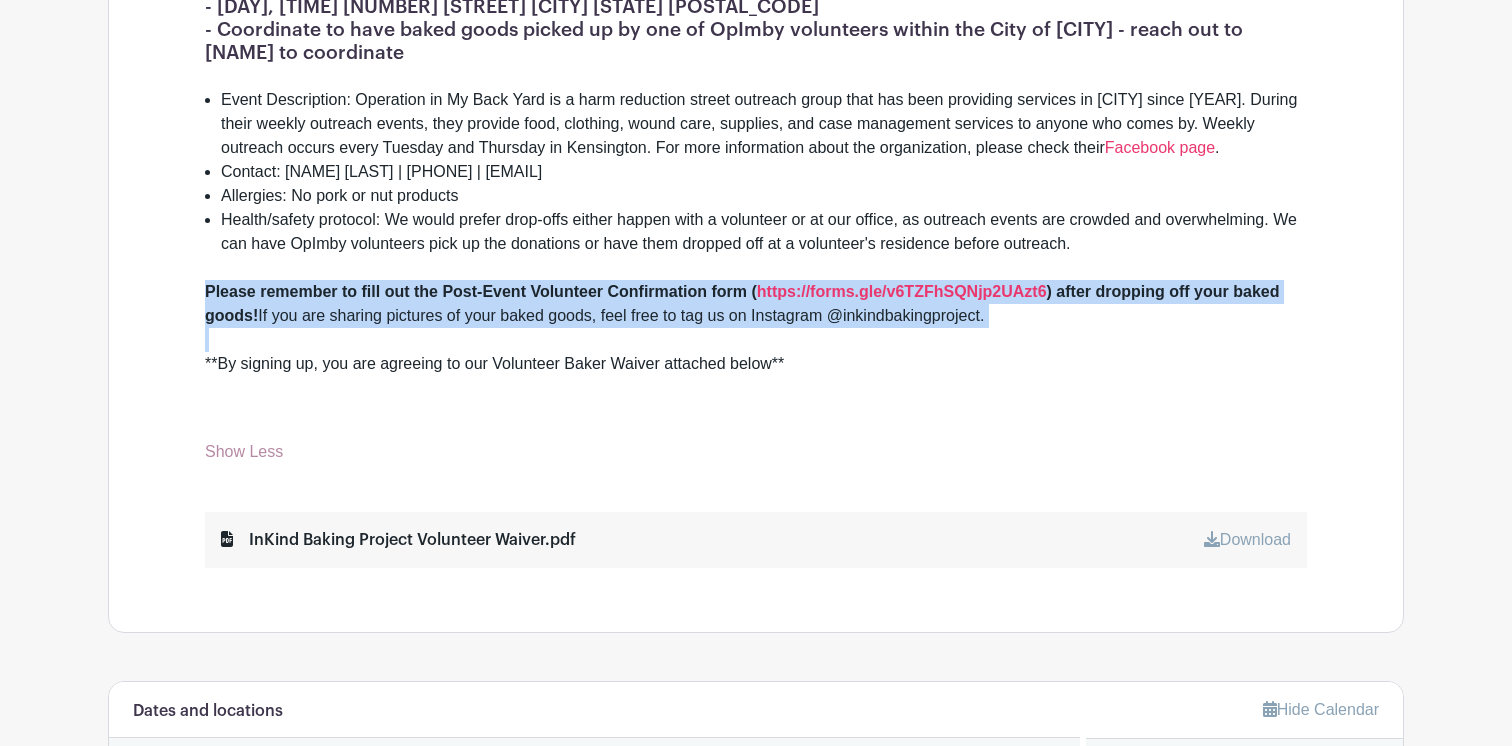 click on "Contact: [NAME] [LAST] | [PHONE] | [EMAIL]" at bounding box center [764, 172] 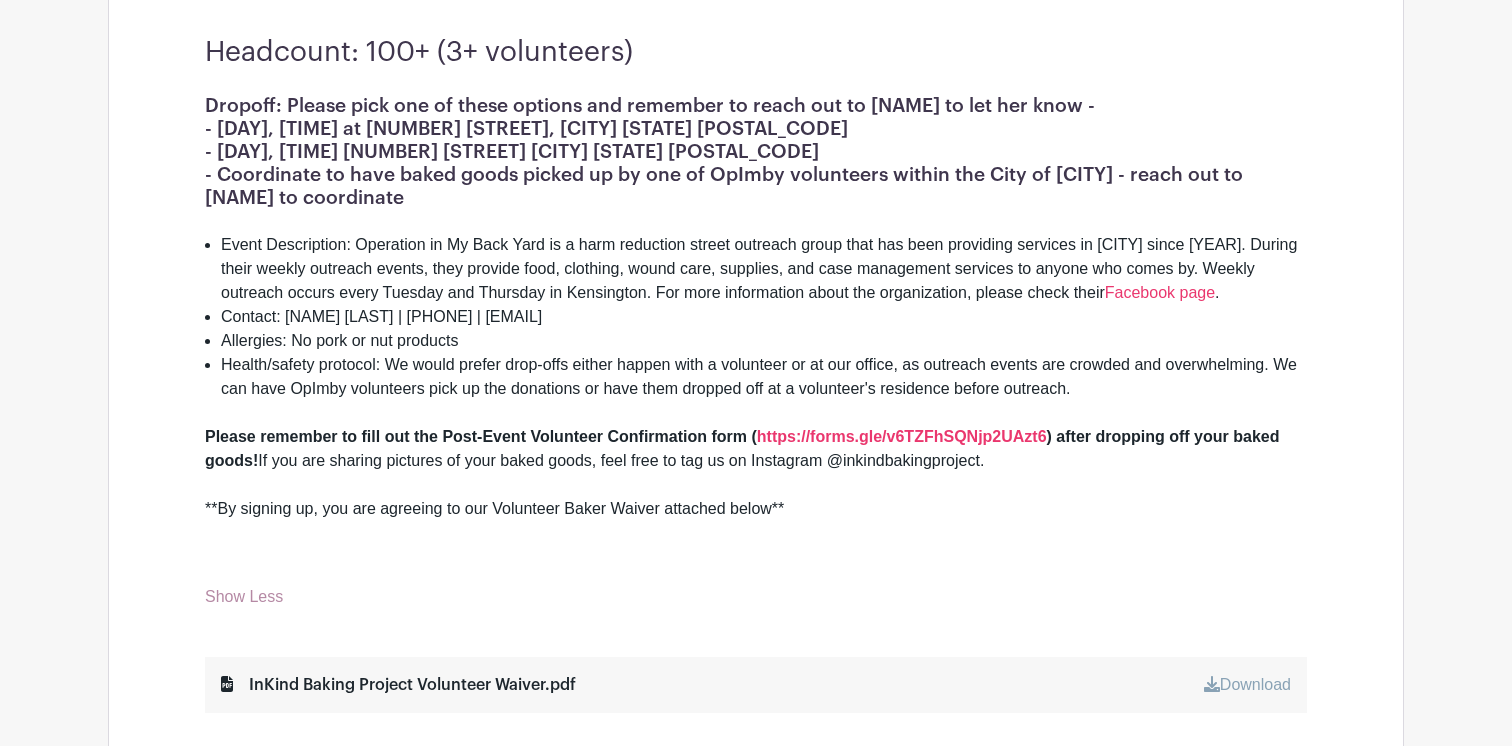 scroll, scrollTop: 476, scrollLeft: 0, axis: vertical 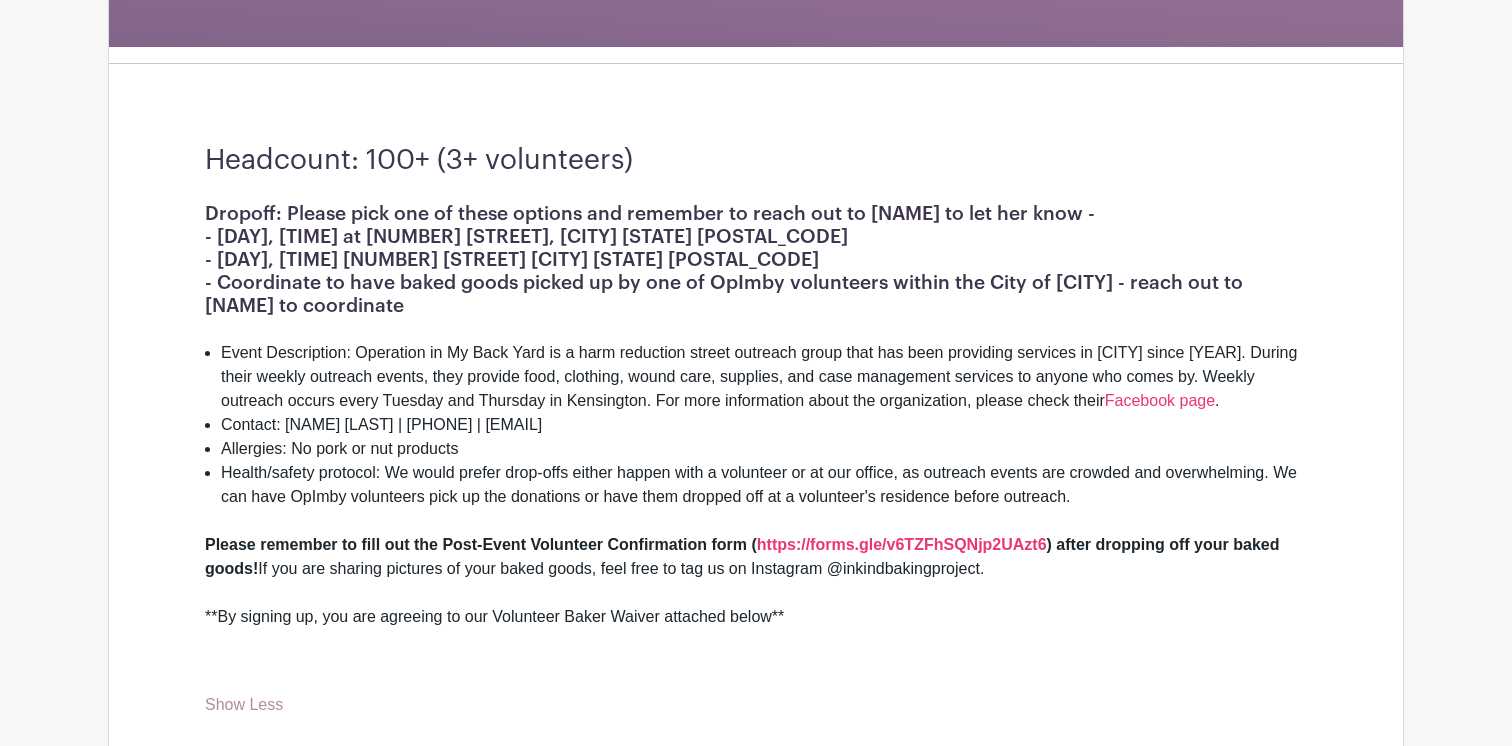 click on "Dropoff: Please pick one of these options and remember to reach out to [NAME] to let her know - - [DAY], [TIME] at [NUMBER] [STREET], [CITY] [STATE] [POSTAL_CODE] - [DAY], [TIME] [NUMBER] [STREET] [CITY] [STATE] [POSTAL_CODE]" at bounding box center (756, 236) 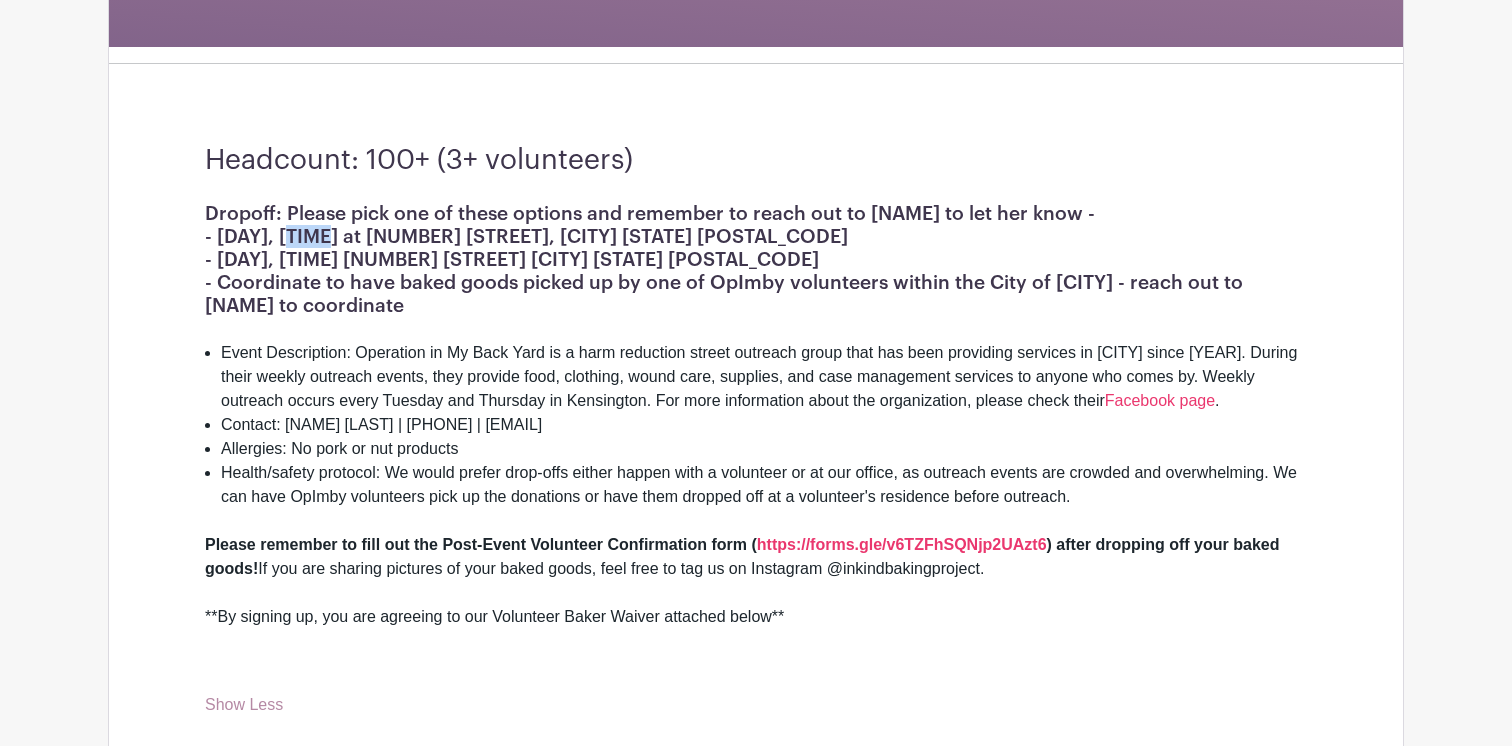 click on "Dropoff: Please pick one of these options and remember to reach out to [NAME] to let her know - - [DAY], [TIME] at [NUMBER] [STREET], [CITY] [STATE] [POSTAL_CODE] - [DAY], [TIME] [NUMBER] [STREET] [CITY] [STATE] [POSTAL_CODE]" at bounding box center (756, 236) 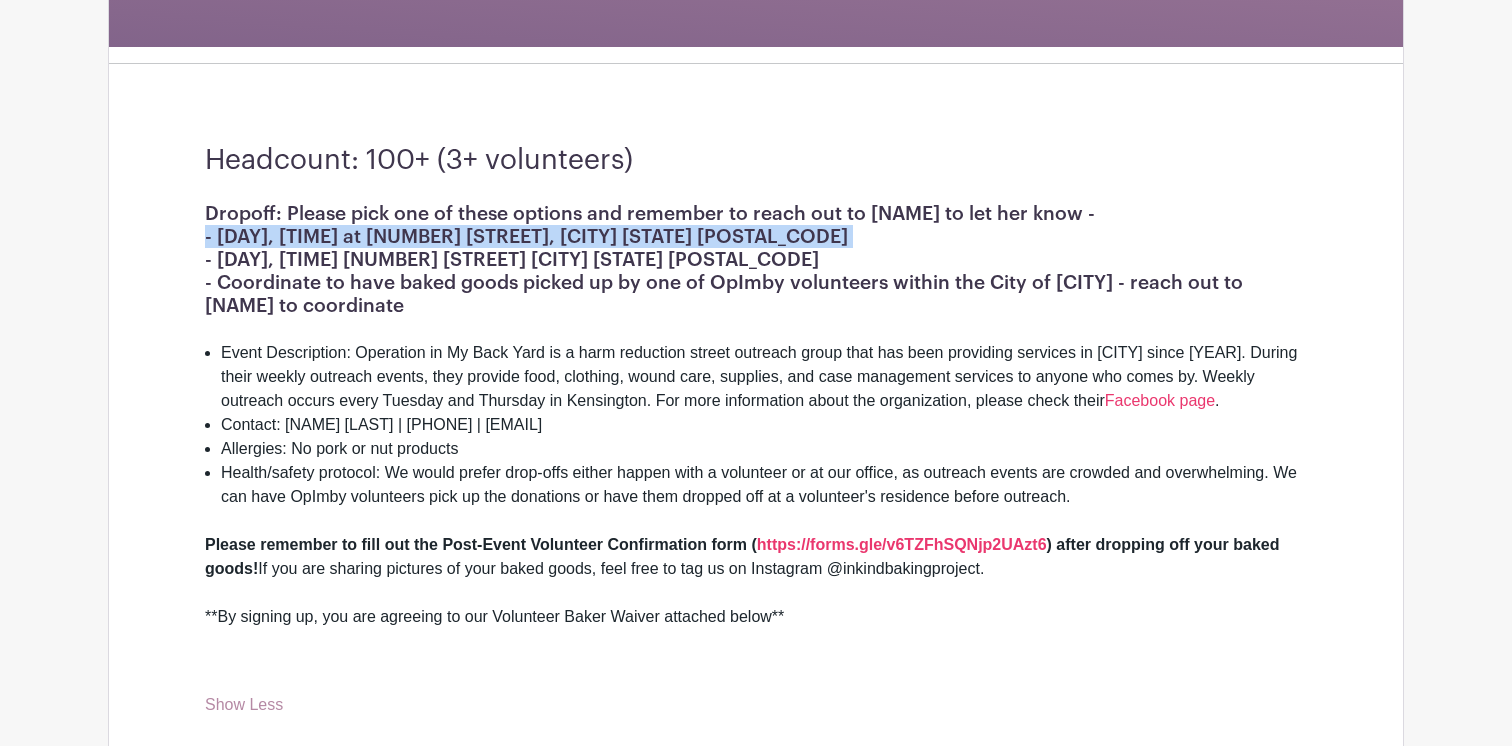 click on "Dropoff: Please pick one of these options and remember to reach out to [NAME] to let her know - - [DAY], [TIME] at [NUMBER] [STREET], [CITY] [STATE] [POSTAL_CODE] - [DAY], [TIME] [NUMBER] [STREET] [CITY] [STATE] [POSTAL_CODE]" at bounding box center [756, 236] 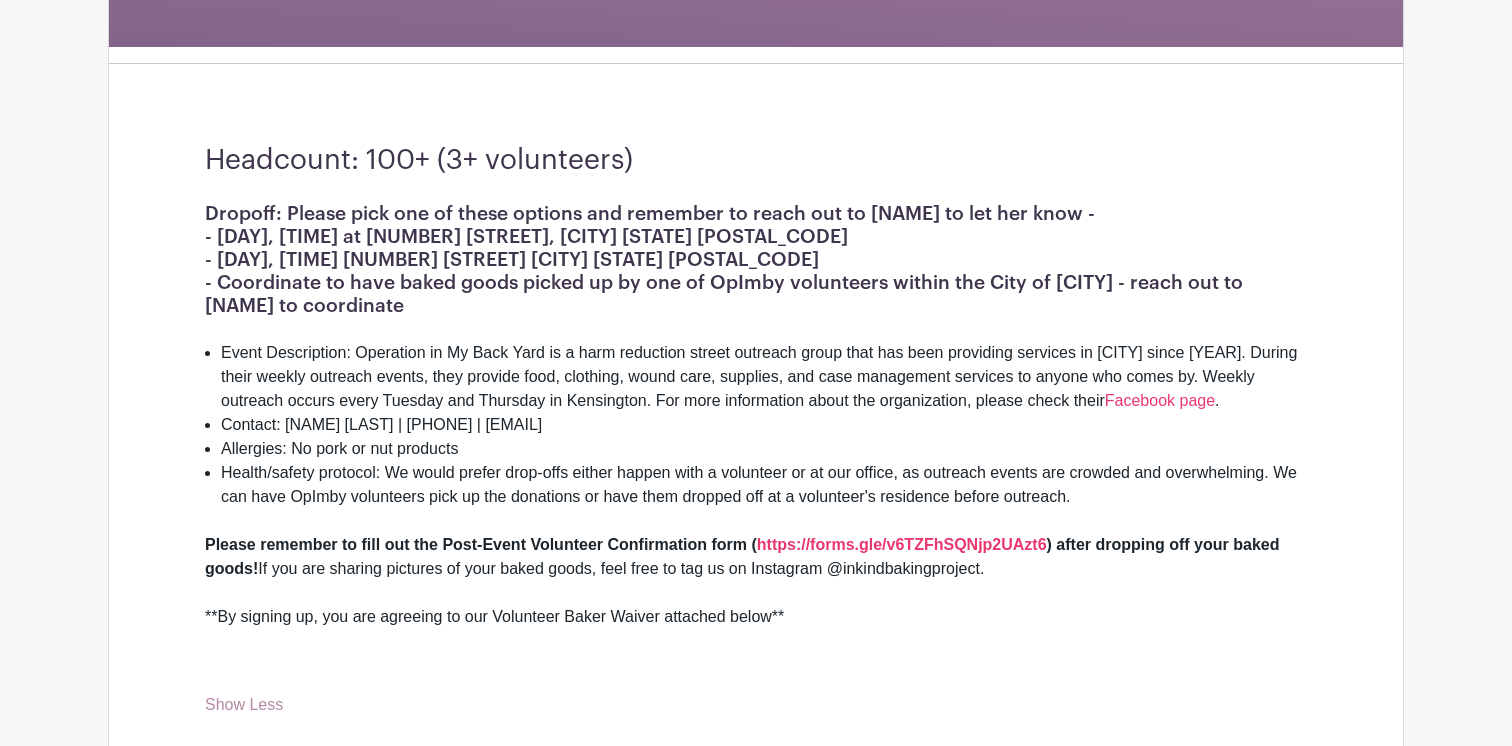 click on "Dropoff: Please pick one of these options and remember to reach out to [NAME] to let her know - - [DAY], [TIME] at [NUMBER] [STREET], [CITY] [STATE] [POSTAL_CODE] - [DAY], [TIME] [NUMBER] [STREET] [CITY] [STATE] [POSTAL_CODE]" at bounding box center [756, 236] 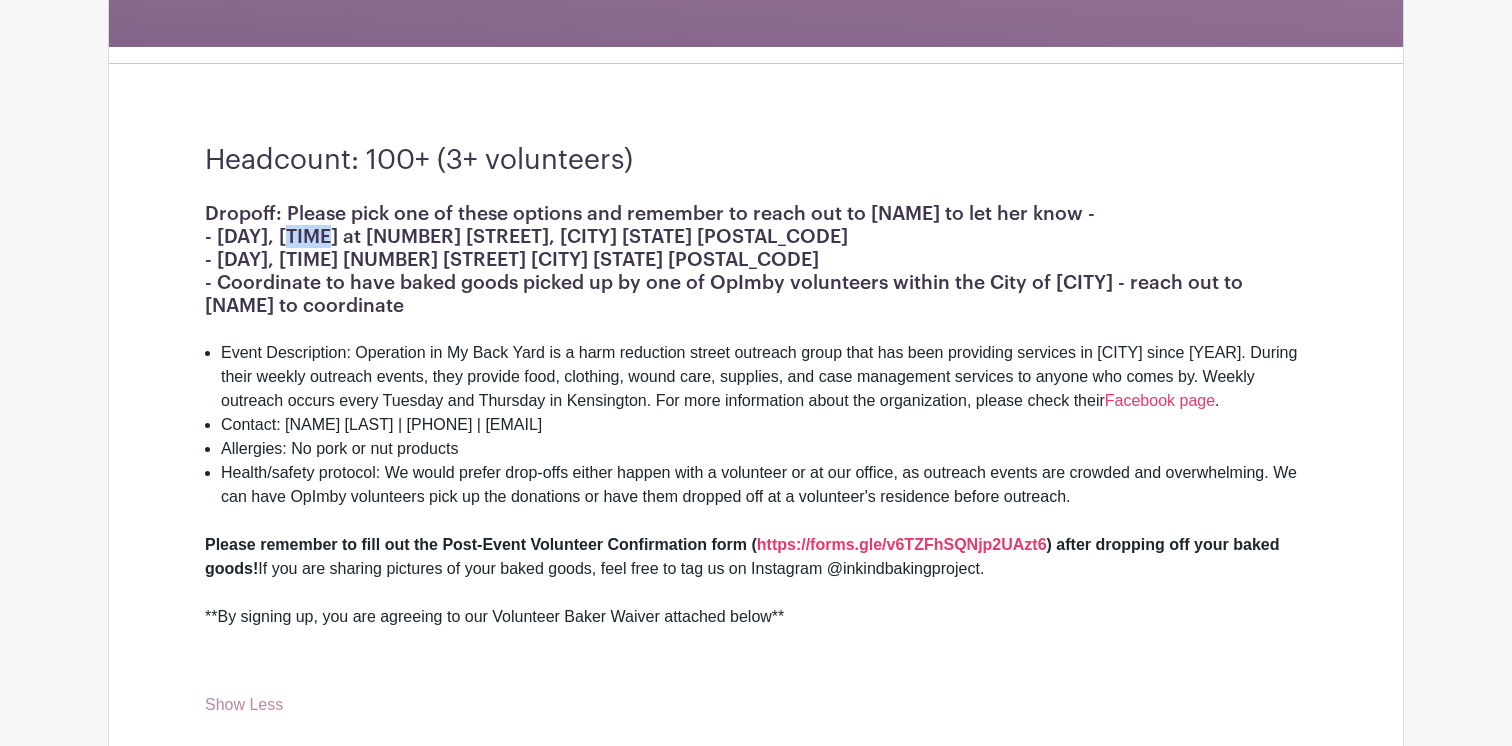 click on "Dropoff: Please pick one of these options and remember to reach out to [NAME] to let her know - - [DAY], [TIME] at [NUMBER] [STREET], [CITY] [STATE] [POSTAL_CODE] - [DAY], [TIME] [NUMBER] [STREET] [CITY] [STATE] [POSTAL_CODE]" at bounding box center (756, 236) 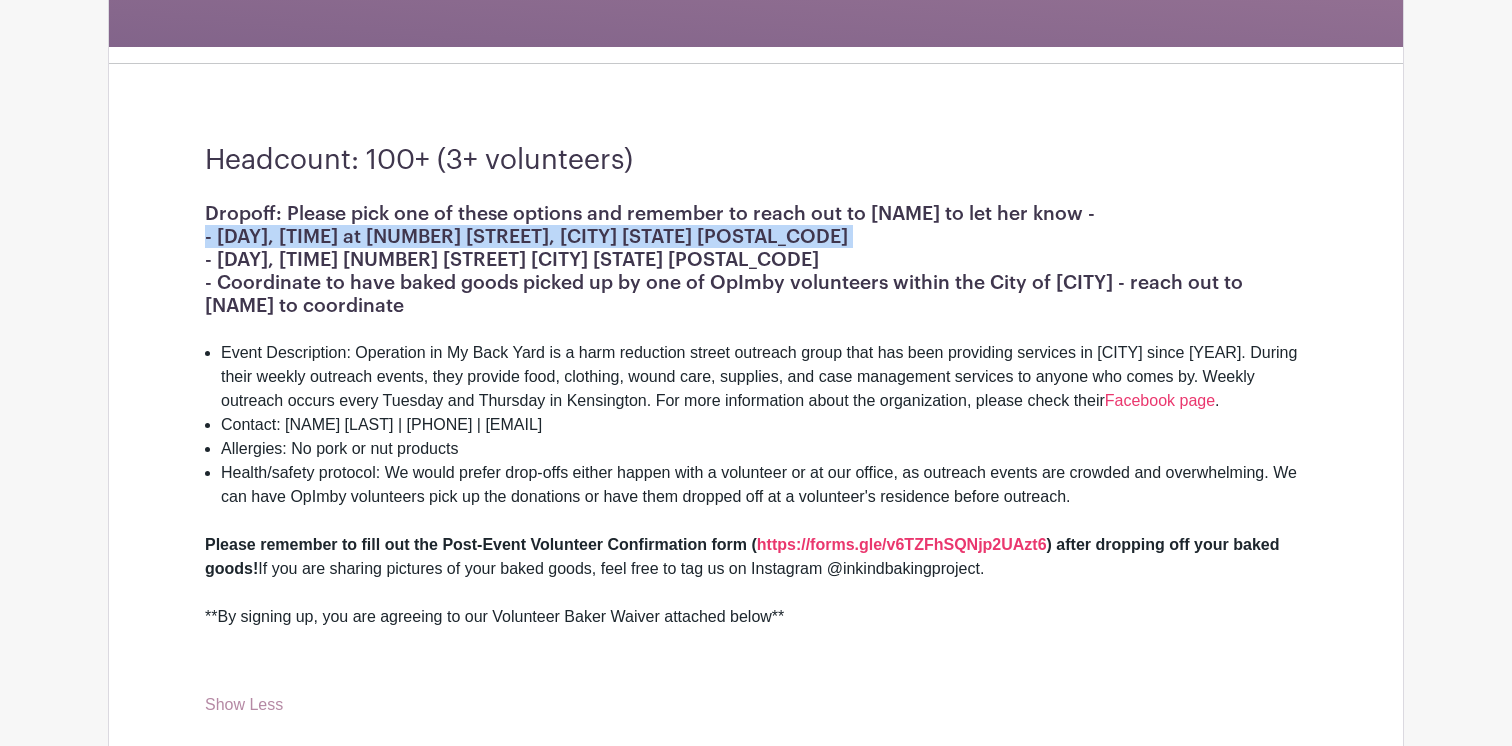 click on "Dropoff: Please pick one of these options and remember to reach out to [NAME] to let her know - - [DAY], [TIME] at [NUMBER] [STREET], [CITY] [STATE] [POSTAL_CODE] - [DAY], [TIME] [NUMBER] [STREET] [CITY] [STATE] [POSTAL_CODE]" at bounding box center (756, 236) 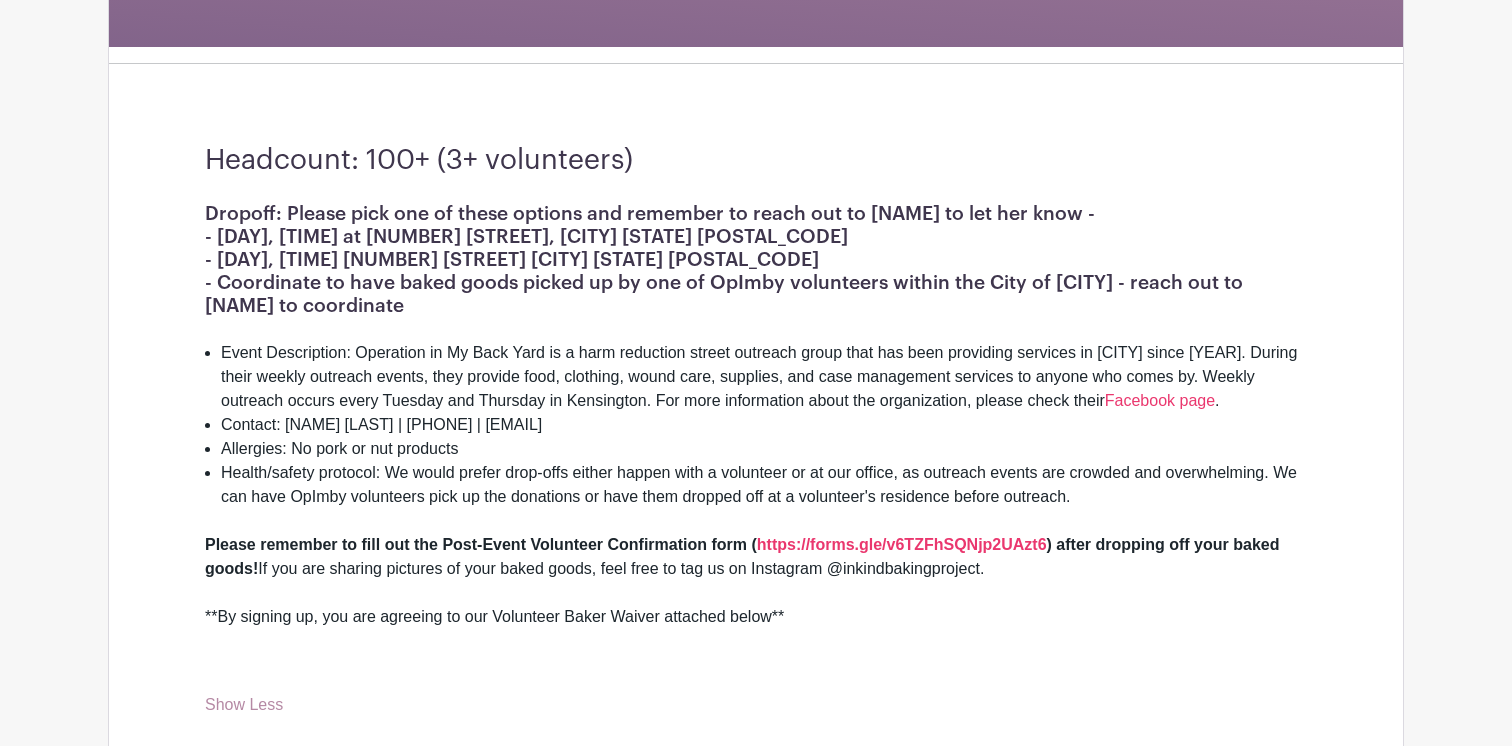 click on "Dropoff: Please pick one of these options and remember to reach out to [NAME] to let her know - - [DAY], [TIME] at [NUMBER] [STREET], [CITY] [STATE] [POSTAL_CODE] - [DAY], [TIME] [NUMBER] [STREET] [CITY] [STATE] [POSTAL_CODE]" at bounding box center (756, 236) 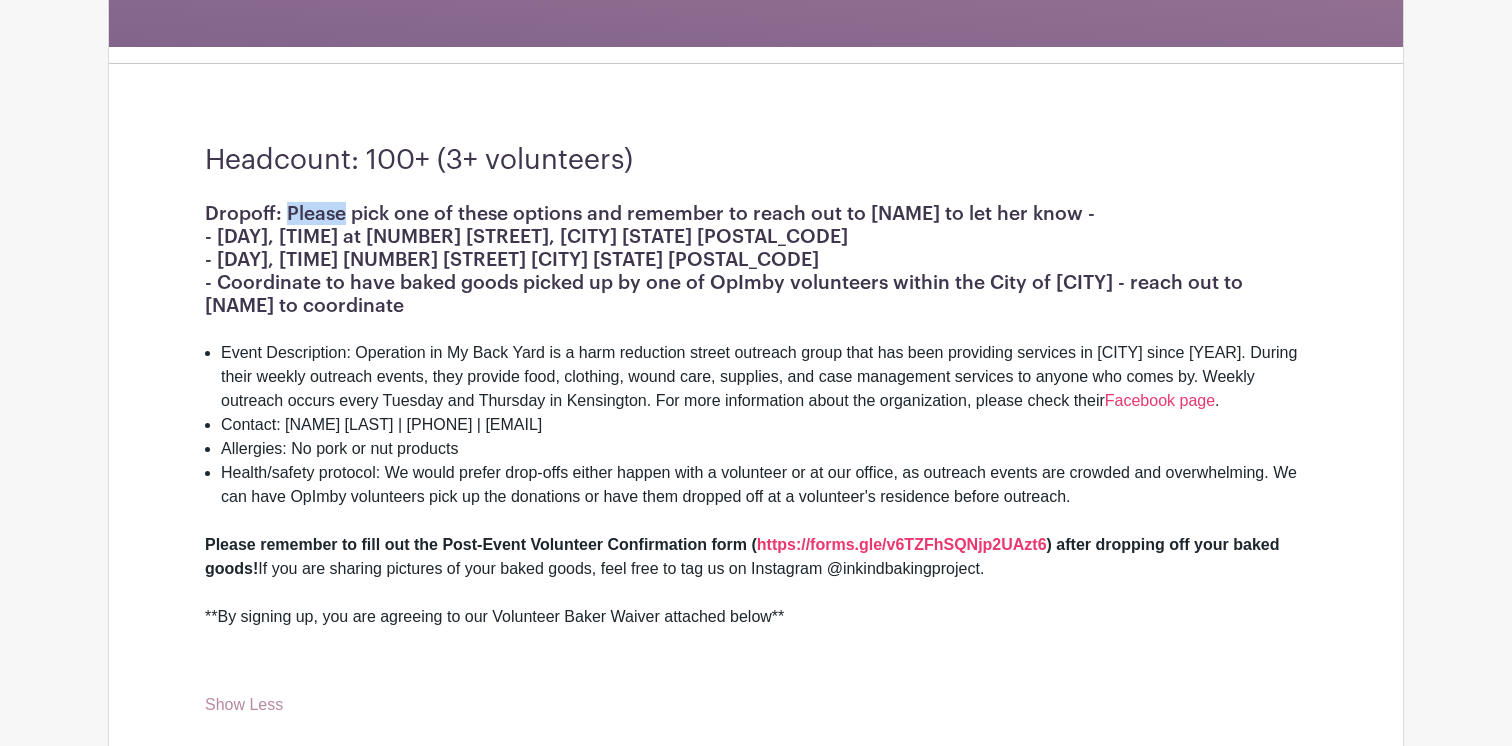 click on "Dropoff: Please pick one of these options and remember to reach out to [NAME] to let her know - - [DAY], [TIME] at [NUMBER] [STREET], [CITY] [STATE] [POSTAL_CODE] - [DAY], [TIME] [NUMBER] [STREET] [CITY] [STATE] [POSTAL_CODE]" at bounding box center [756, 236] 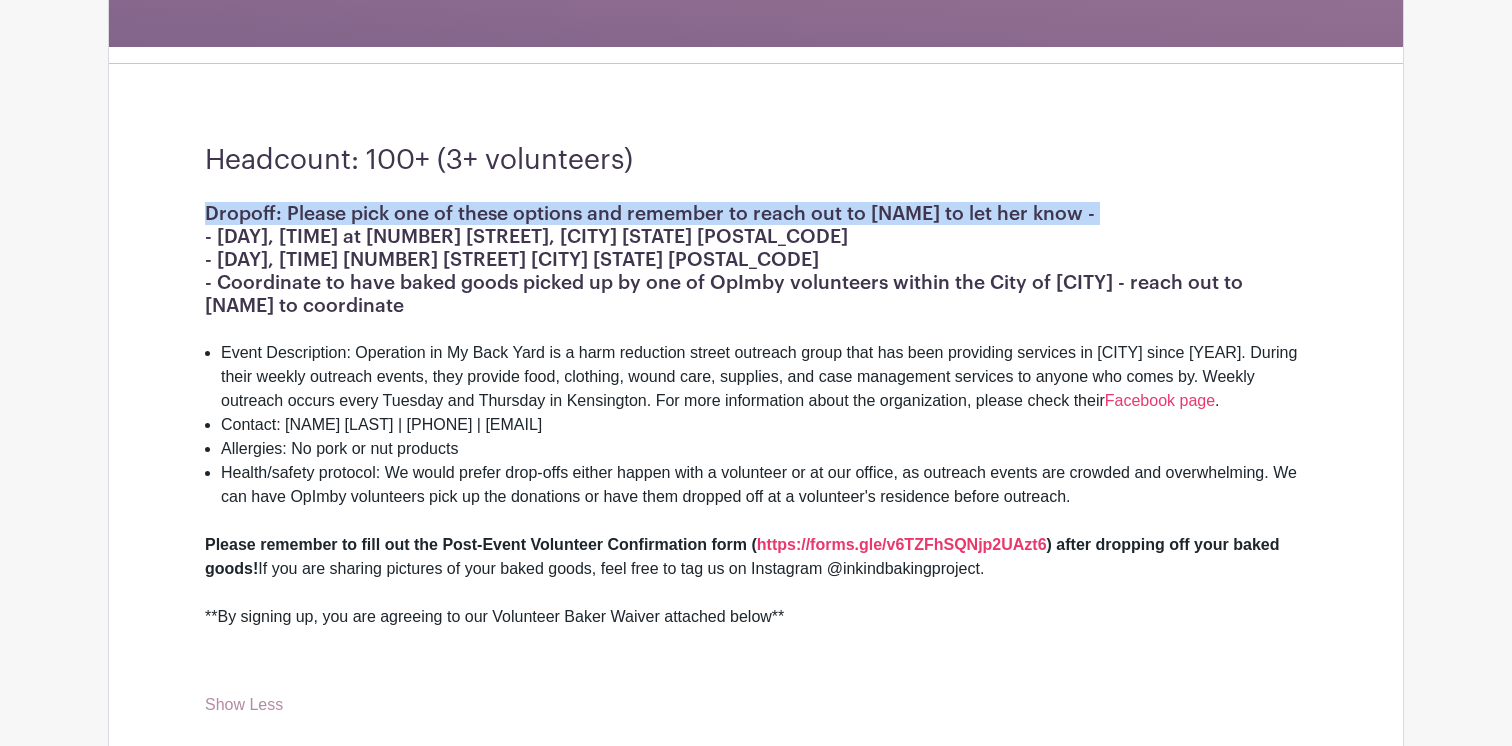click on "Dropoff: Please pick one of these options and remember to reach out to [NAME] to let her know - - [DAY], [TIME] at [NUMBER] [STREET], [CITY] [STATE] [POSTAL_CODE] - [DAY], [TIME] [NUMBER] [STREET] [CITY] [STATE] [POSTAL_CODE]" at bounding box center (756, 236) 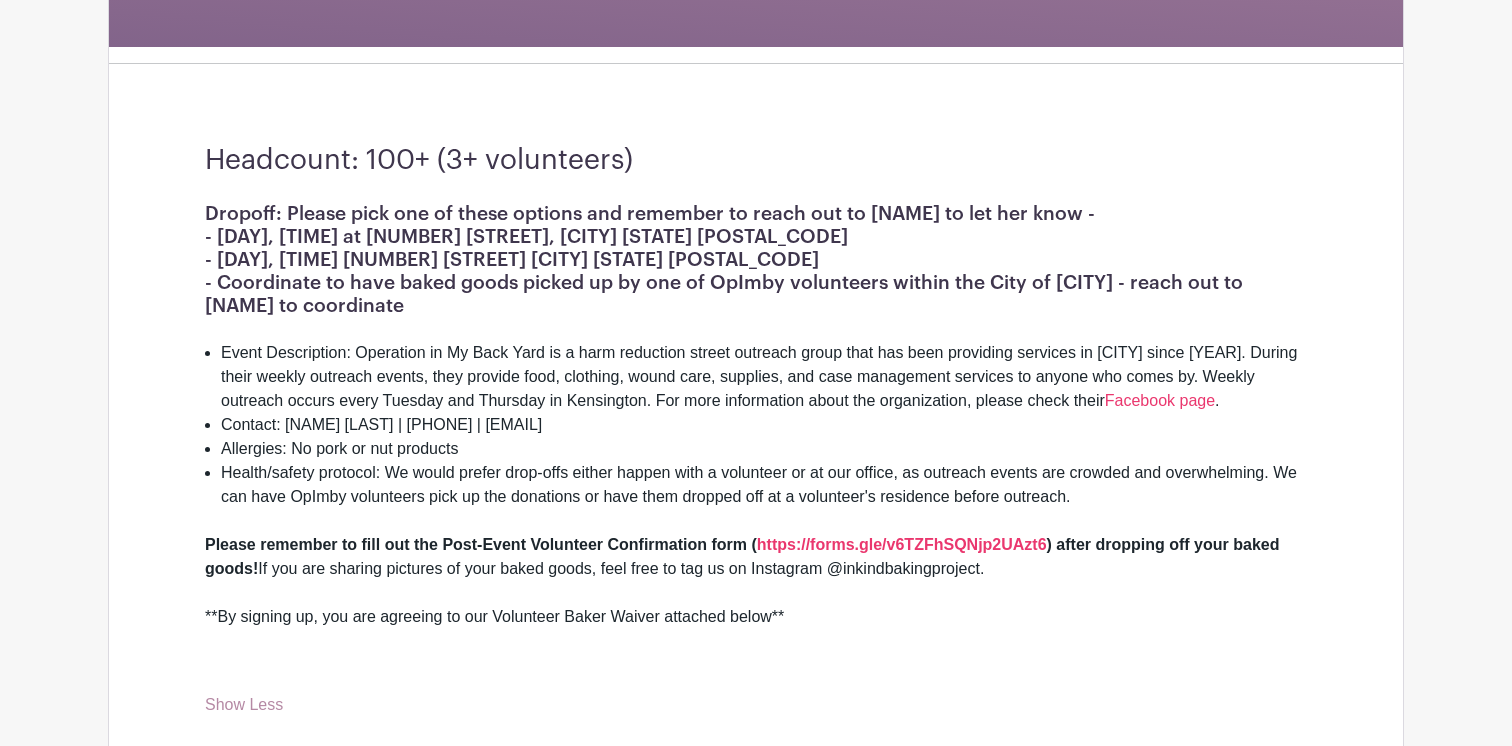 click on "- Coordinate to have baked goods picked up by one of OpImby volunteers within the City of [CITY] - reach out to [NAME] to coordinate" at bounding box center (756, 294) 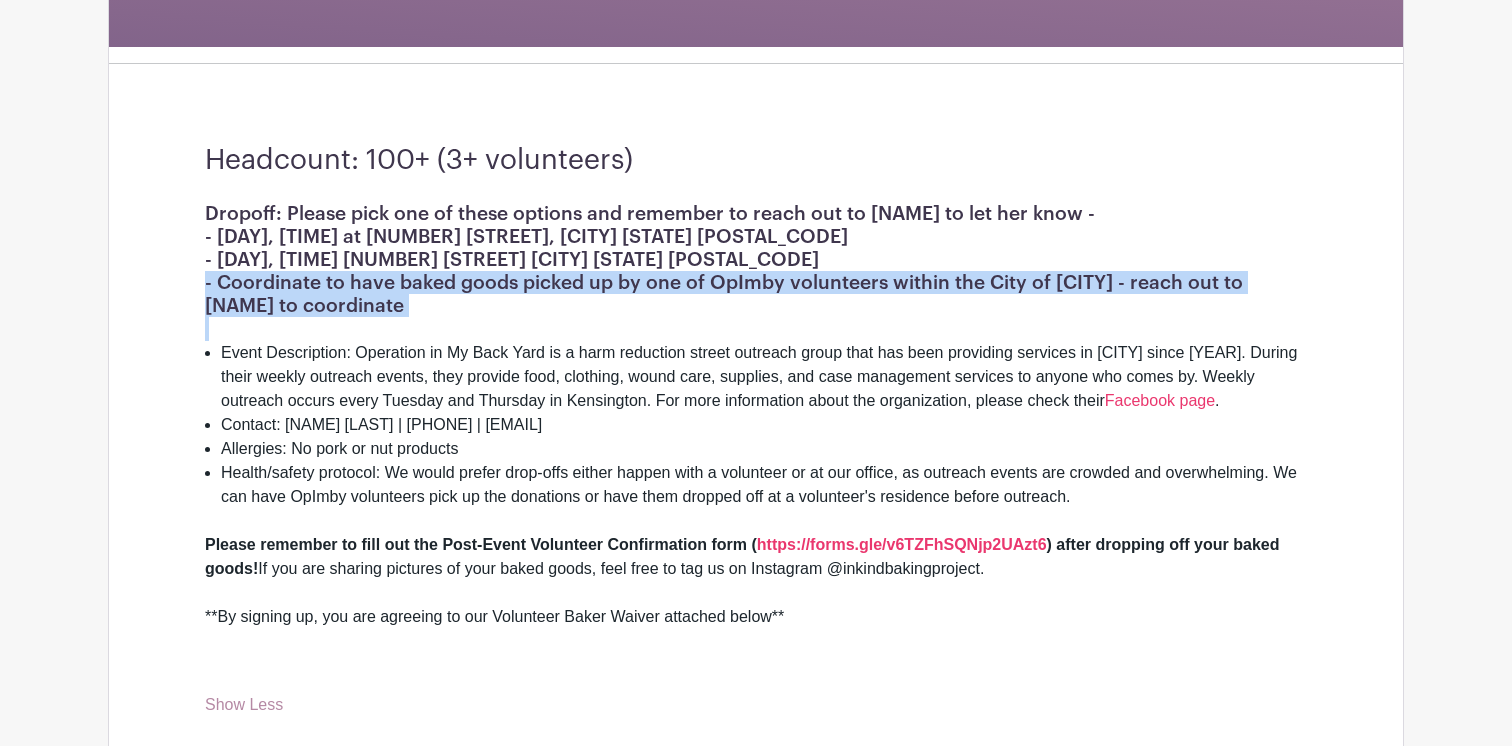click on "- Coordinate to have baked goods picked up by one of OpImby volunteers within the City of [CITY] - reach out to [NAME] to coordinate" at bounding box center [756, 294] 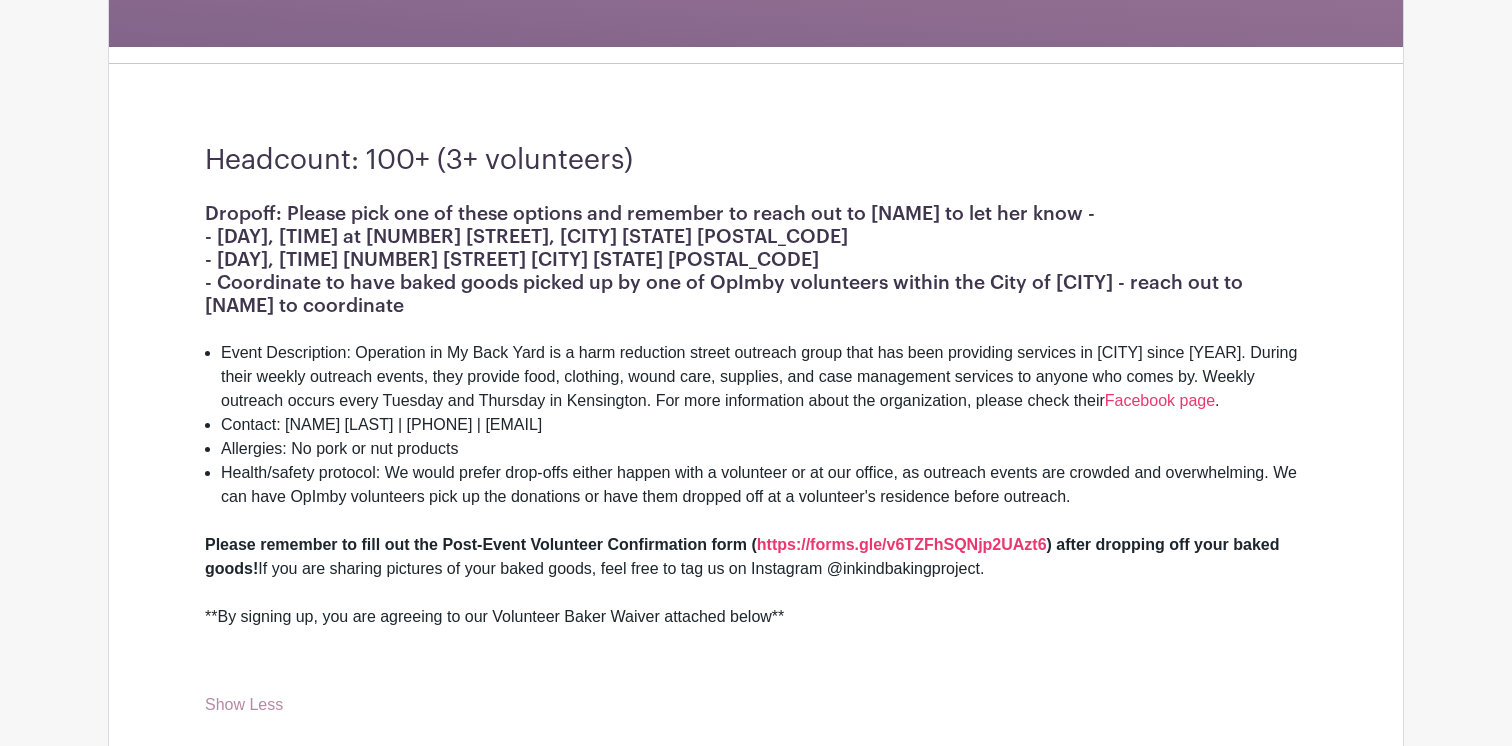 click on "Dropoff: Please pick one of these options and remember to reach out to [NAME] to let her know - - [DAY], [TIME] at [NUMBER] [STREET], [CITY] [STATE] [POSTAL_CODE] - [DAY], [TIME] [NUMBER] [STREET] [CITY] [STATE] [POSTAL_CODE]" at bounding box center [756, 236] 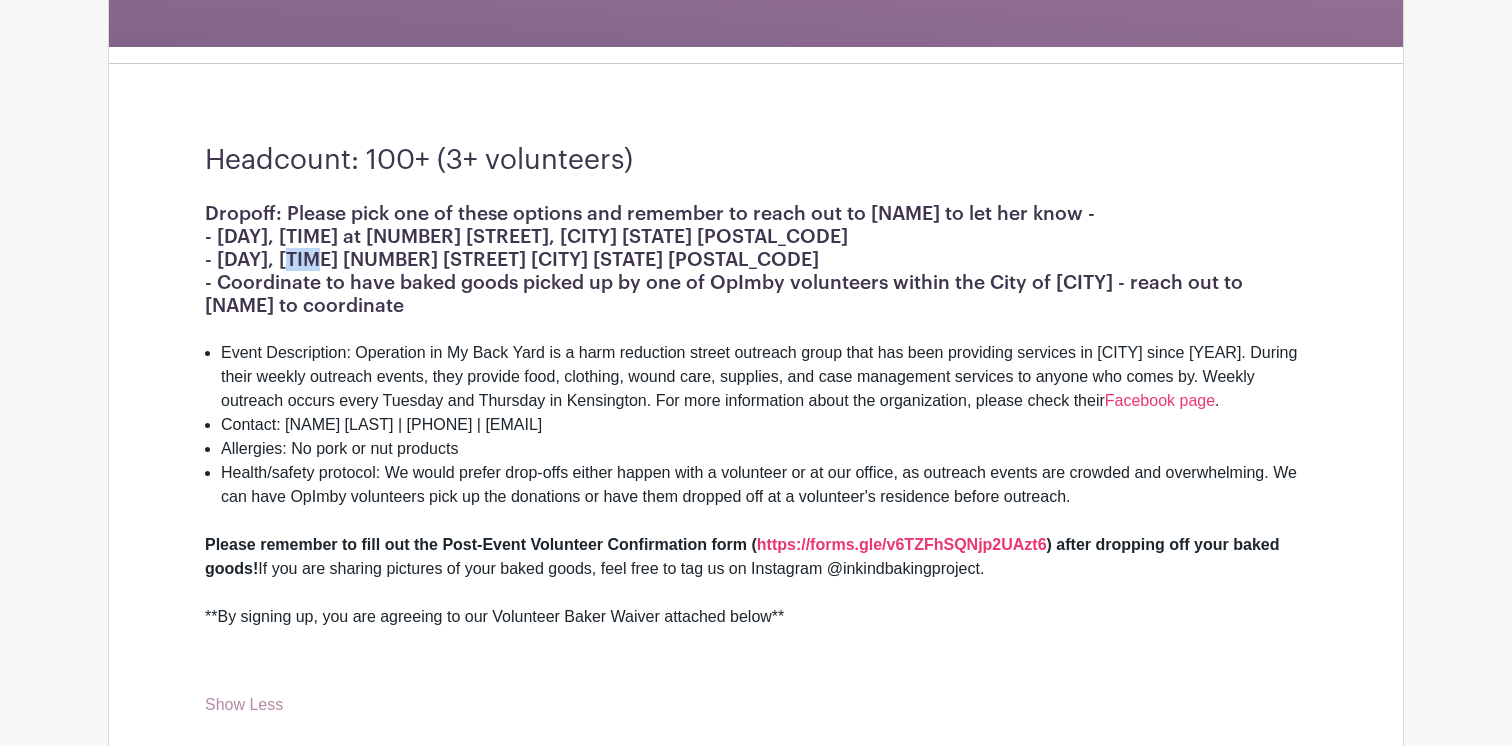 click on "Dropoff: Please pick one of these options and remember to reach out to [NAME] to let her know - - [DAY], [TIME] at [NUMBER] [STREET], [CITY] [STATE] [POSTAL_CODE] - [DAY], [TIME] [NUMBER] [STREET] [CITY] [STATE] [POSTAL_CODE]" at bounding box center [756, 236] 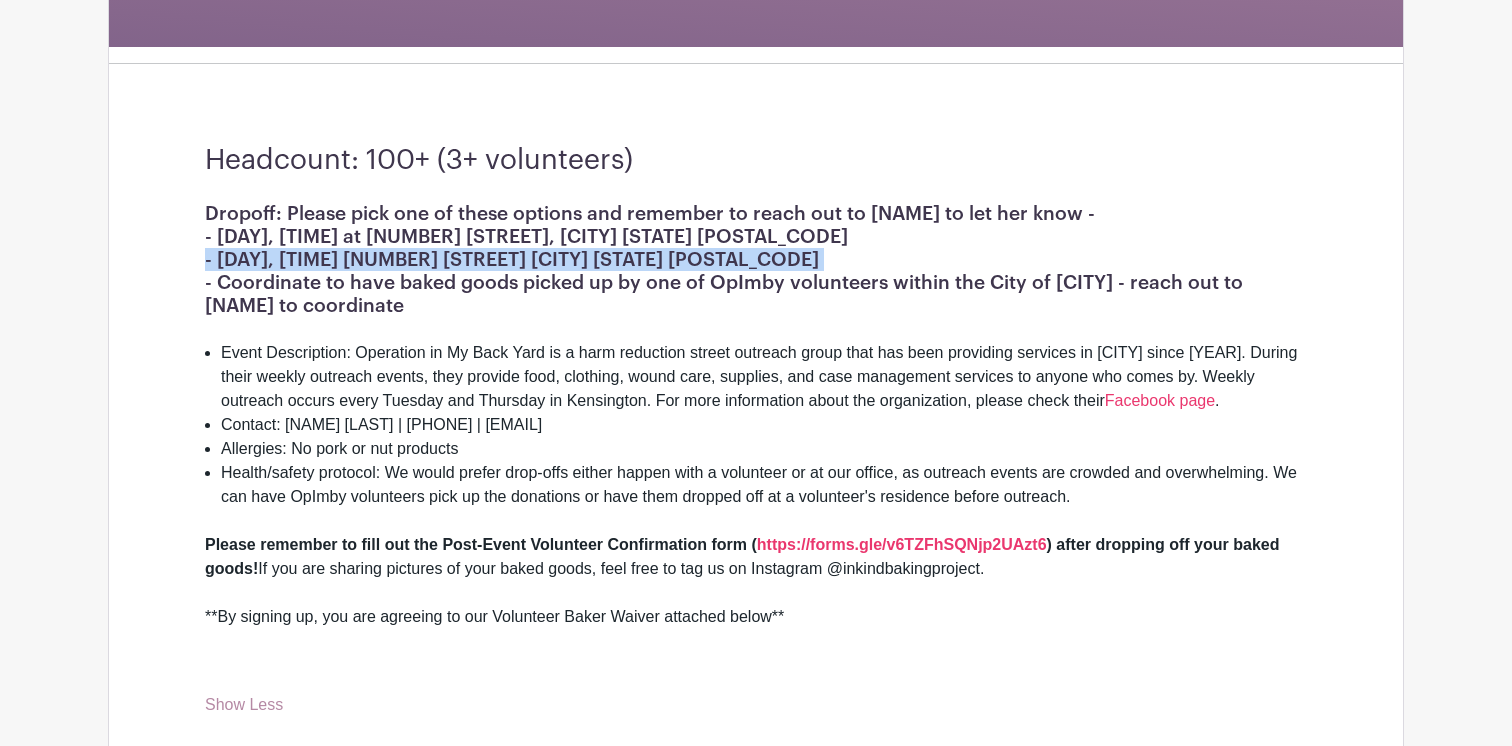 click on "- Coordinate to have baked goods picked up by one of OpImby volunteers within the City of [CITY] - reach out to [NAME] to coordinate" at bounding box center (756, 294) 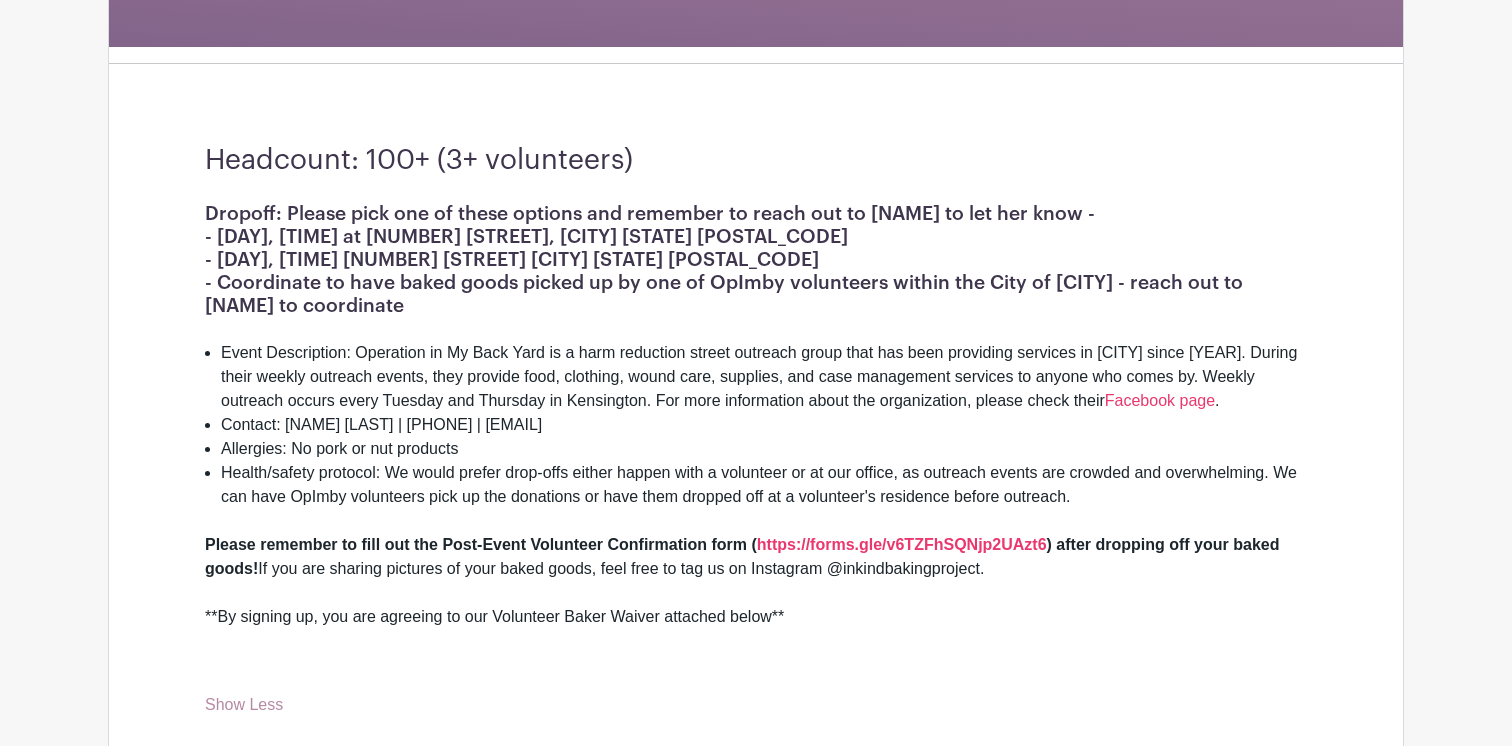 click on "- Coordinate to have baked goods picked up by one of OpImby volunteers within the City of [CITY] - reach out to [NAME] to coordinate" at bounding box center (756, 294) 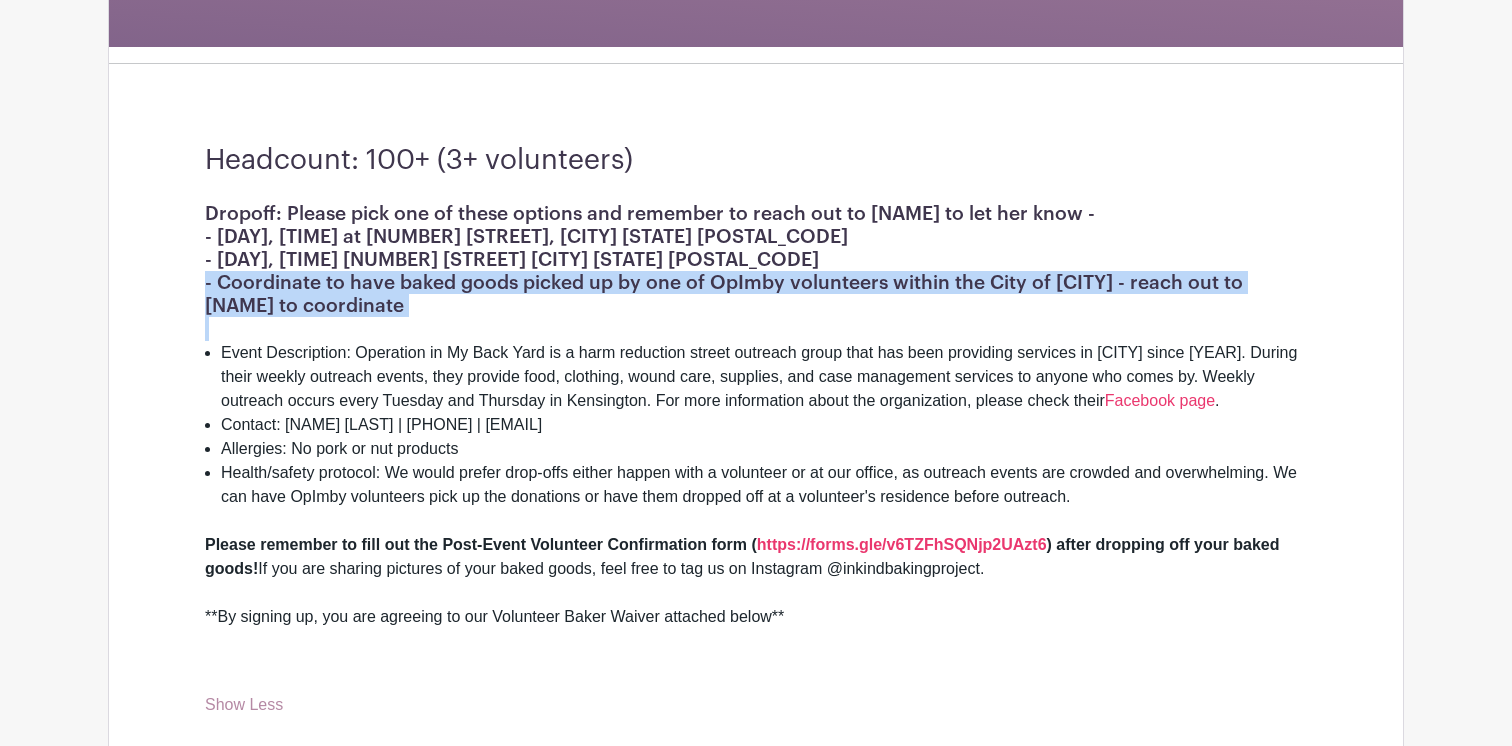 click on "Dropoff: Please pick one of these options and remember to reach out to [NAME] to let her know - - [DAY], [TIME] at [NUMBER] [STREET], [CITY] [STATE] [POSTAL_CODE] - [DAY], [TIME] [NUMBER] [STREET] [CITY] [STATE] [POSTAL_CODE]" at bounding box center (756, 236) 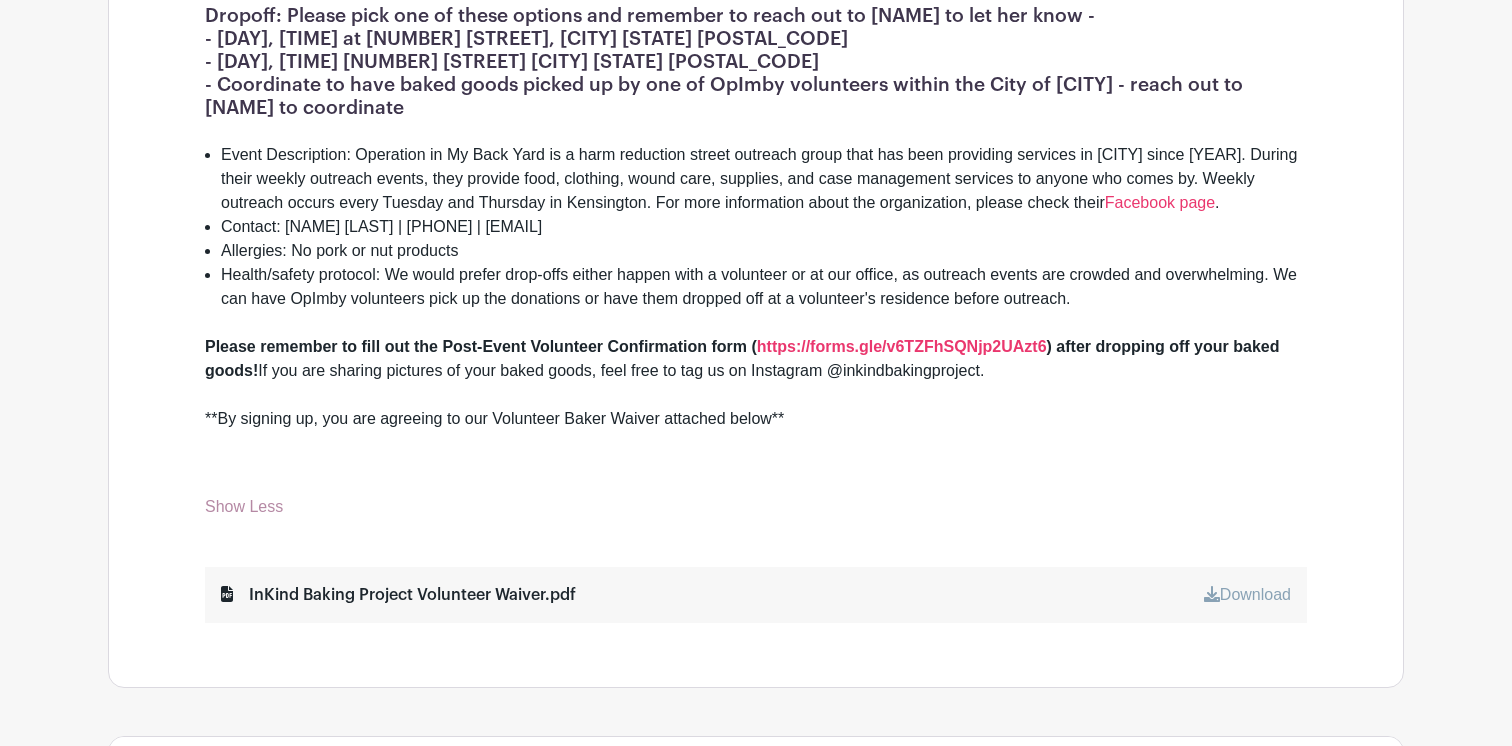 scroll, scrollTop: 679, scrollLeft: 0, axis: vertical 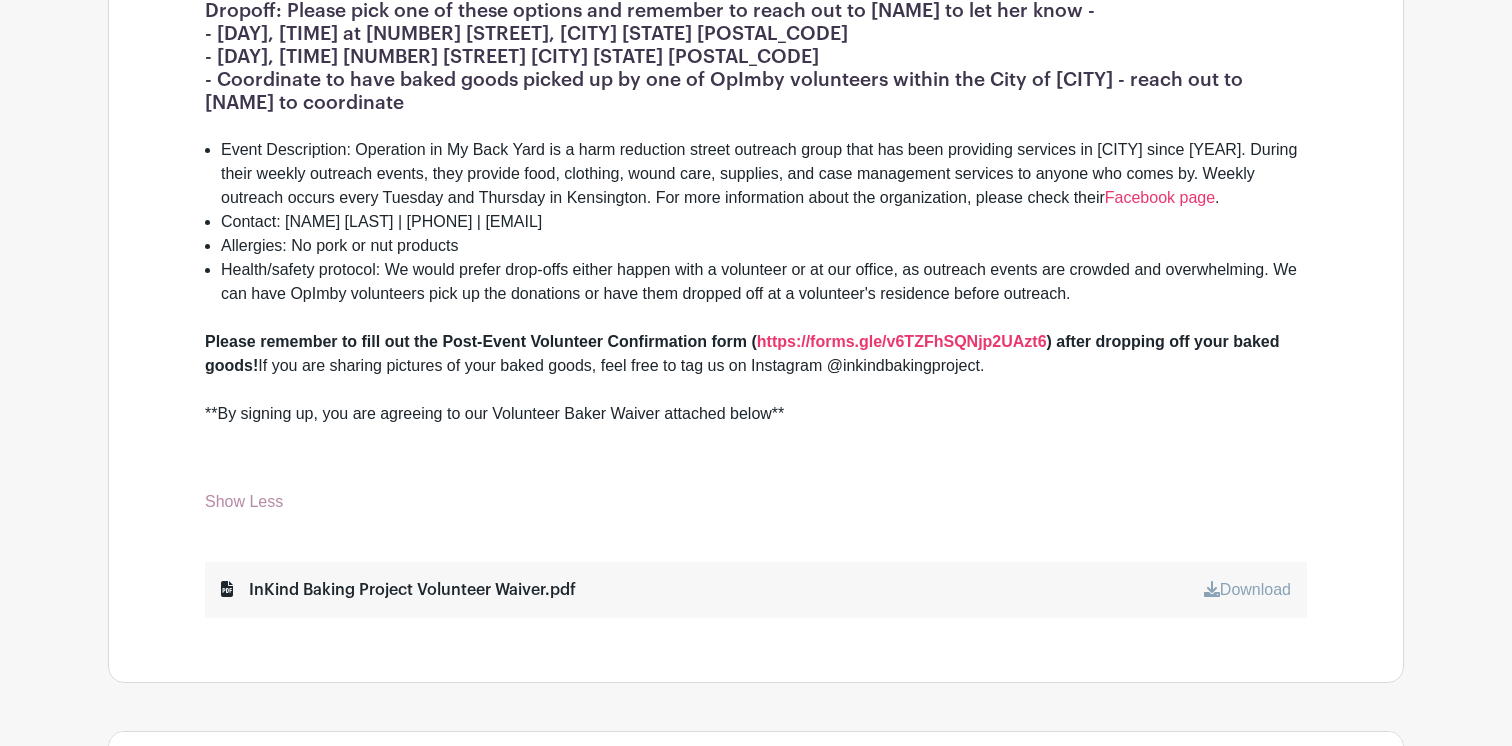 click on "Please remember to fill out the Post-Event Volunteer Confirmation form ( https://forms.gle/v6TZFhSQNjp2UAzt6 ) after dropping off your baked goods!  If you are sharing pictures of your baked goods, feel free to tag us on Instagram @inkindbakingproject." at bounding box center (756, 354) 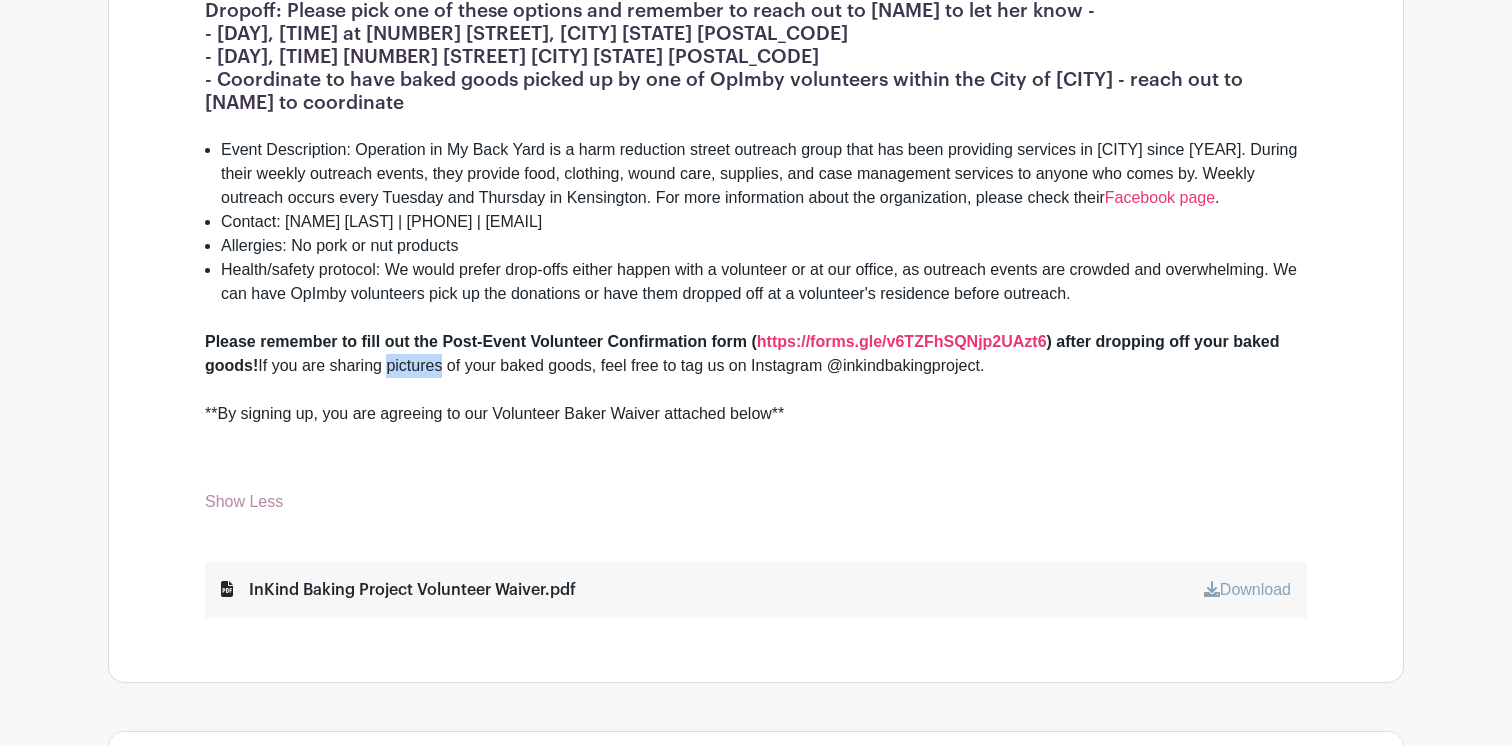 click on "Please remember to fill out the Post-Event Volunteer Confirmation form ( https://forms.gle/v6TZFhSQNjp2UAzt6 ) after dropping off your baked goods!  If you are sharing pictures of your baked goods, feel free to tag us on Instagram @inkindbakingproject." at bounding box center (756, 354) 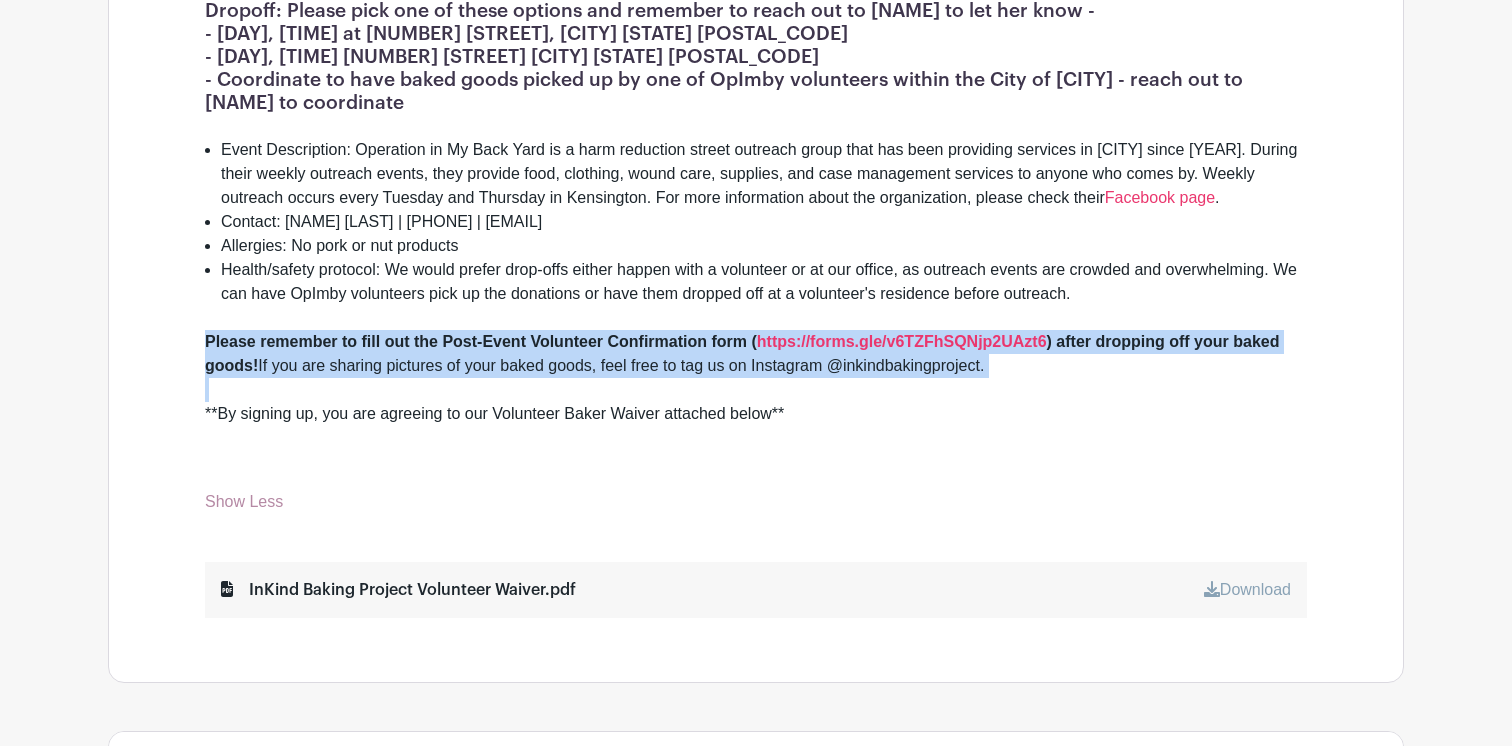 click on "Health/safety protocol: We would prefer drop-offs either happen with a volunteer or at our office, as outreach events are crowded and overwhelming. We can have OpImby volunteers pick up the donations or have them dropped off at a volunteer's residence before outreach." at bounding box center [764, 282] 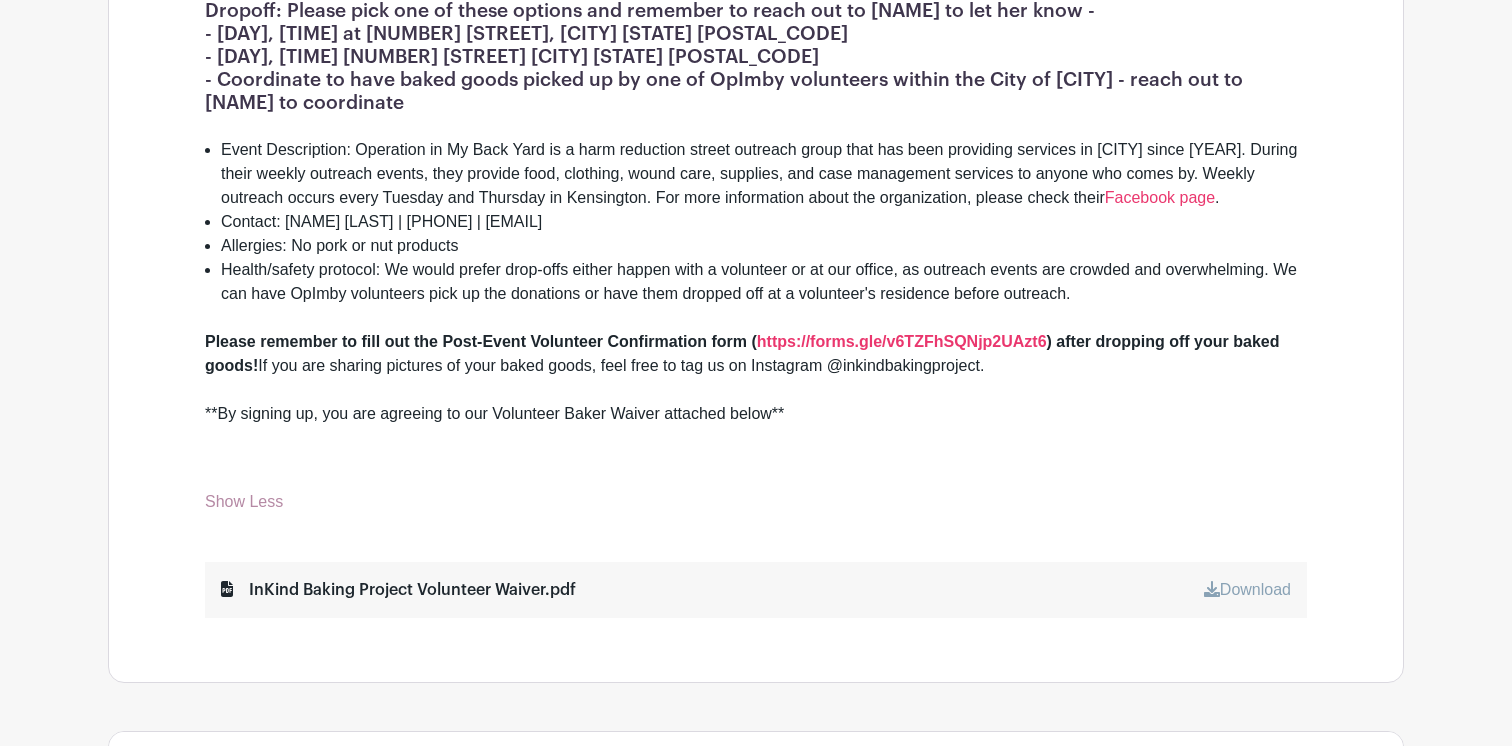 click on "Health/safety protocol: We would prefer drop-offs either happen with a volunteer or at our office, as outreach events are crowded and overwhelming. We can have OpImby volunteers pick up the donations or have them dropped off at a volunteer's residence before outreach." at bounding box center (764, 282) 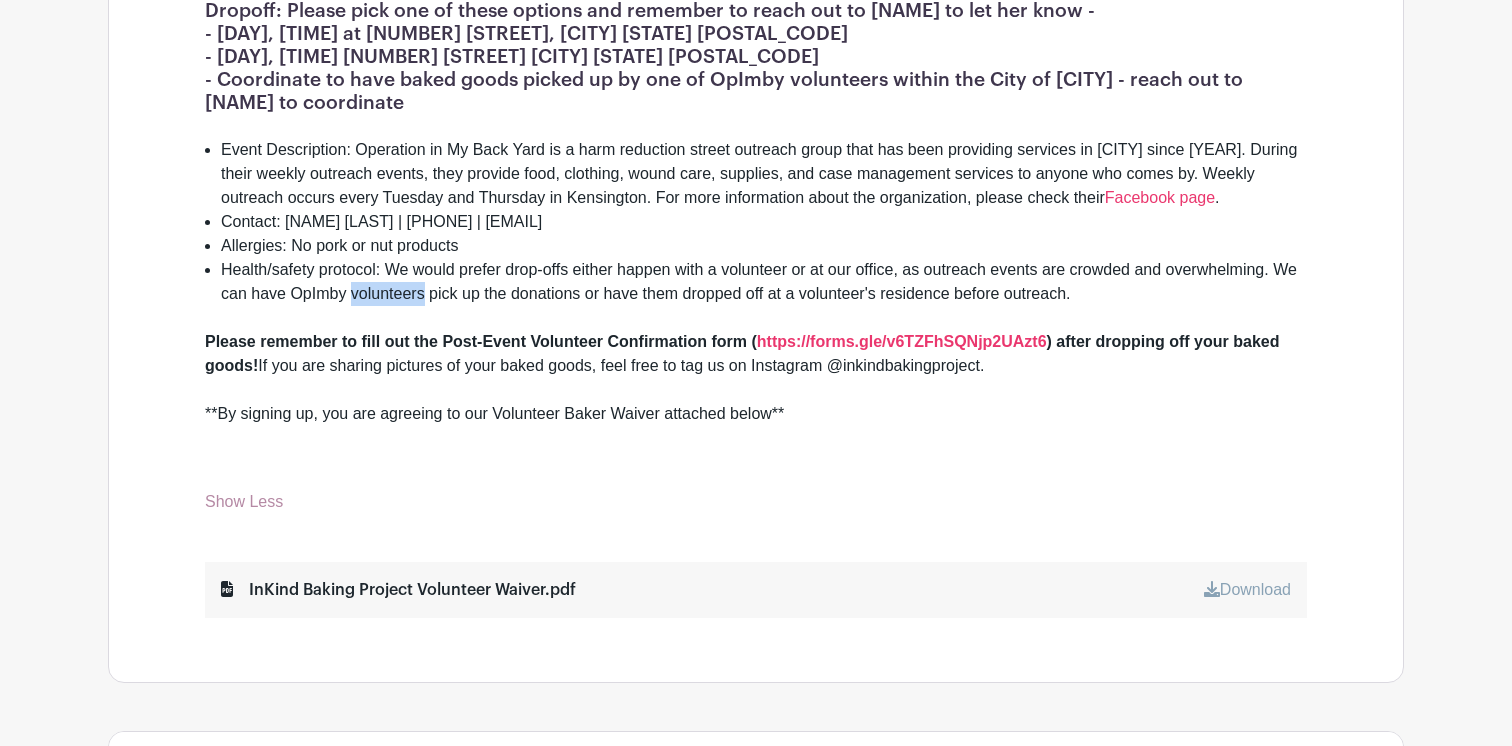 click on "Health/safety protocol: We would prefer drop-offs either happen with a volunteer or at our office, as outreach events are crowded and overwhelming. We can have OpImby volunteers pick up the donations or have them dropped off at a volunteer's residence before outreach." at bounding box center (764, 282) 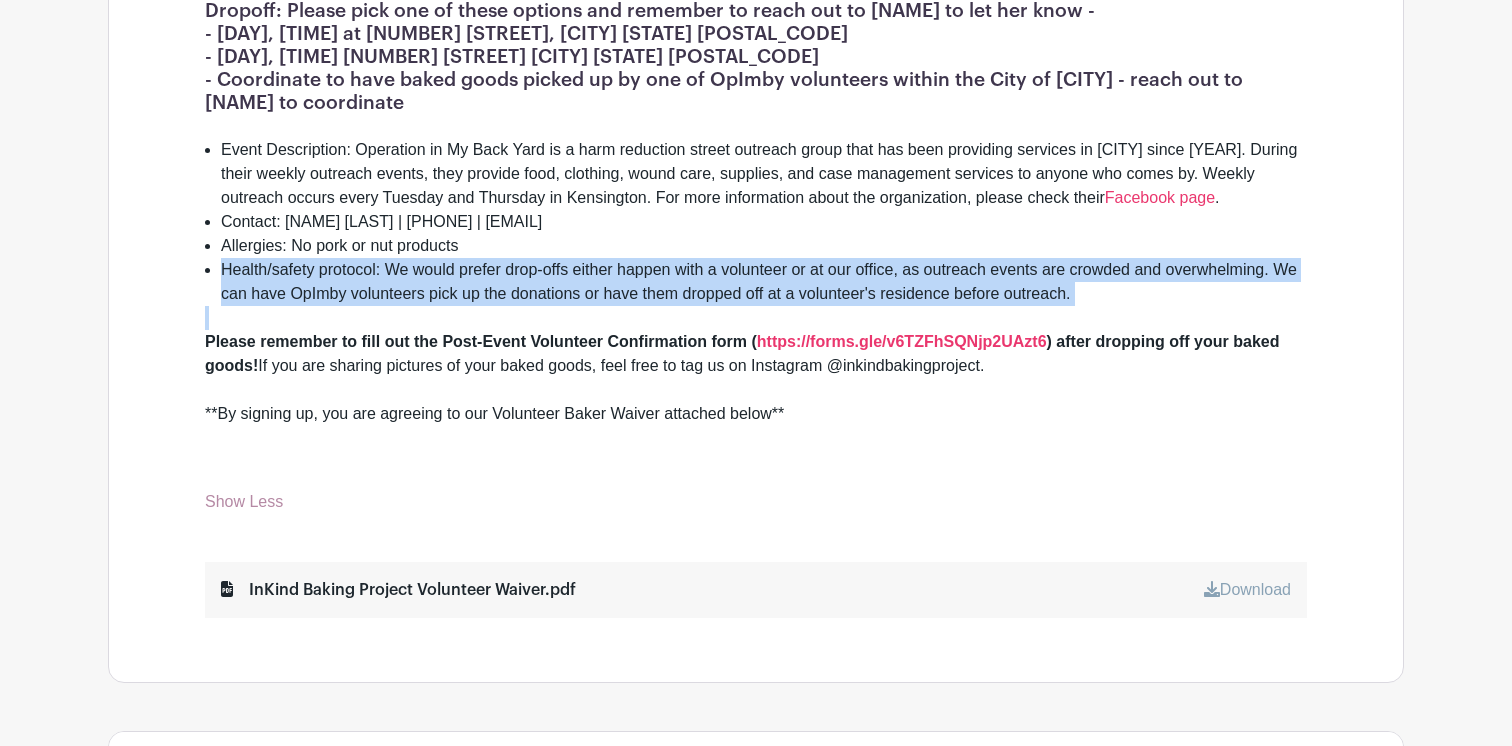 click on "Health/safety protocol: We would prefer drop-offs either happen with a volunteer or at our office, as outreach events are crowded and overwhelming. We can have OpImby volunteers pick up the donations or have them dropped off at a volunteer's residence before outreach." at bounding box center [764, 282] 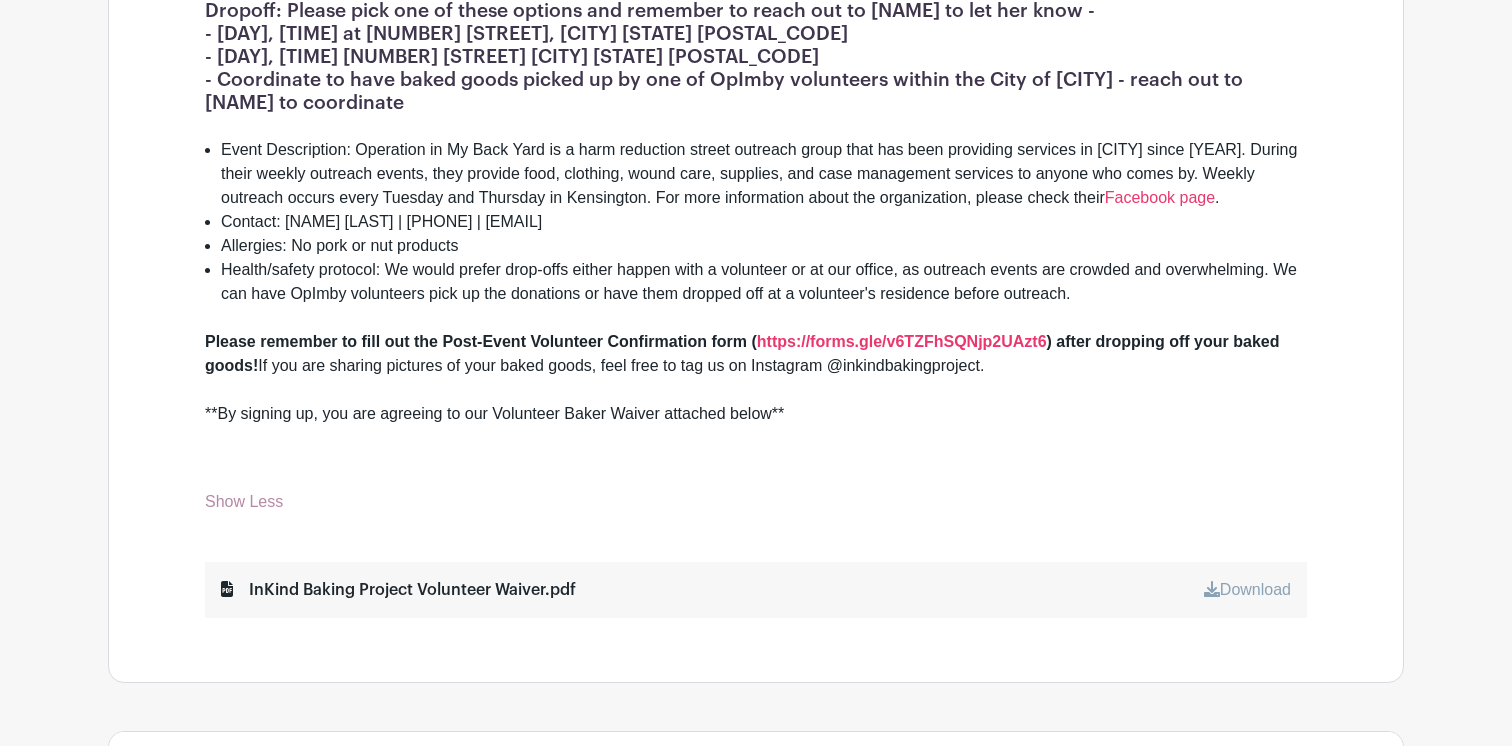 click on "Health/safety protocol: We would prefer drop-offs either happen with a volunteer or at our office, as outreach events are crowded and overwhelming. We can have OpImby volunteers pick up the donations or have them dropped off at a volunteer's residence before outreach." at bounding box center (764, 282) 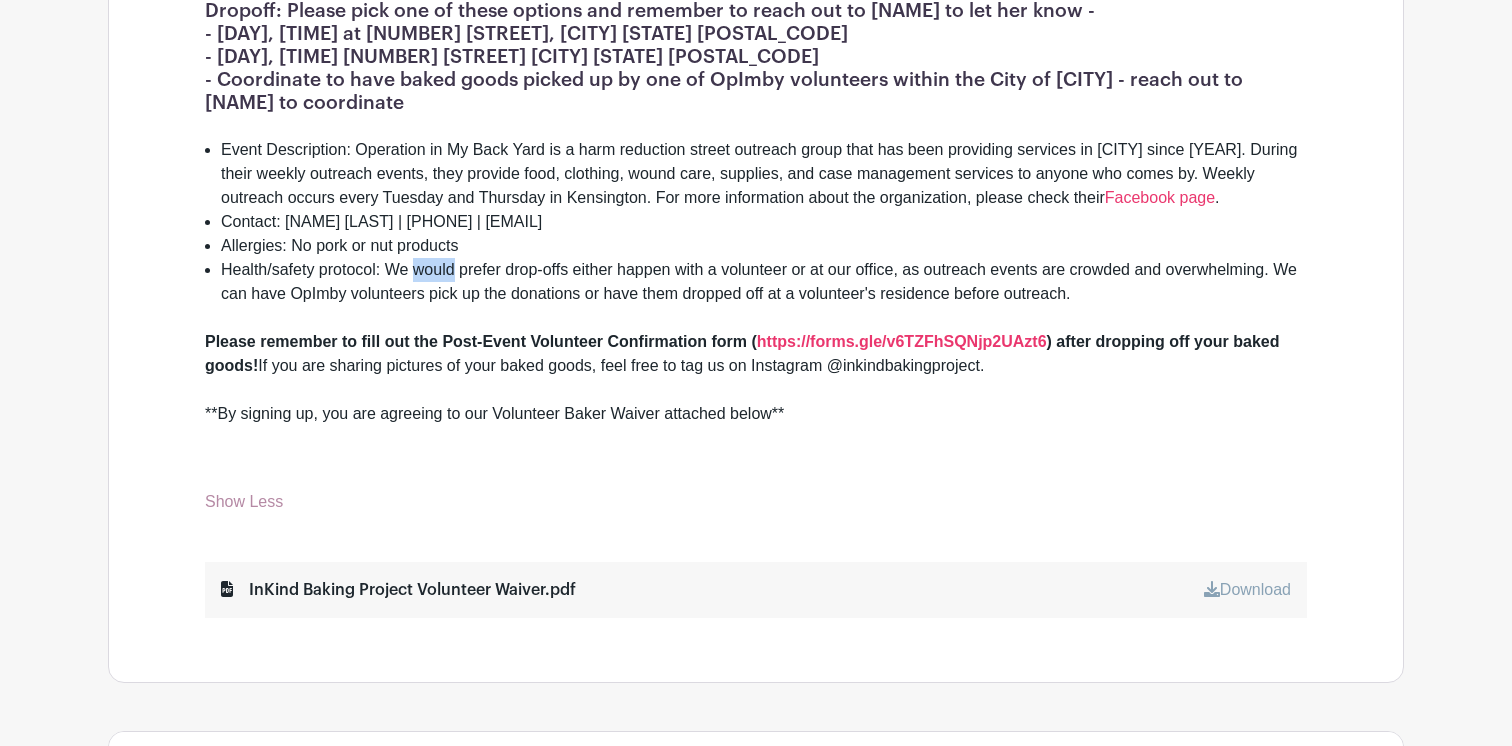 click on "Health/safety protocol: We would prefer drop-offs either happen with a volunteer or at our office, as outreach events are crowded and overwhelming. We can have OpImby volunteers pick up the donations or have them dropped off at a volunteer's residence before outreach." at bounding box center [764, 282] 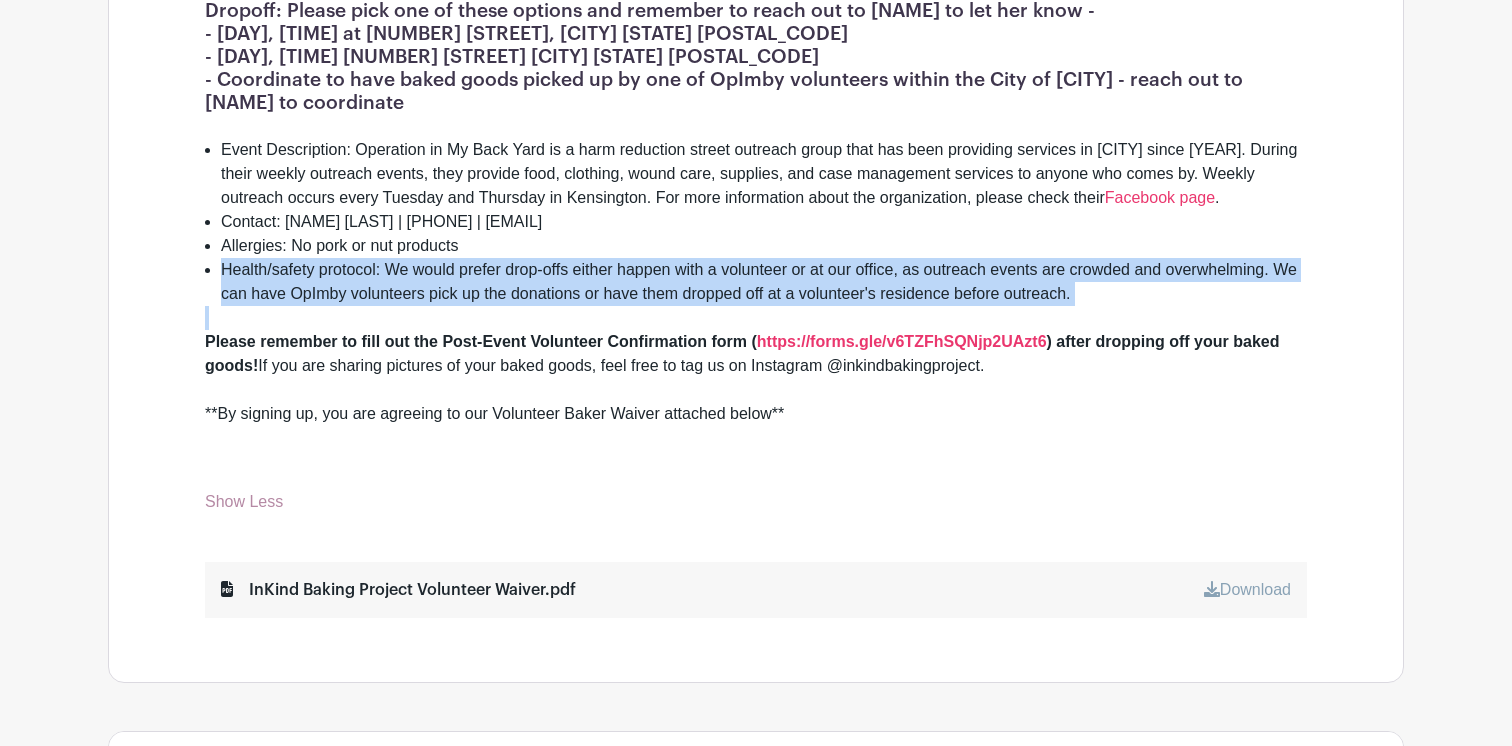 click on "Health/safety protocol: We would prefer drop-offs either happen with a volunteer or at our office, as outreach events are crowded and overwhelming. We can have OpImby volunteers pick up the donations or have them dropped off at a volunteer's residence before outreach." at bounding box center (764, 282) 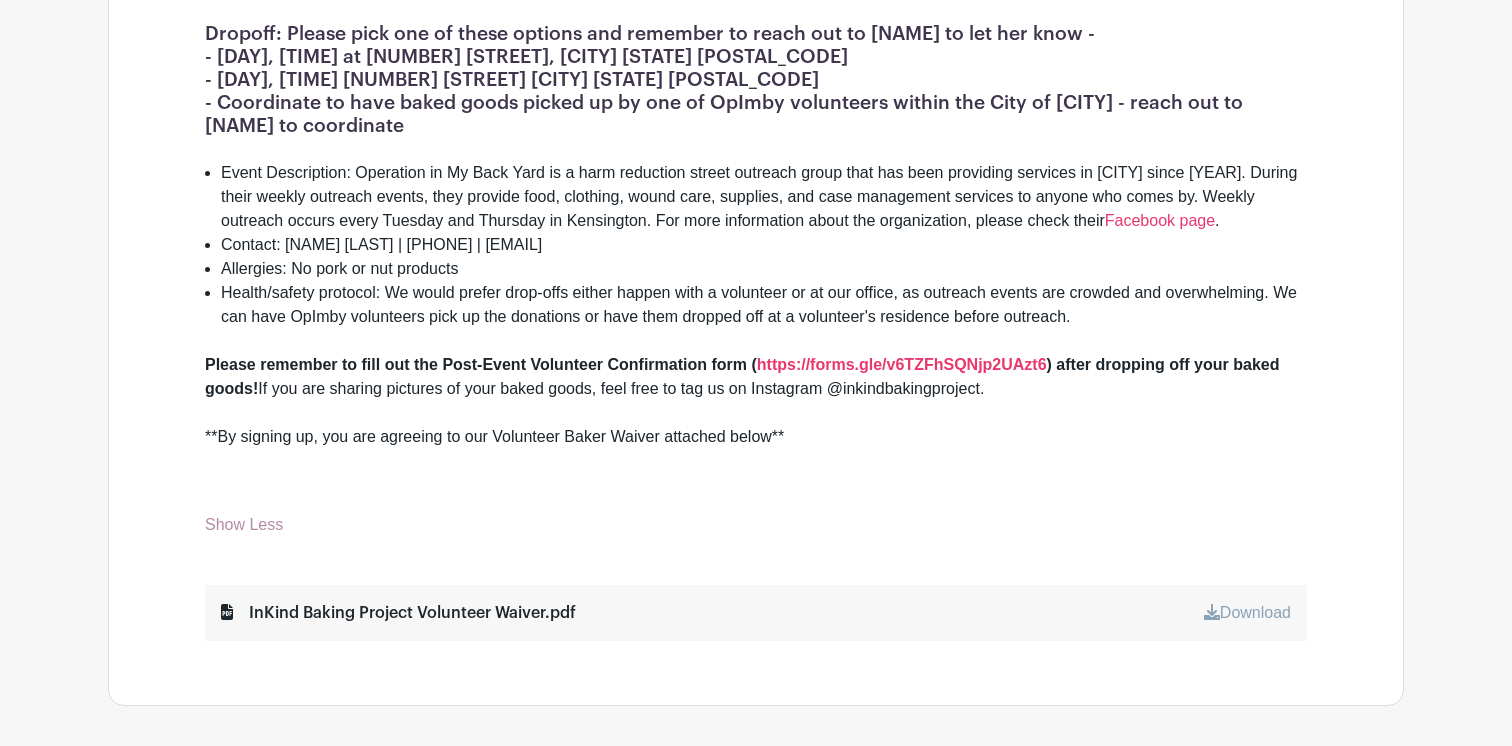 scroll, scrollTop: 642, scrollLeft: 0, axis: vertical 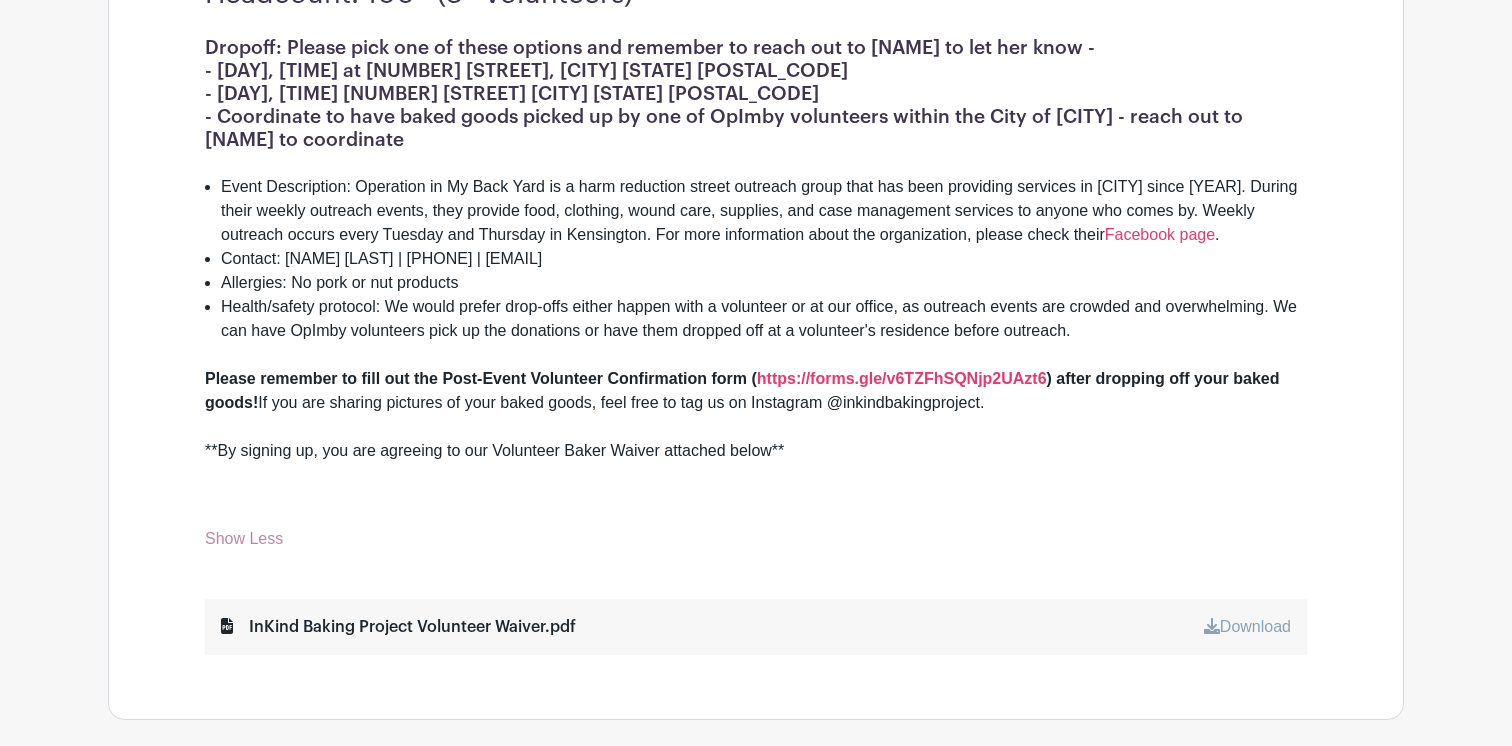click on "Event Description: Operation in My Back Yard is a harm reduction street outreach group that has been providing services in [CITY] since [YEAR]. During their weekly outreach events, they provide food, clothing, wound care, supplies, and case management services to anyone who comes by. Weekly outreach occurs every Tuesday and Thursday in Kensington. For more information about the organization, please check their  Facebook page ." at bounding box center [764, 211] 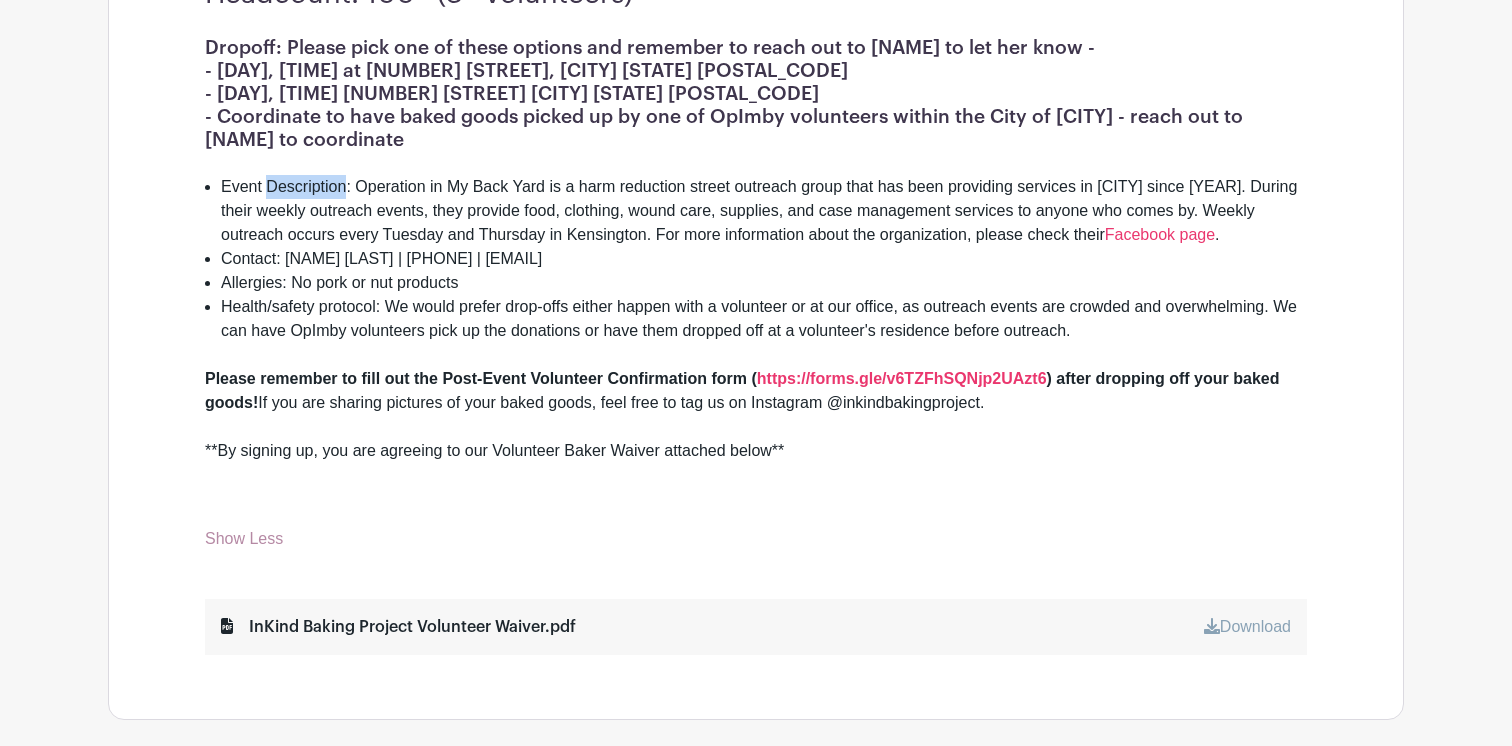 click on "Event Description: Operation in My Back Yard is a harm reduction street outreach group that has been providing services in [CITY] since [YEAR]. During their weekly outreach events, they provide food, clothing, wound care, supplies, and case management services to anyone who comes by. Weekly outreach occurs every Tuesday and Thursday in Kensington. For more information about the organization, please check their  Facebook page ." at bounding box center (764, 211) 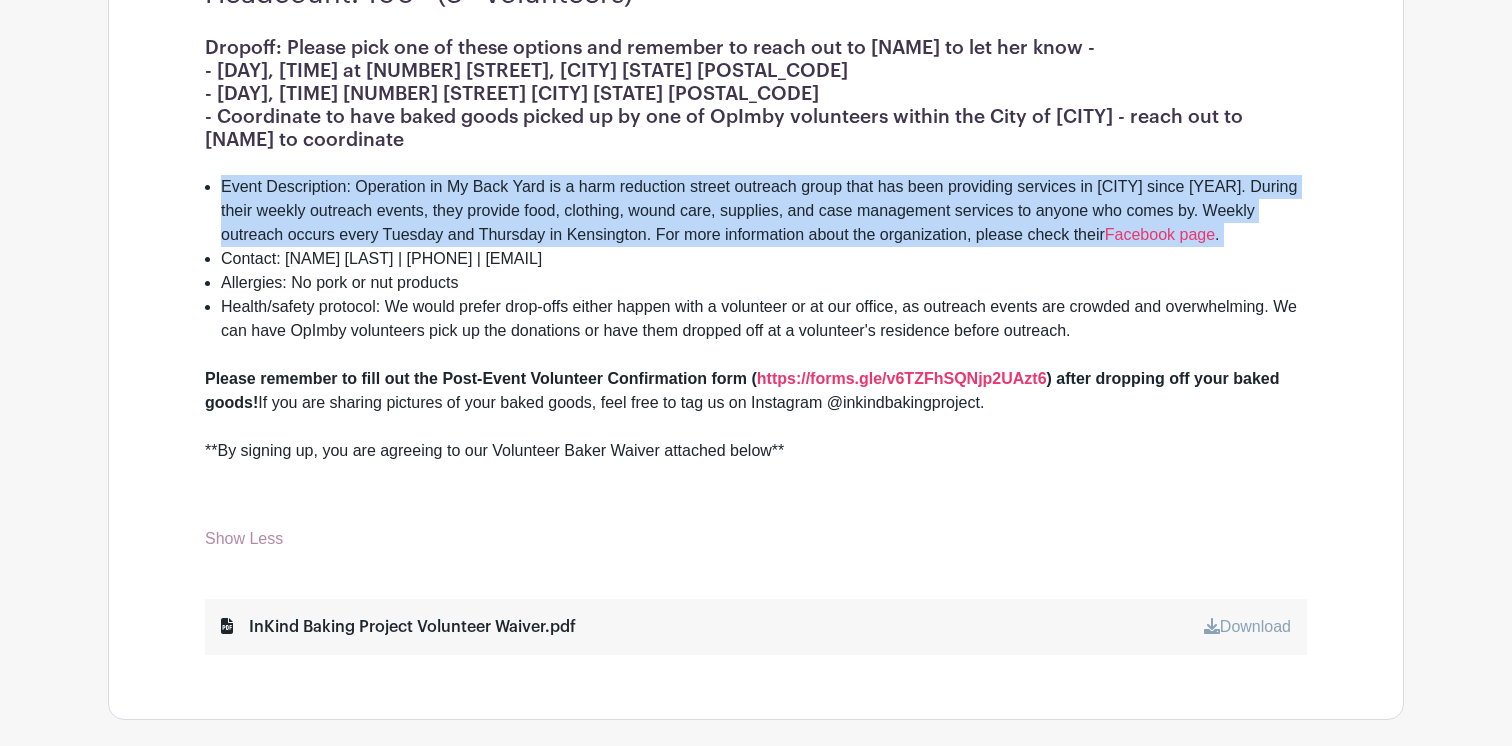click on "Dropoff: Please pick one of these options and remember to reach out to [NAME] to let her know - - [DAY], [TIME] at [NUMBER] [STREET], [CITY] [STATE] [POSTAL_CODE] - [DAY], [TIME] [NUMBER] [STREET] [CITY] [STATE] [POSTAL_CODE]" at bounding box center (756, 70) 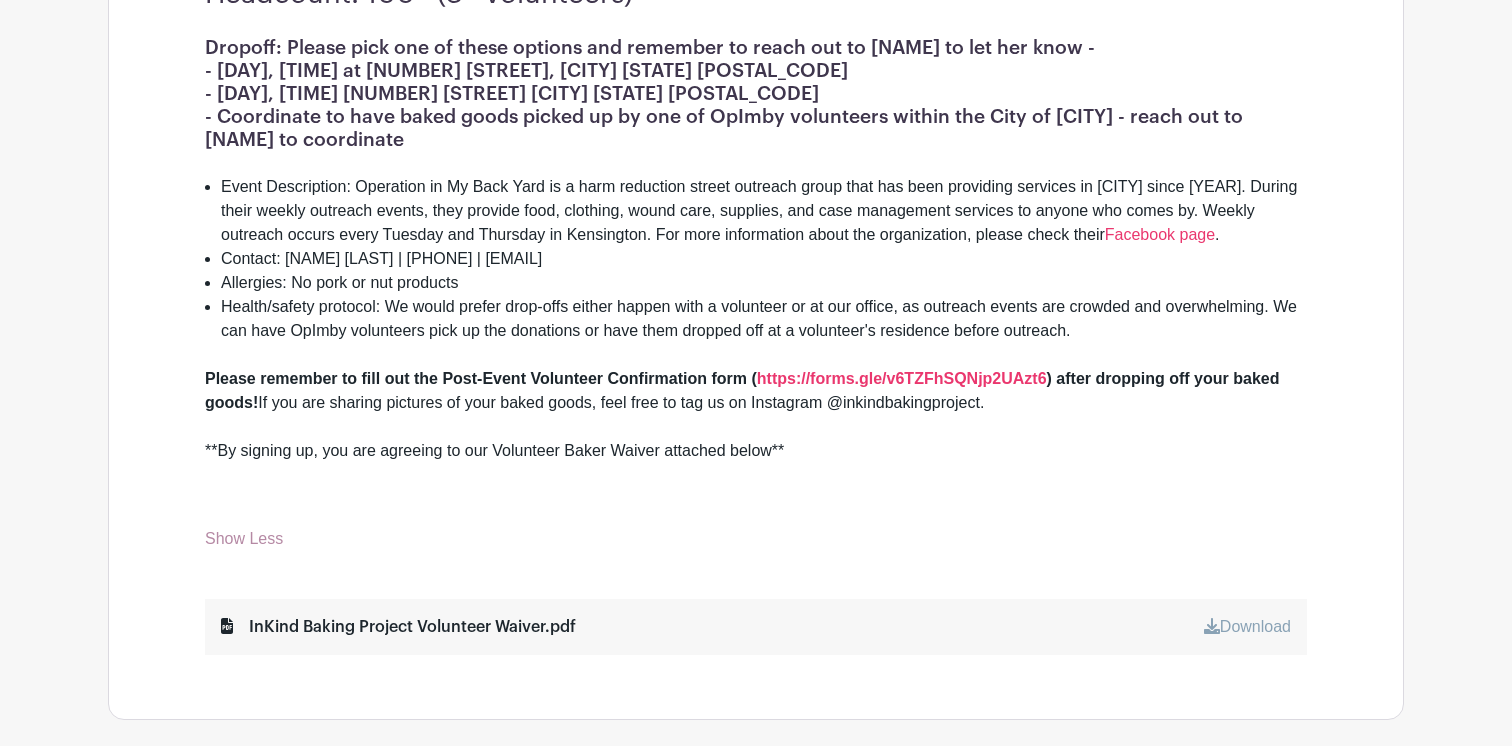 click on "Dropoff: Please pick one of these options and remember to reach out to [NAME] to let her know - - [DAY], [TIME] at [NUMBER] [STREET], [CITY] [STATE] [POSTAL_CODE] - [DAY], [TIME] [NUMBER] [STREET] [CITY] [STATE] [POSTAL_CODE]" at bounding box center [756, 70] 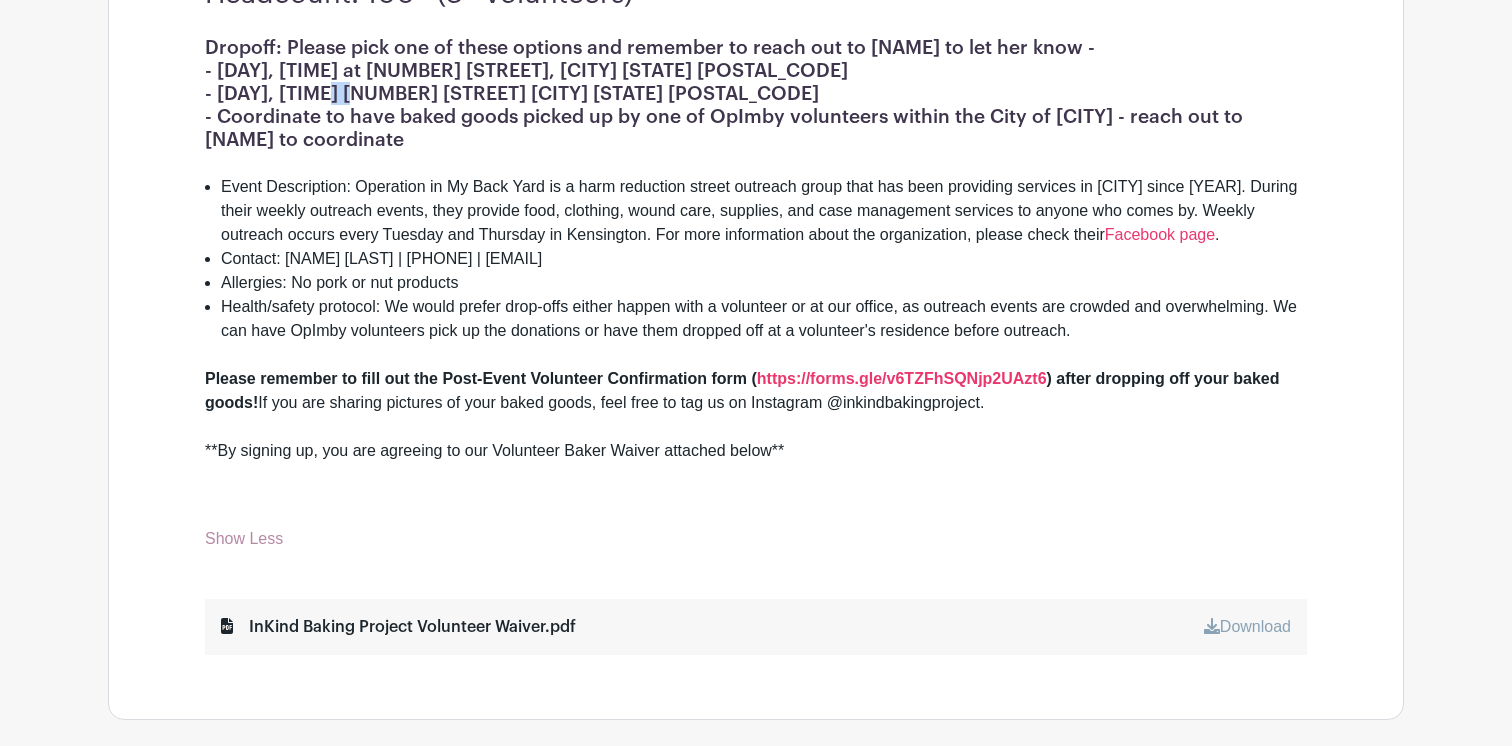click on "Dropoff: Please pick one of these options and remember to reach out to [NAME] to let her know - - [DAY], [TIME] at [NUMBER] [STREET], [CITY] [STATE] [POSTAL_CODE] - [DAY], [TIME] [NUMBER] [STREET] [CITY] [STATE] [POSTAL_CODE]" at bounding box center [756, 70] 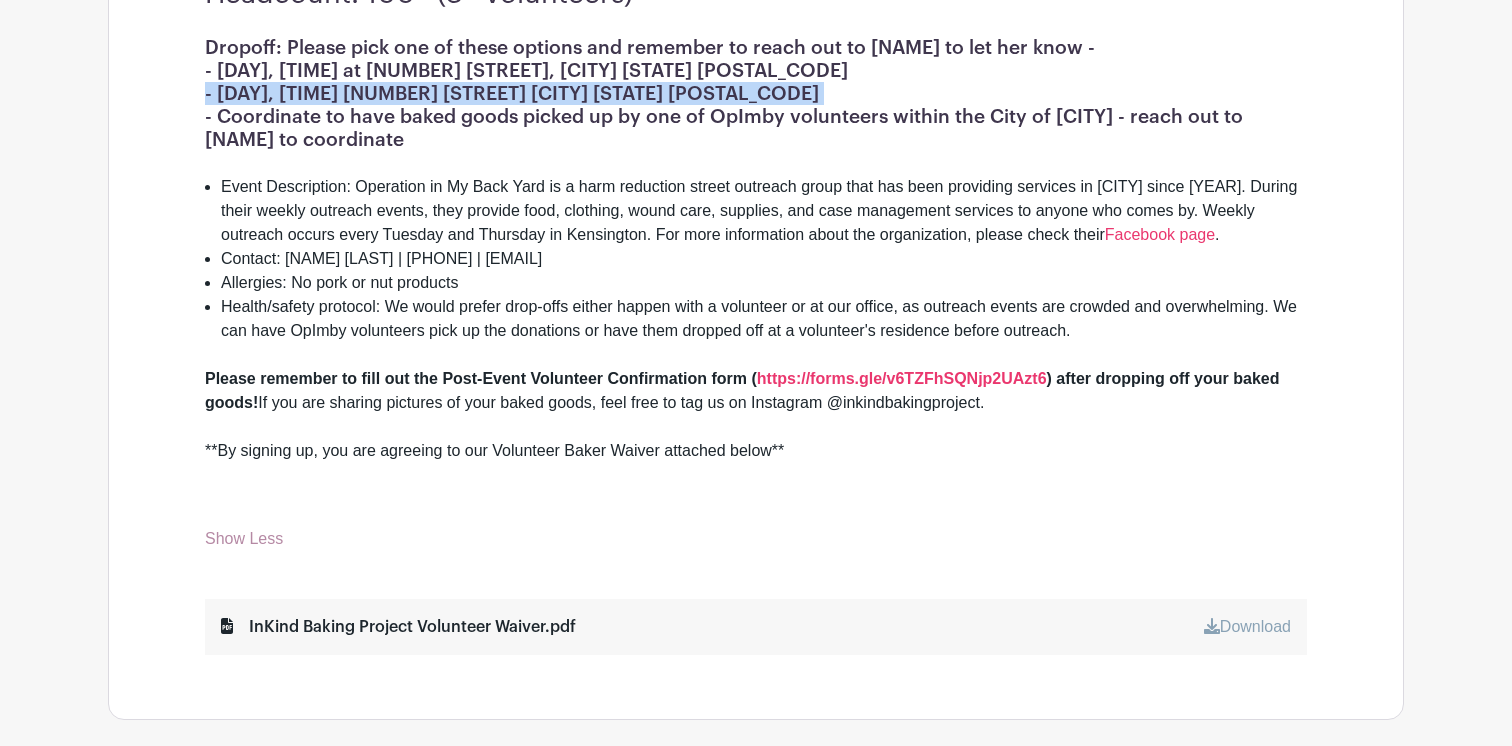click on "Event Description: Operation in My Back Yard is a harm reduction street outreach group that has been providing services in [CITY] since [YEAR]. During their weekly outreach events, they provide food, clothing, wound care, supplies, and case management services to anyone who comes by. Weekly outreach occurs every Tuesday and Thursday in Kensington. For more information about the organization, please check their  Facebook page ." at bounding box center (764, 211) 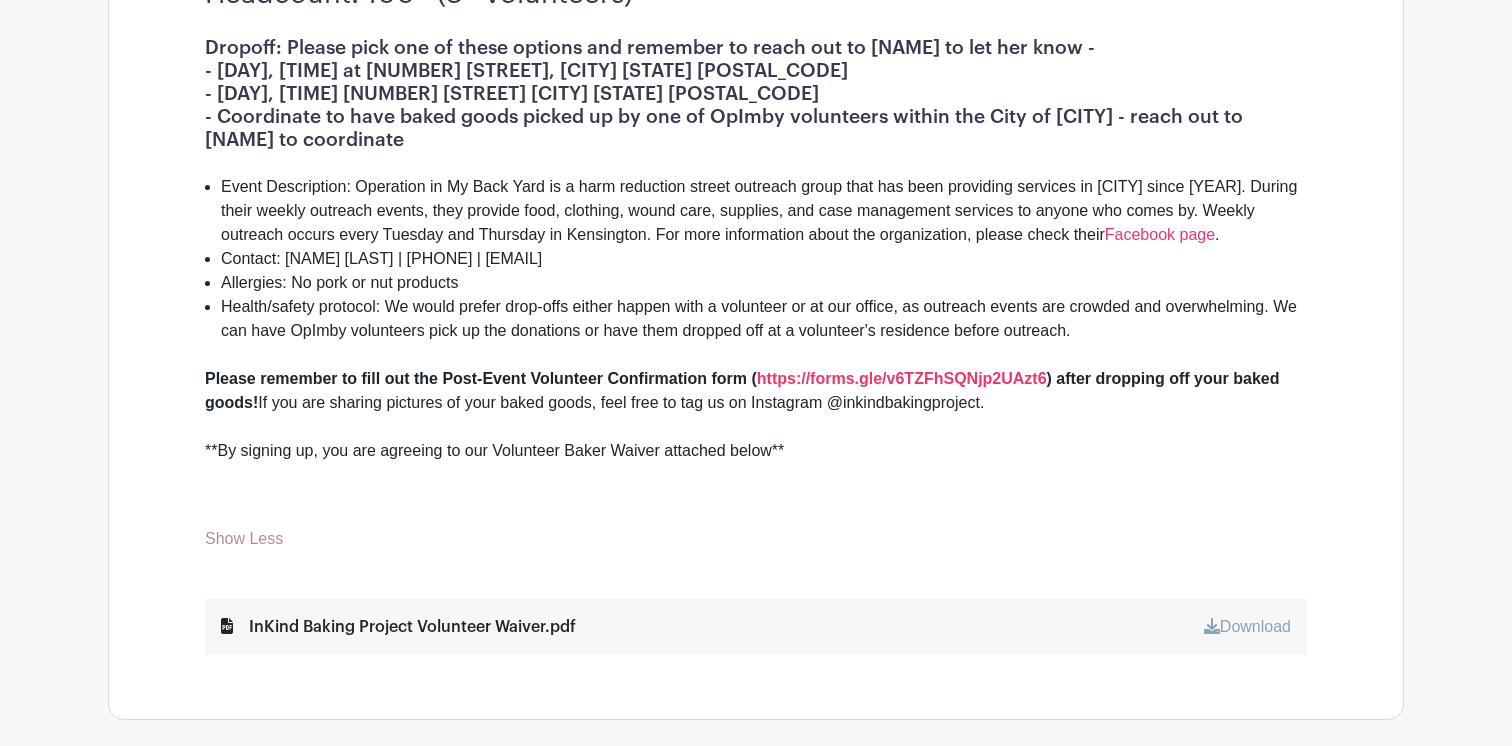 click at bounding box center (756, 355) 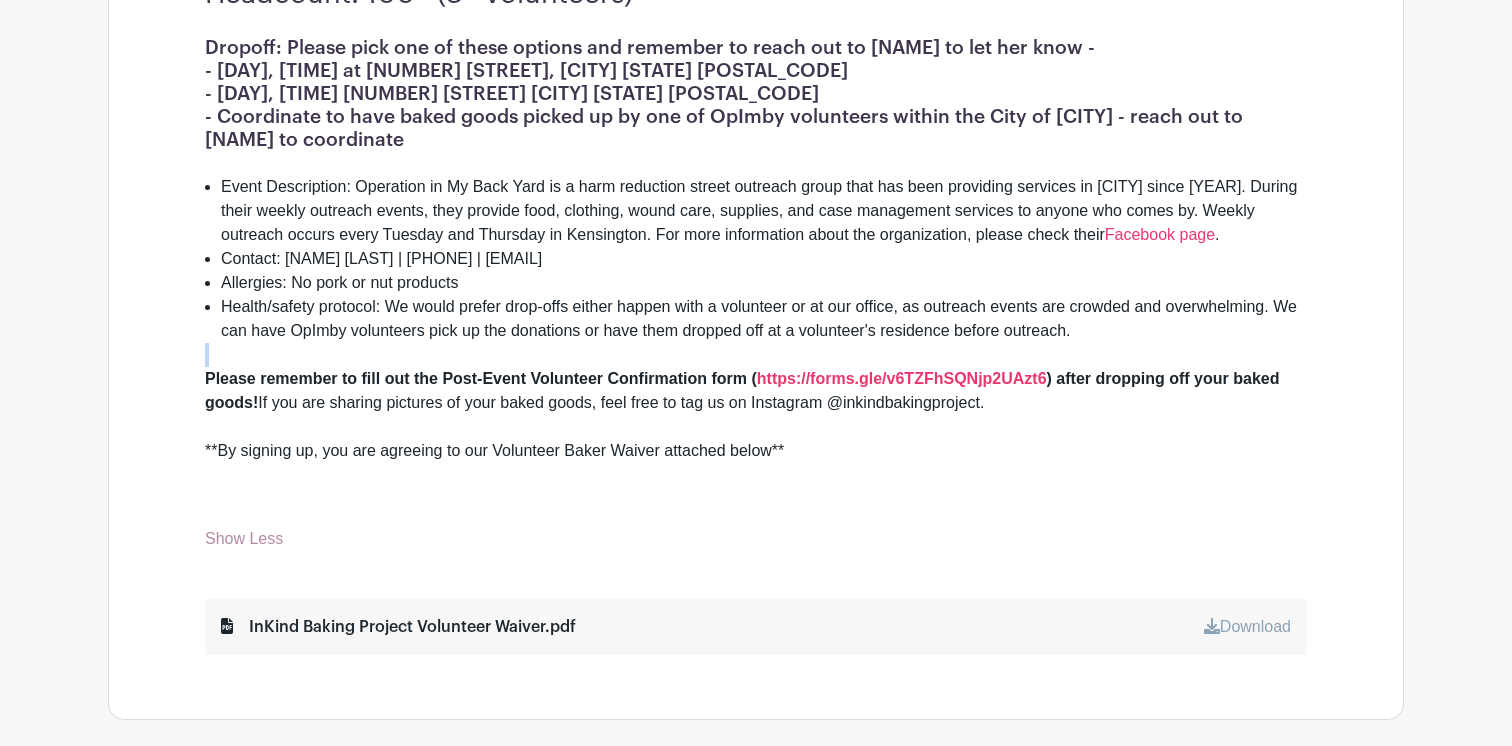 click at bounding box center (756, 355) 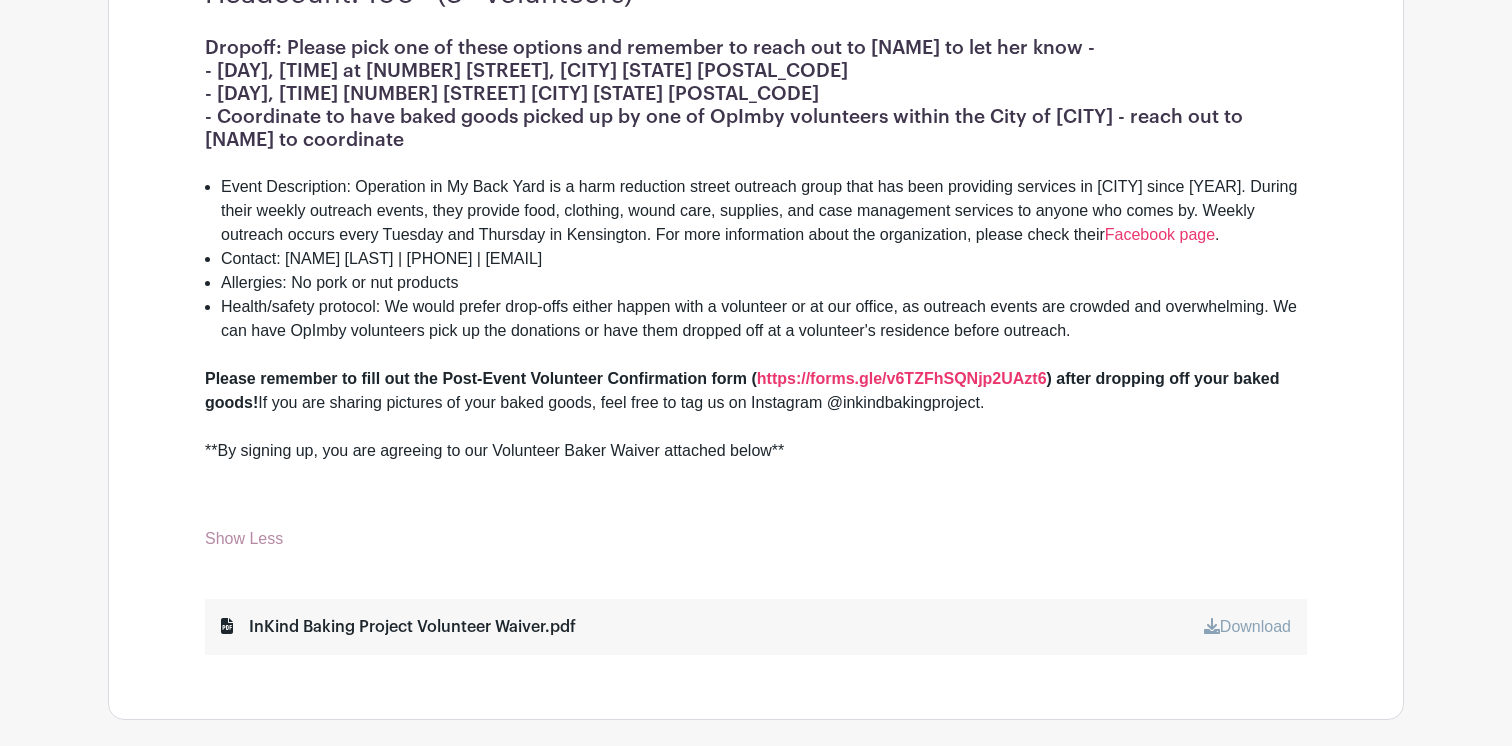 click on "Health/safety protocol: We would prefer drop-offs either happen with a volunteer or at our office, as outreach events are crowded and overwhelming. We can have OpImby volunteers pick up the donations or have them dropped off at a volunteer's residence before outreach." at bounding box center [764, 319] 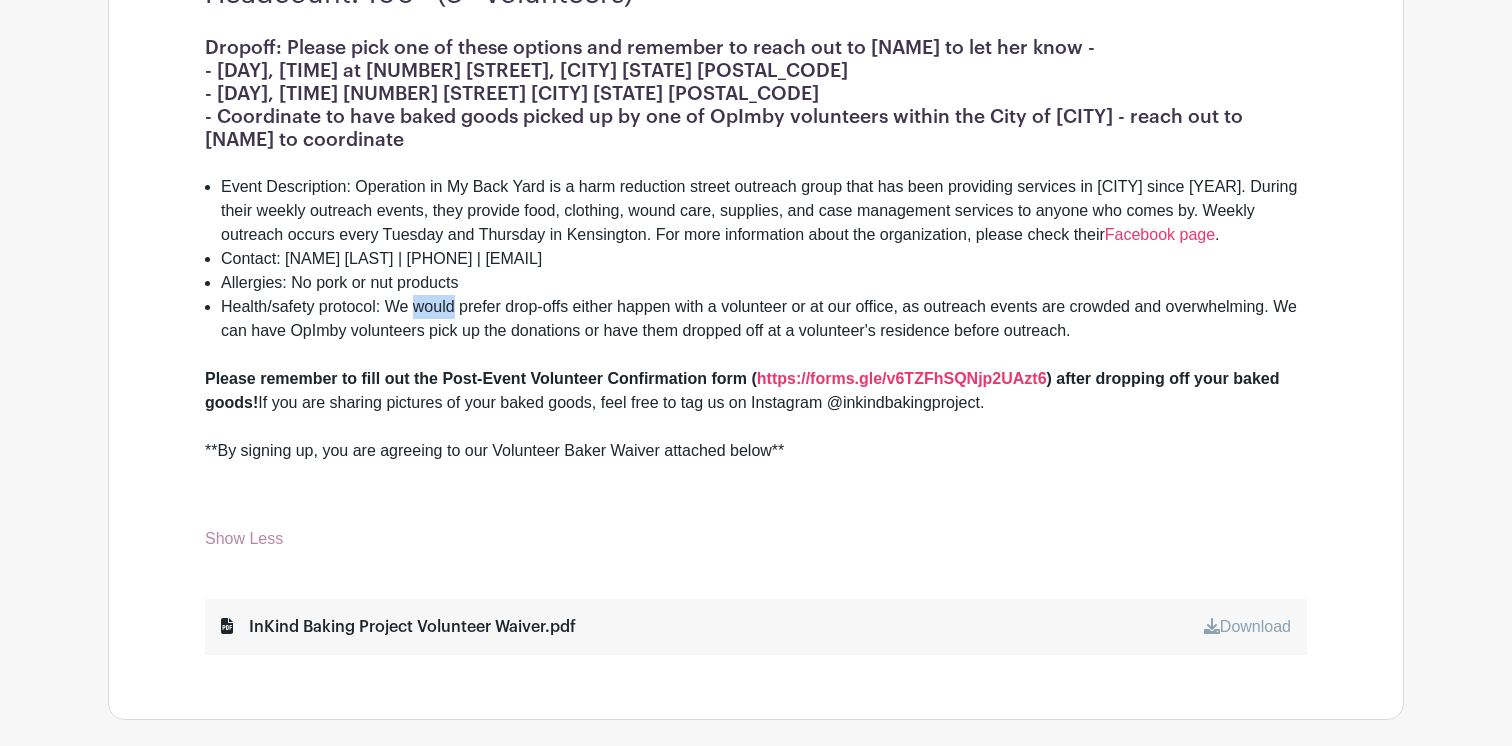 click on "Health/safety protocol: We would prefer drop-offs either happen with a volunteer or at our office, as outreach events are crowded and overwhelming. We can have OpImby volunteers pick up the donations or have them dropped off at a volunteer's residence before outreach." at bounding box center (764, 319) 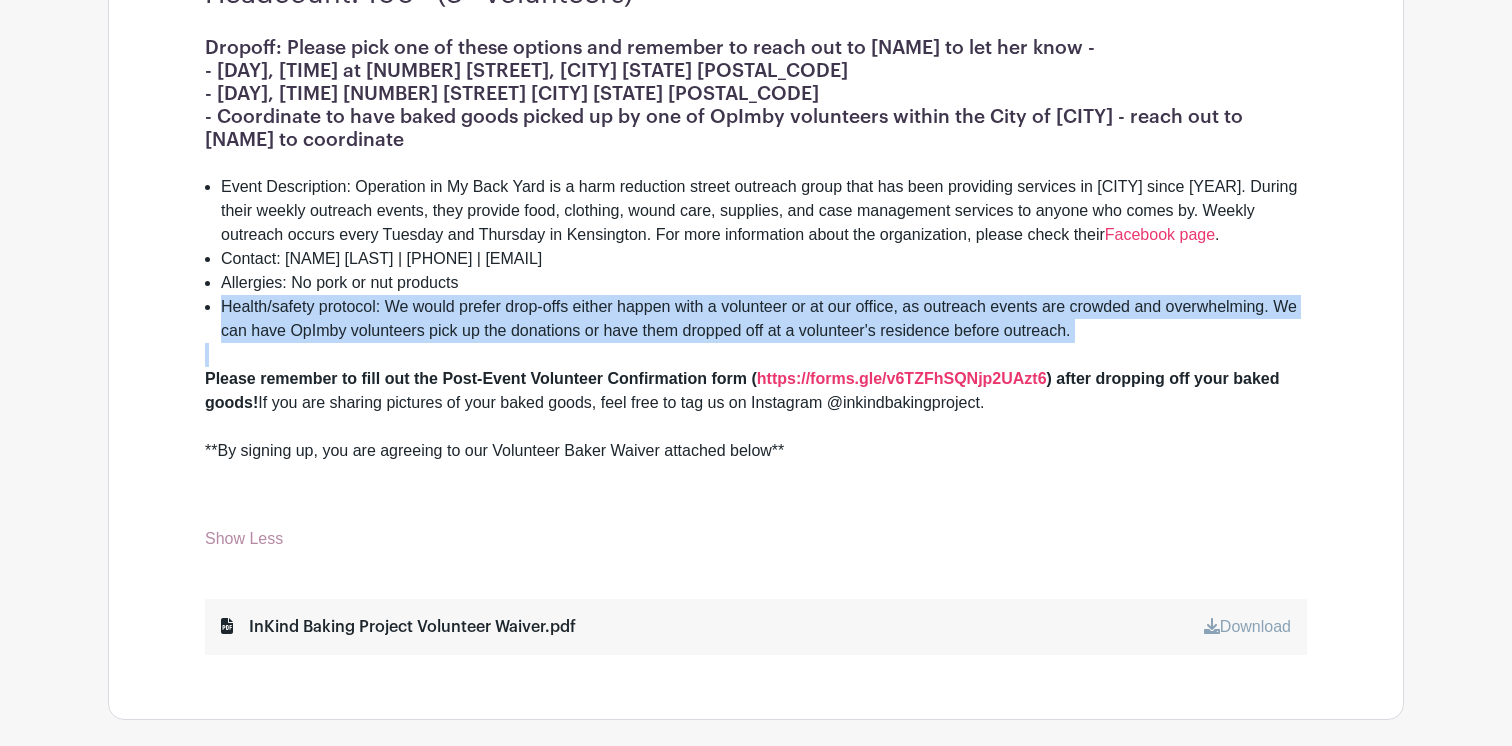 click on "Allergies: No pork or nut products" at bounding box center [764, 283] 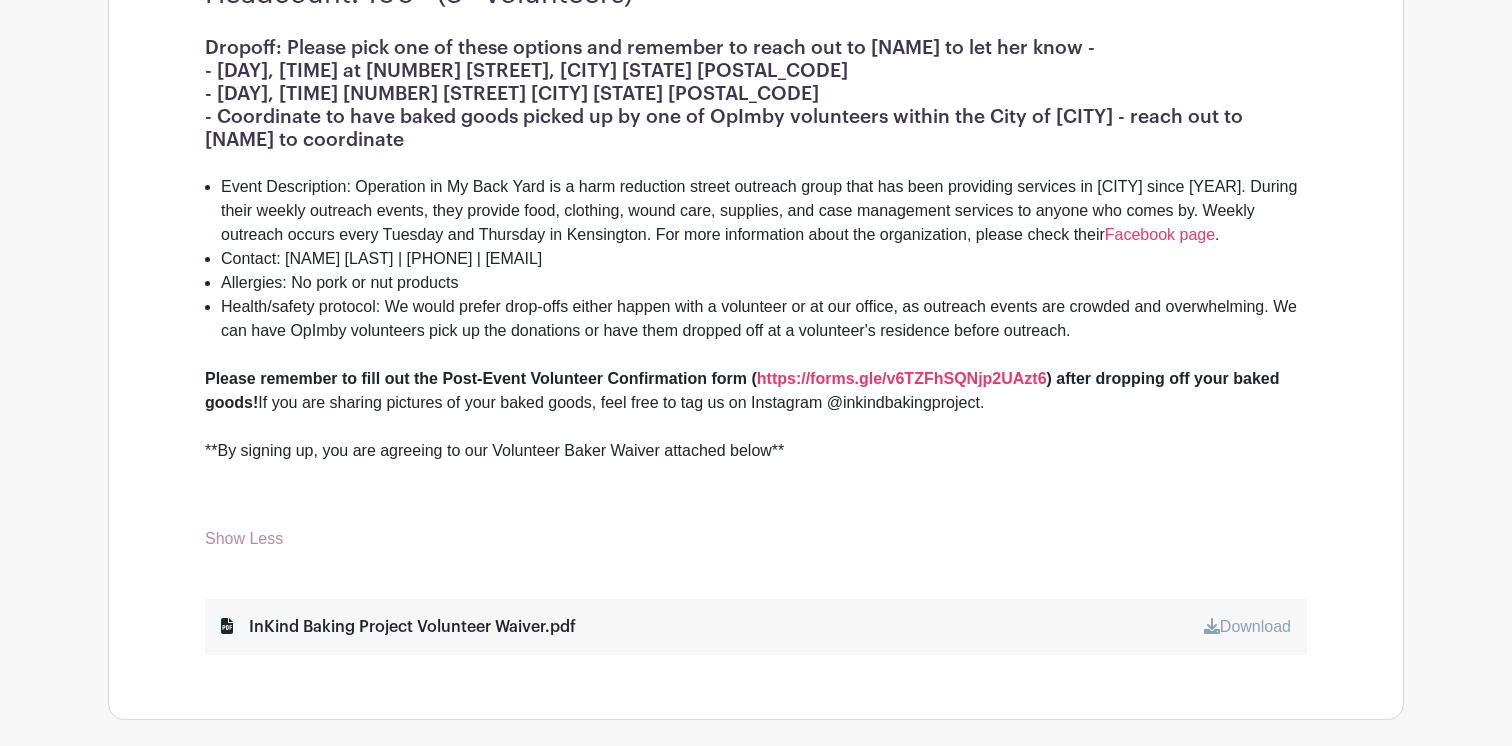 click on "Allergies: No pork or nut products" at bounding box center (764, 283) 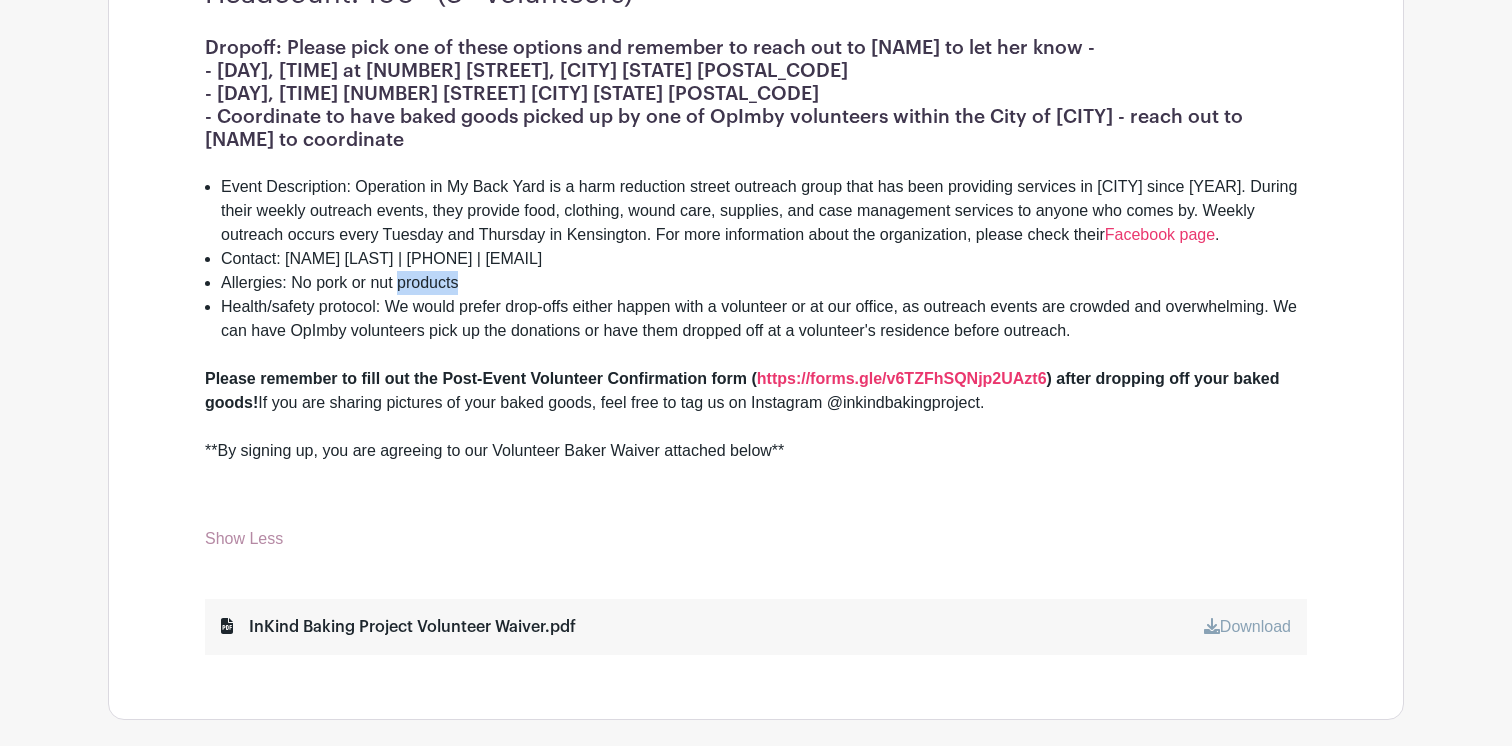 click on "Allergies: No pork or nut products" at bounding box center (764, 283) 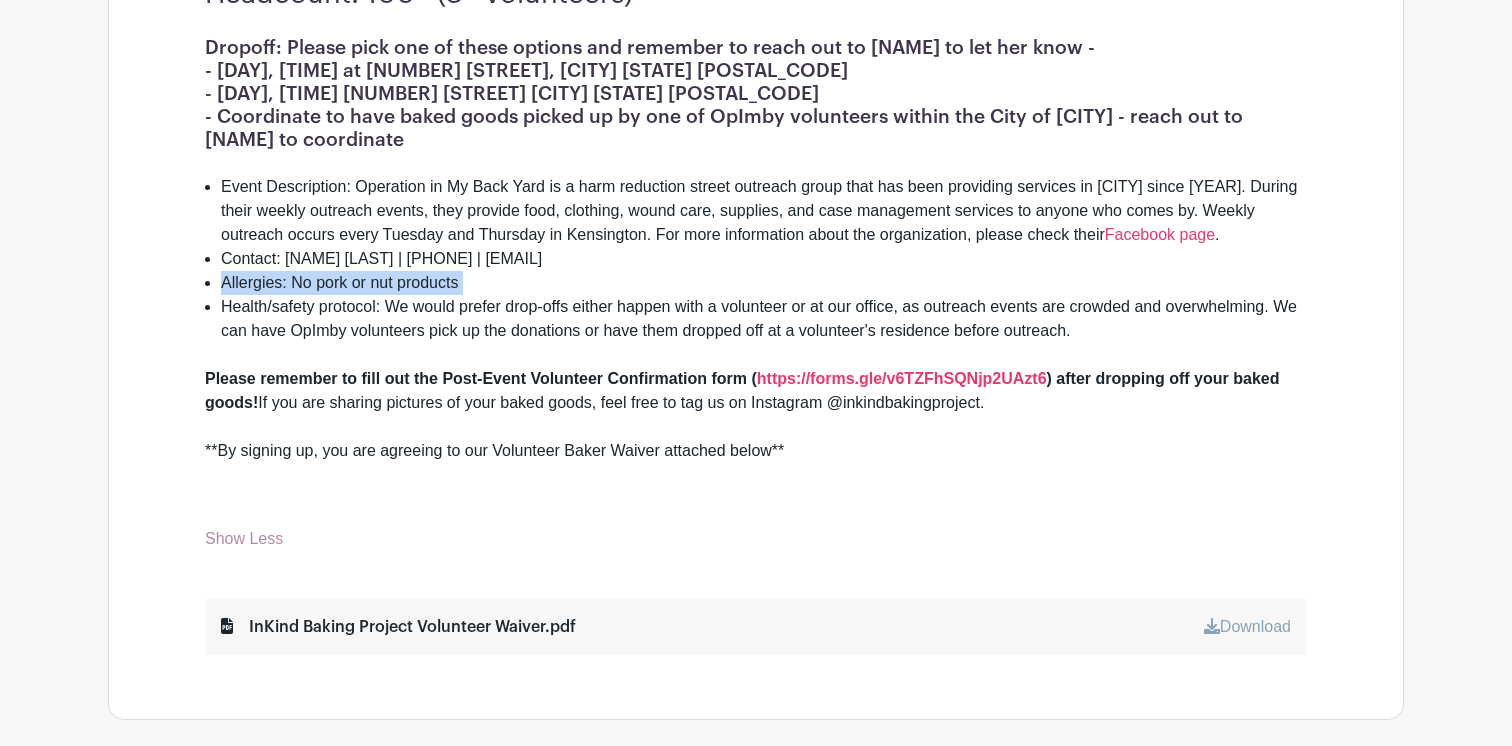 click on "Health/safety protocol: We would prefer drop-offs either happen with a volunteer or at our office, as outreach events are crowded and overwhelming. We can have OpImby volunteers pick up the donations or have them dropped off at a volunteer's residence before outreach." at bounding box center [764, 319] 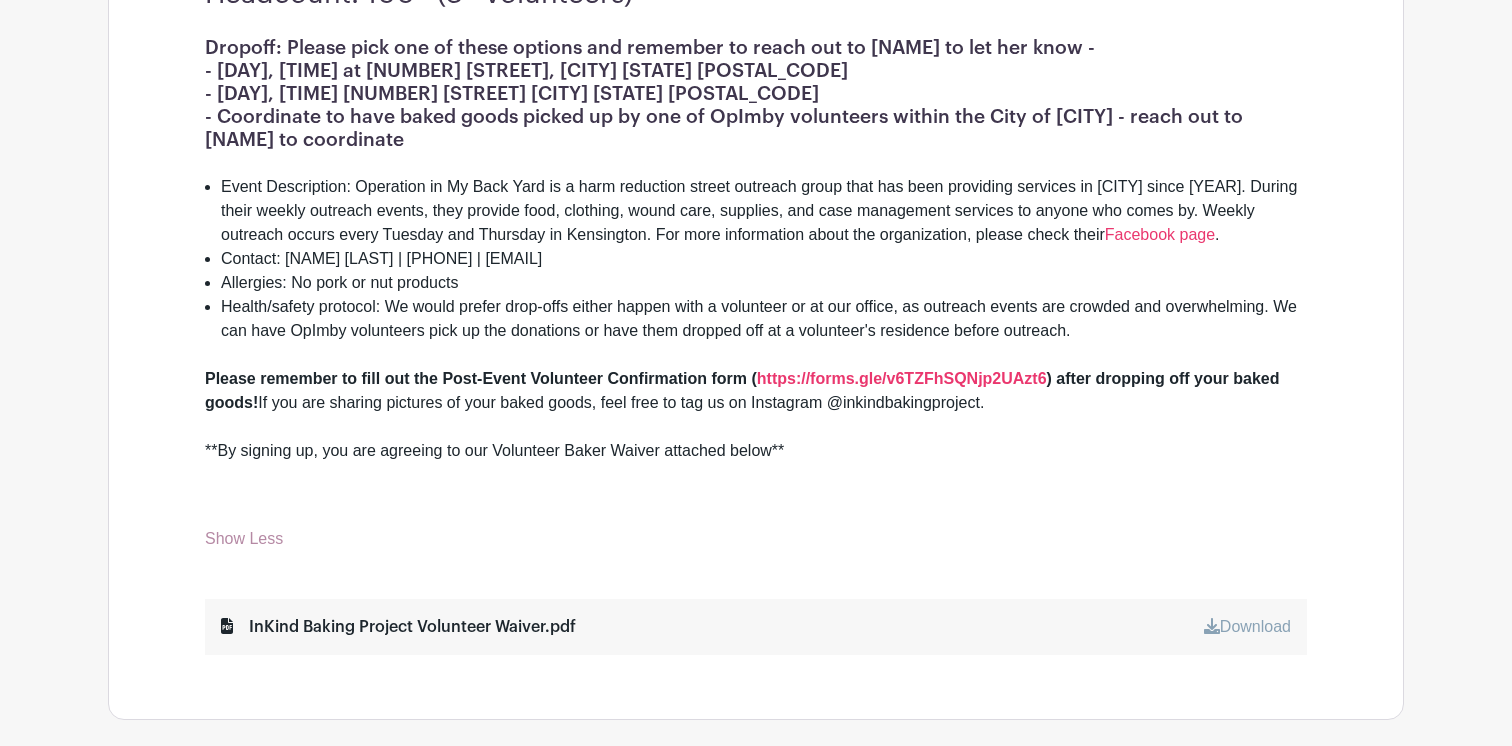 click on "Health/safety protocol: We would prefer drop-offs either happen with a volunteer or at our office, as outreach events are crowded and overwhelming. We can have OpImby volunteers pick up the donations or have them dropped off at a volunteer's residence before outreach." at bounding box center [764, 319] 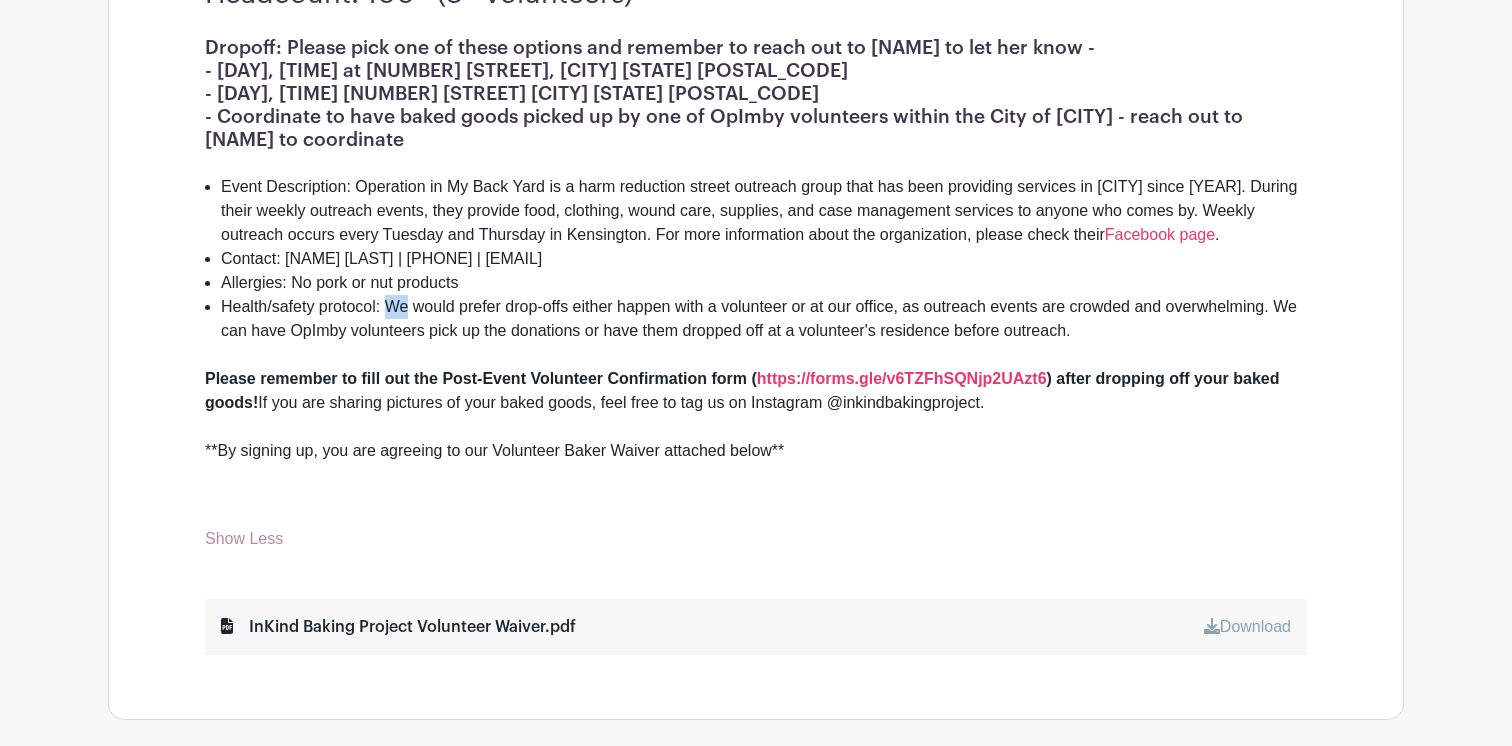 click on "Health/safety protocol: We would prefer drop-offs either happen with a volunteer or at our office, as outreach events are crowded and overwhelming. We can have OpImby volunteers pick up the donations or have them dropped off at a volunteer's residence before outreach." at bounding box center (764, 319) 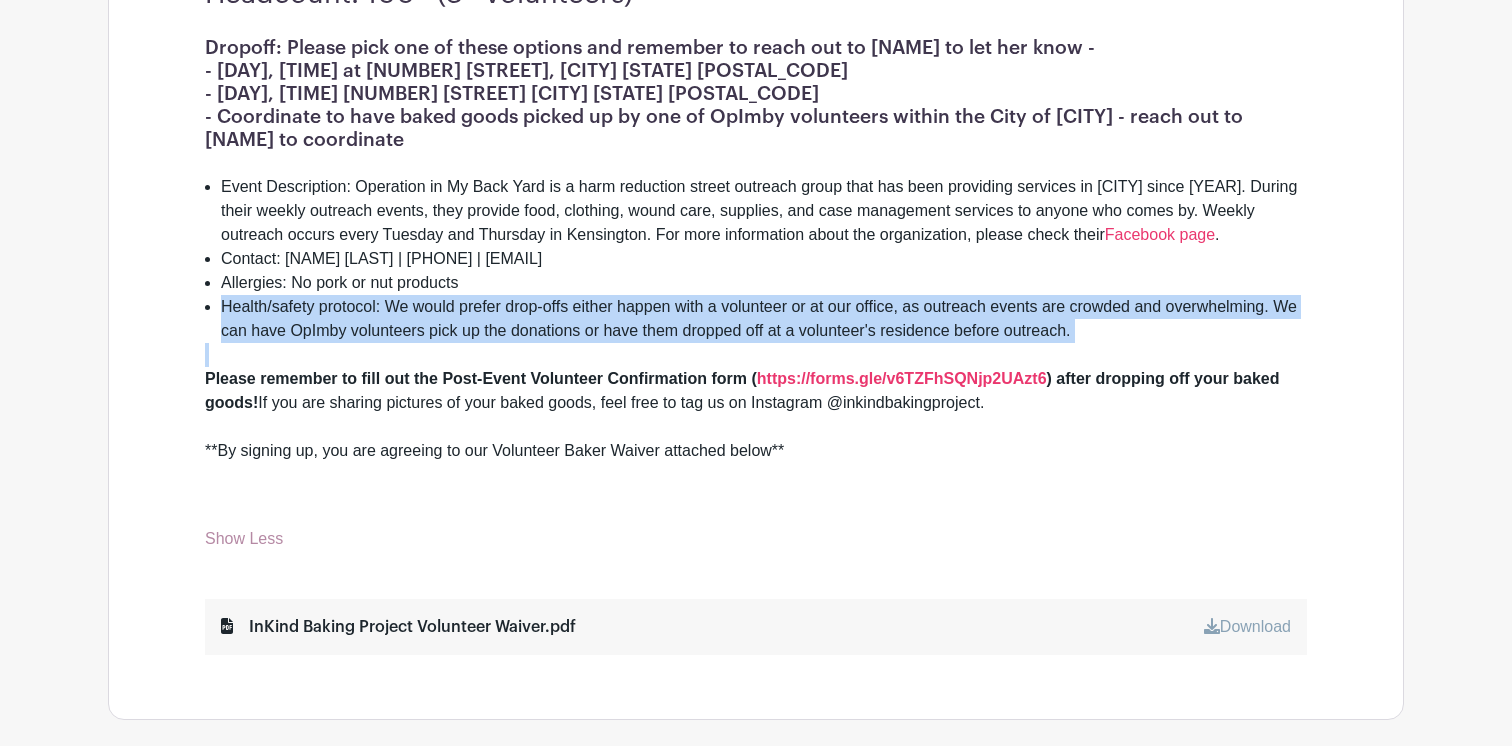 click on "Please remember to fill out the Post-Event Volunteer Confirmation form (" at bounding box center [481, 378] 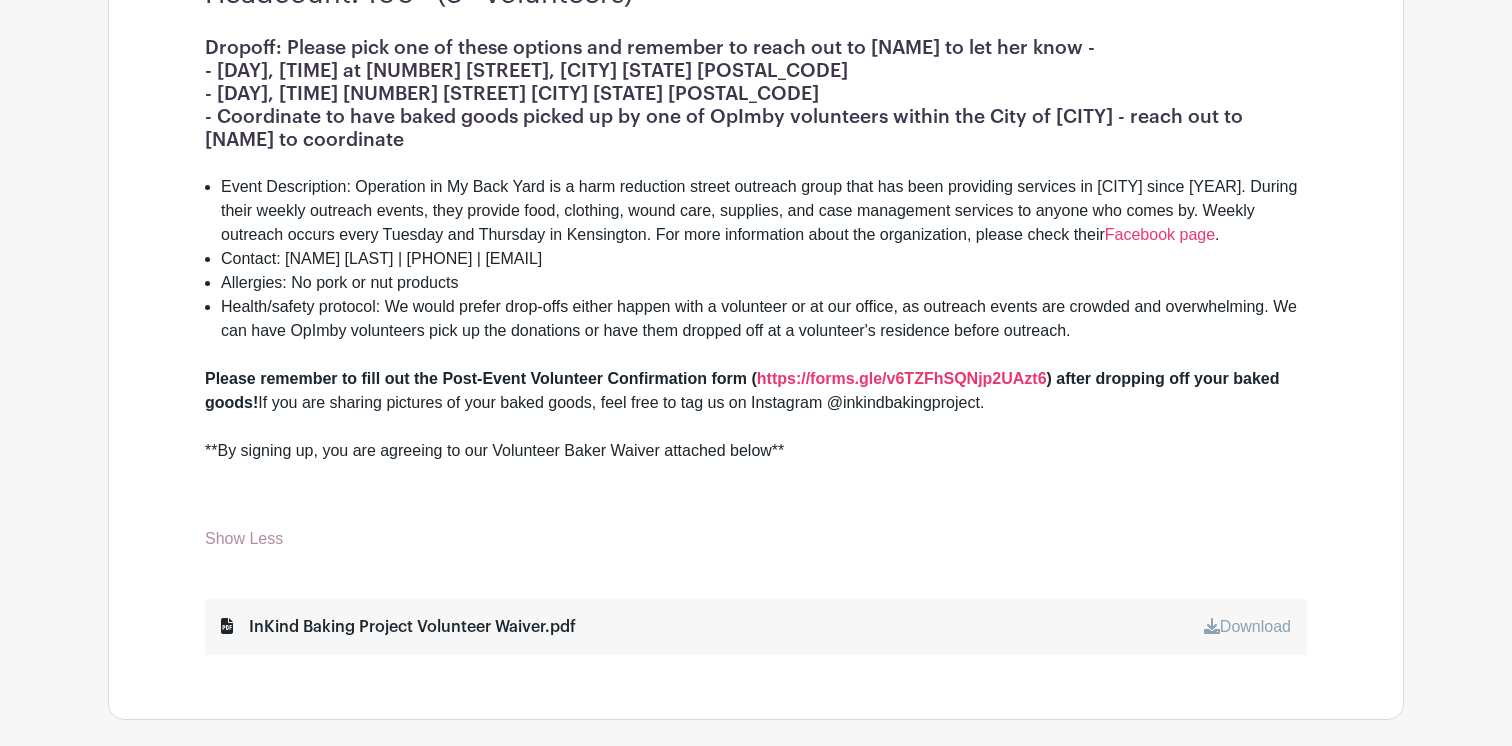click on "Please remember to fill out the Post-Event Volunteer Confirmation form (" at bounding box center [481, 378] 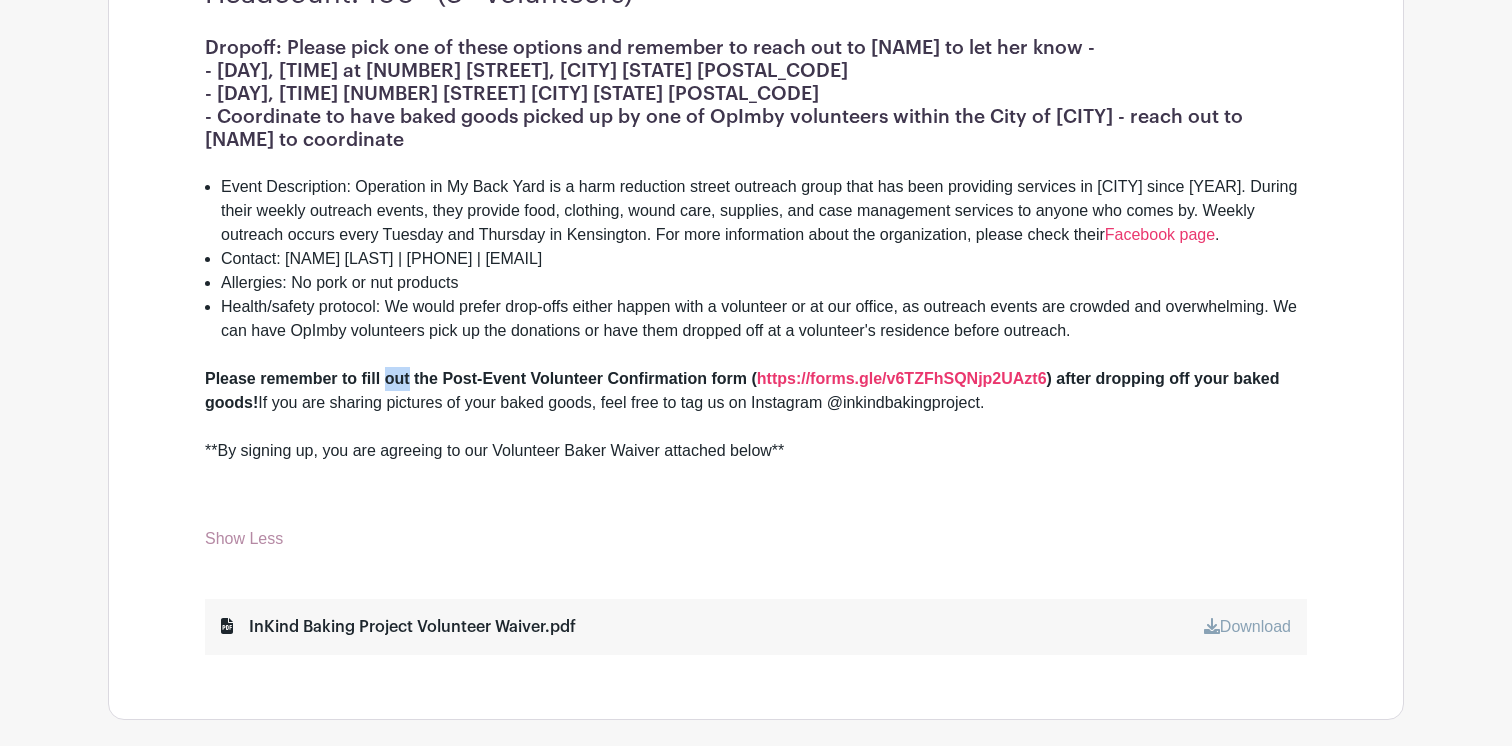 click on "Please remember to fill out the Post-Event Volunteer Confirmation form (" at bounding box center (481, 378) 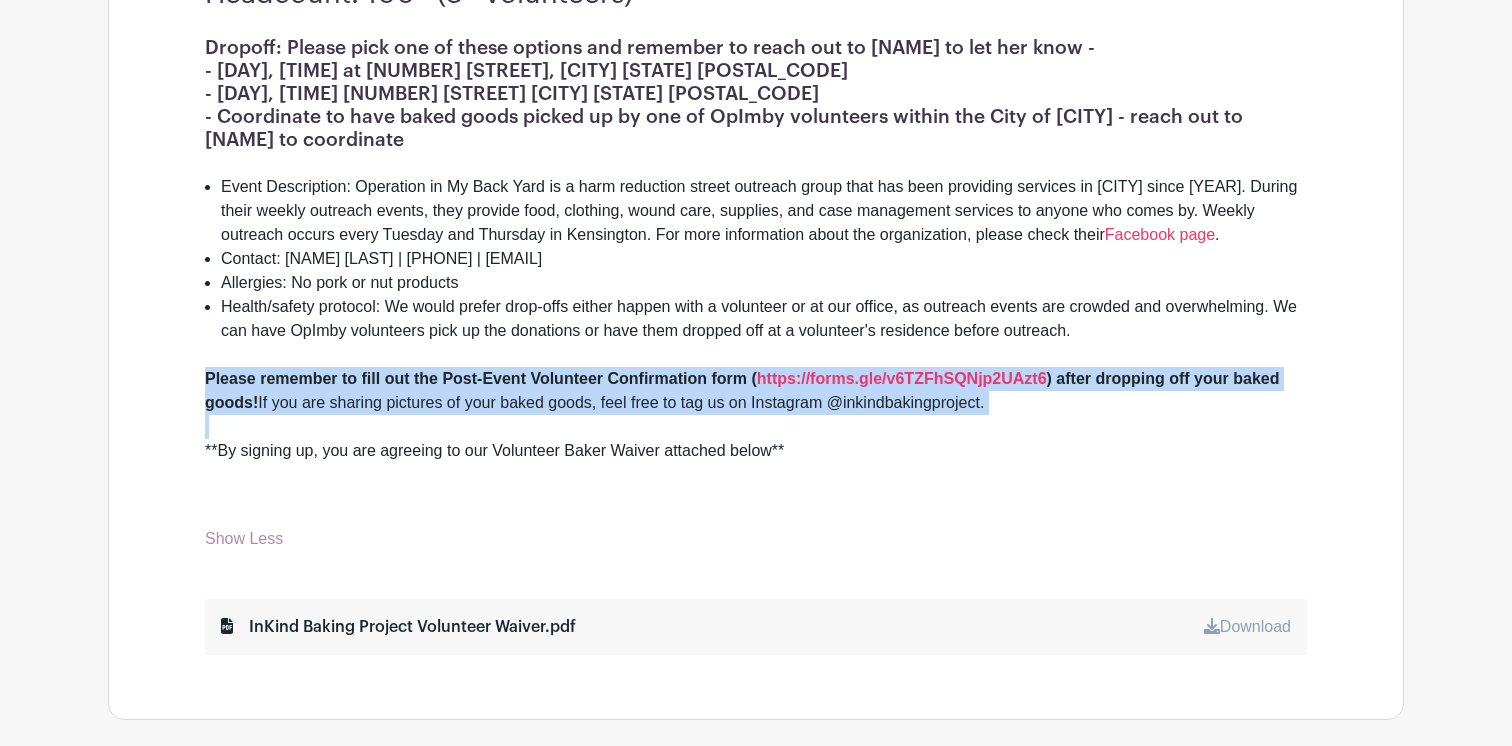 click on "Health/safety protocol: We would prefer drop-offs either happen with a volunteer or at our office, as outreach events are crowded and overwhelming. We can have OpImby volunteers pick up the donations or have them dropped off at a volunteer's residence before outreach." at bounding box center (764, 319) 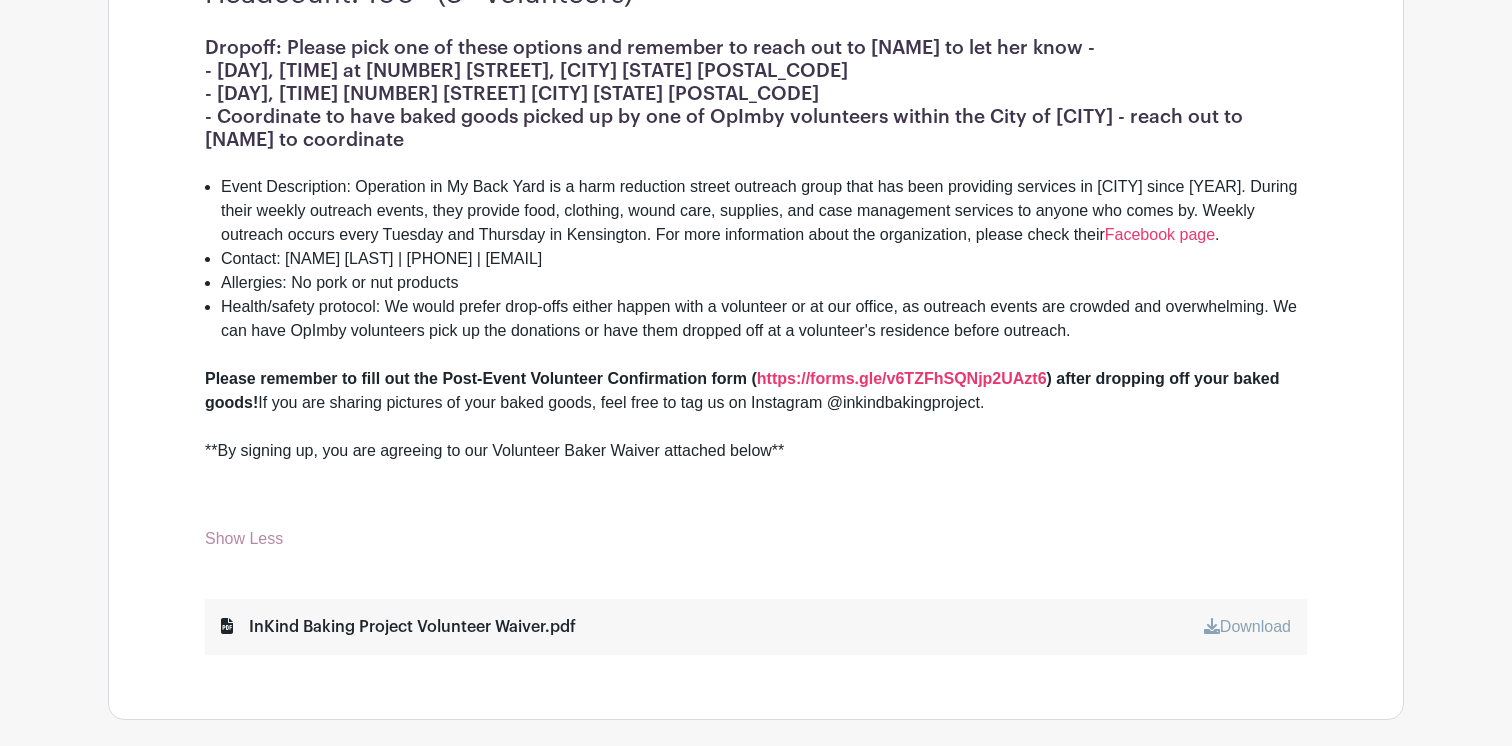 click on "Health/safety protocol: We would prefer drop-offs either happen with a volunteer or at our office, as outreach events are crowded and overwhelming. We can have OpImby volunteers pick up the donations or have them dropped off at a volunteer's residence before outreach." at bounding box center (764, 319) 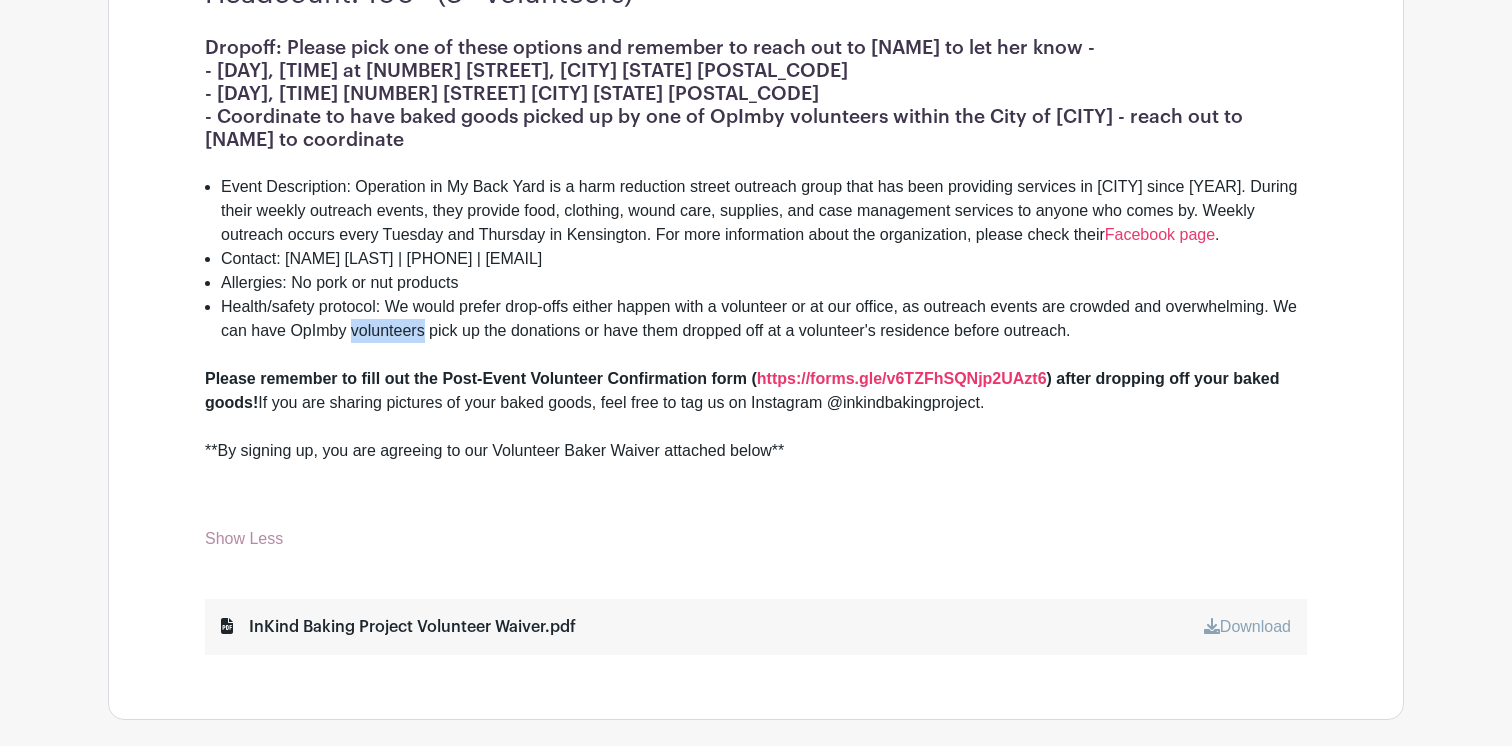 click on "Health/safety protocol: We would prefer drop-offs either happen with a volunteer or at our office, as outreach events are crowded and overwhelming. We can have OpImby volunteers pick up the donations or have them dropped off at a volunteer's residence before outreach." at bounding box center (764, 319) 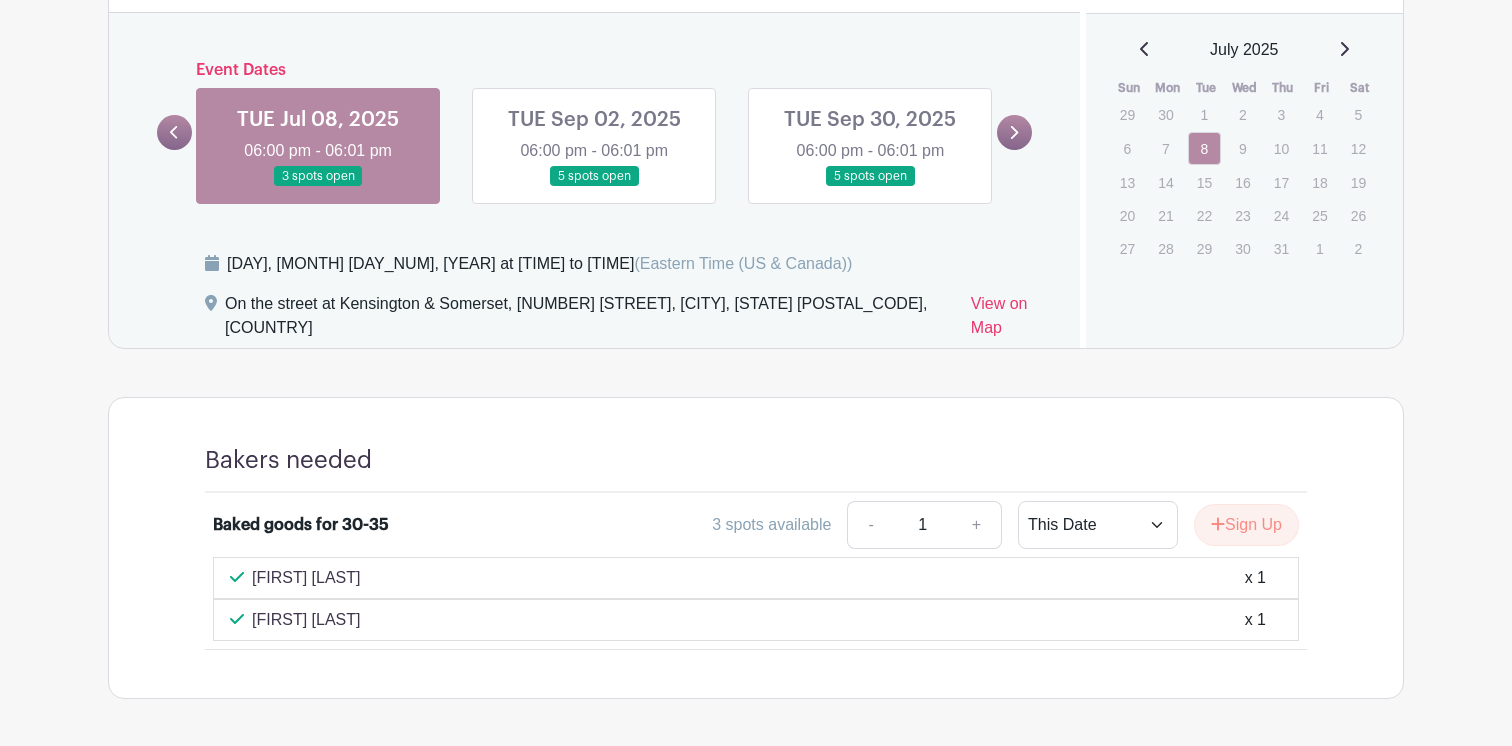 scroll, scrollTop: 1463, scrollLeft: 0, axis: vertical 